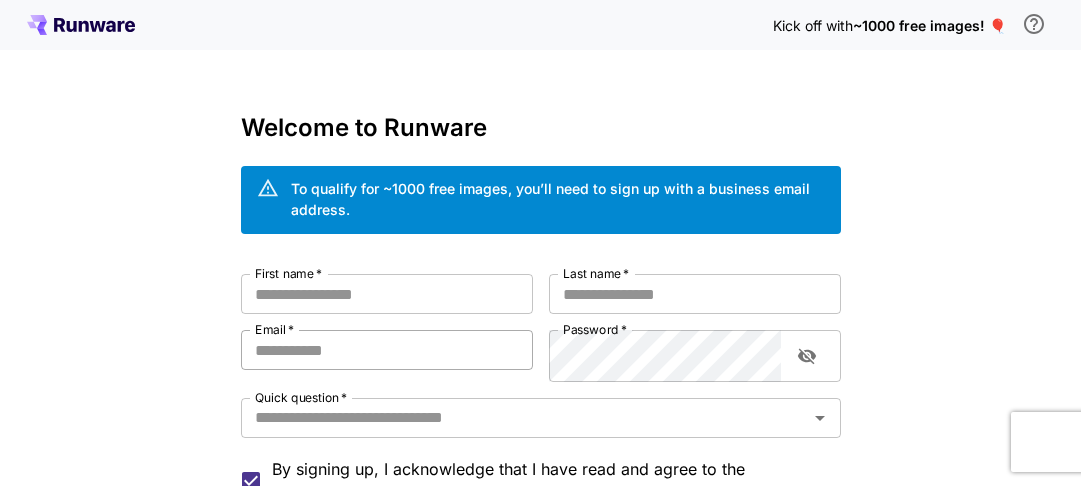 scroll, scrollTop: 240, scrollLeft: 0, axis: vertical 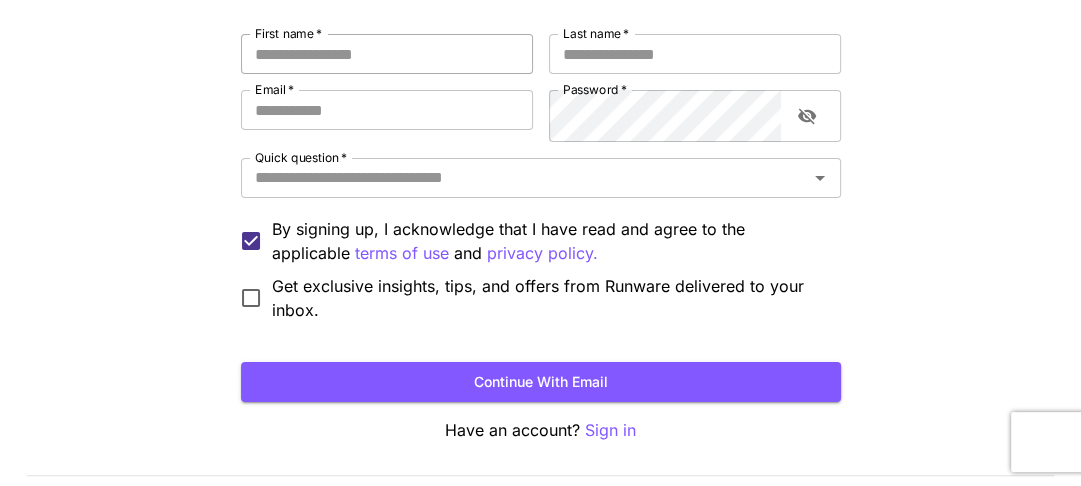 click on "First name   *" at bounding box center (387, 54) 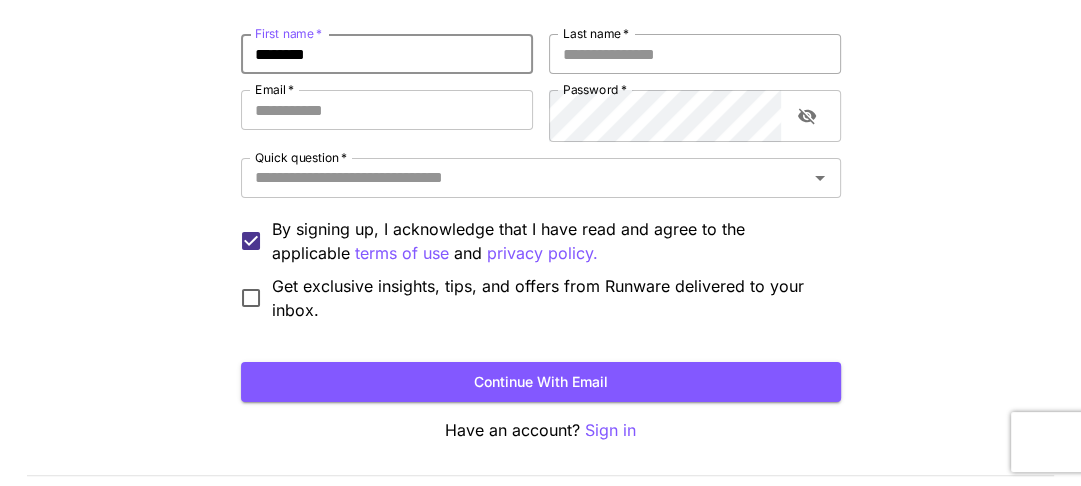 type on "*******" 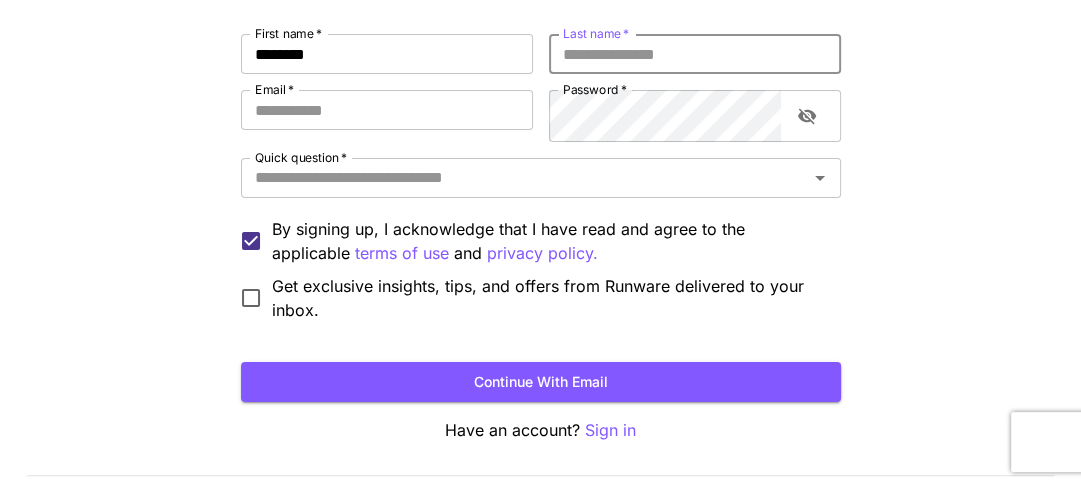 click on "Last name   *" at bounding box center (695, 54) 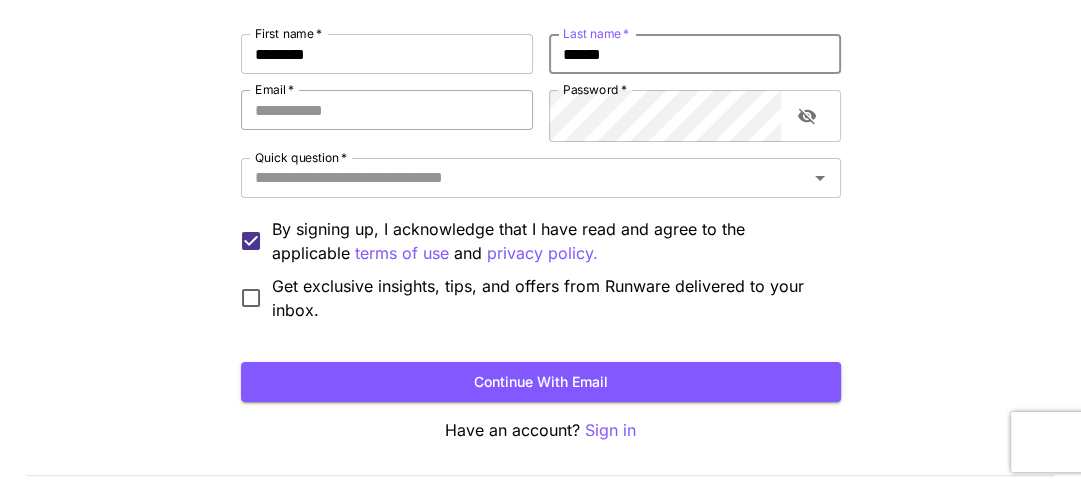 type on "******" 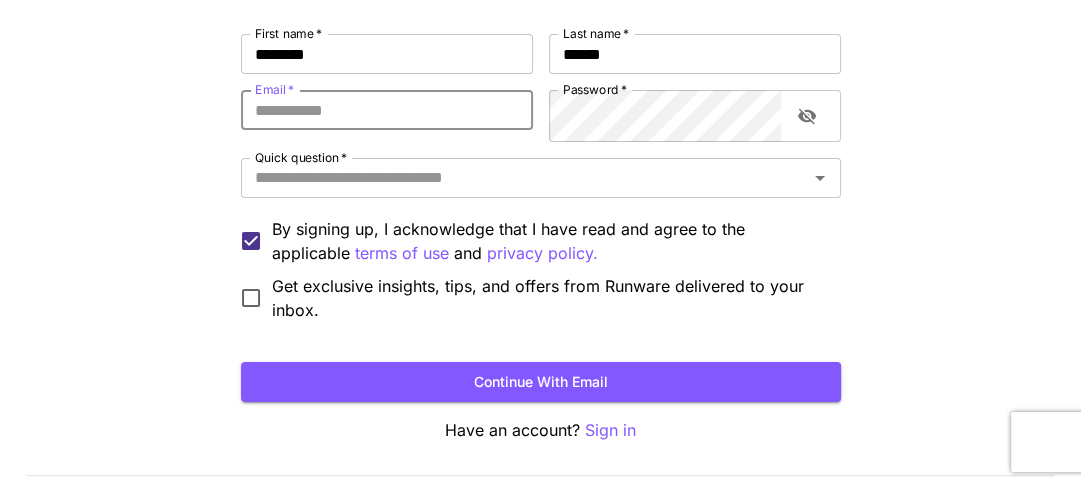 click on "Email   *" at bounding box center [387, 110] 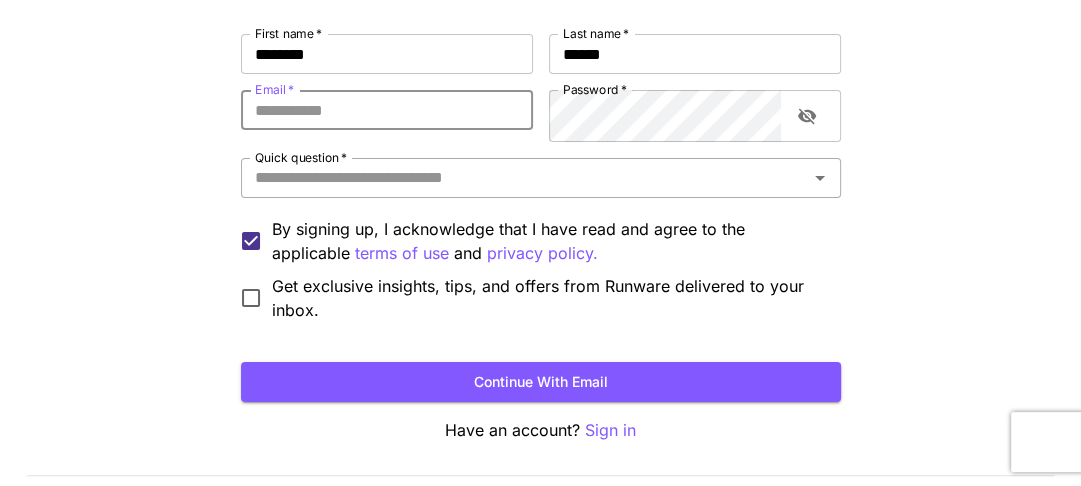 type on "**********" 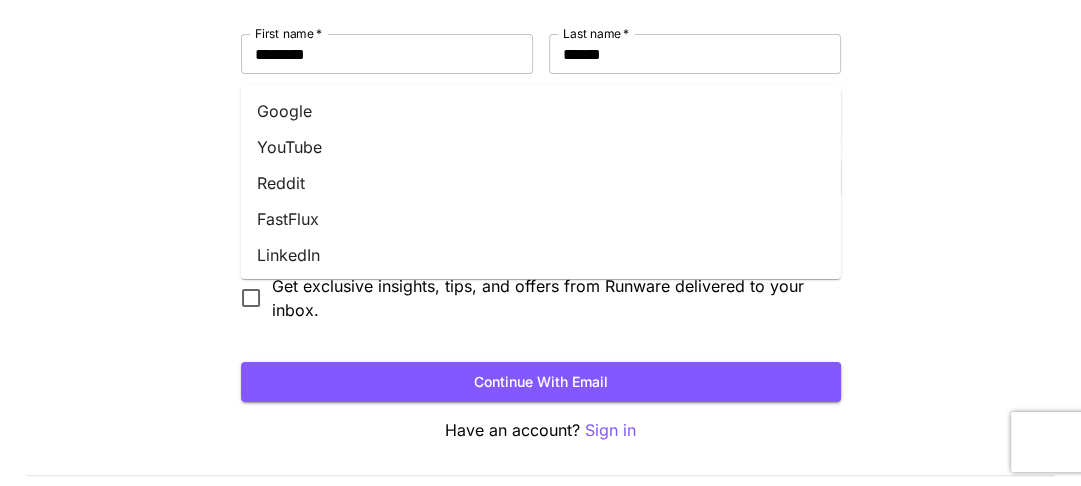 click on "Quick question   *" at bounding box center (524, 178) 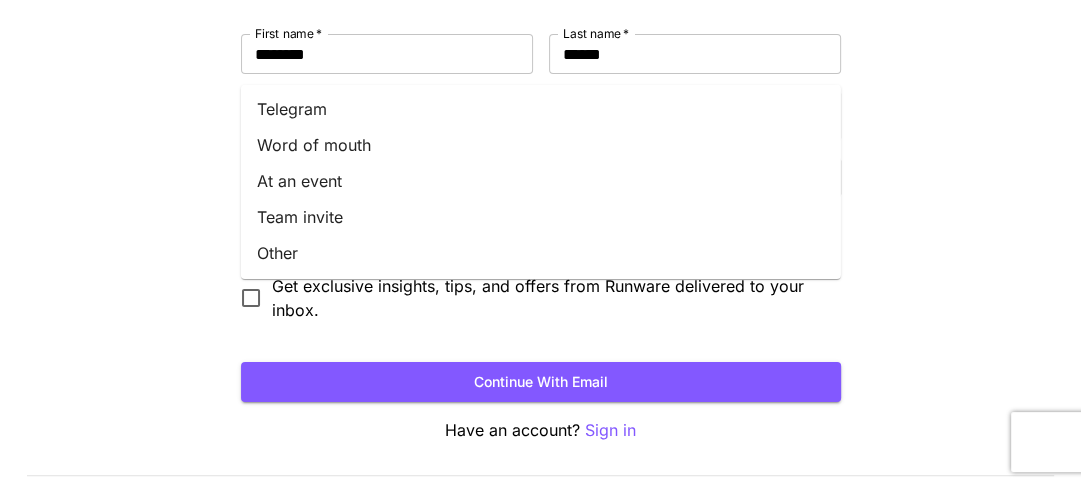 scroll, scrollTop: 541, scrollLeft: 0, axis: vertical 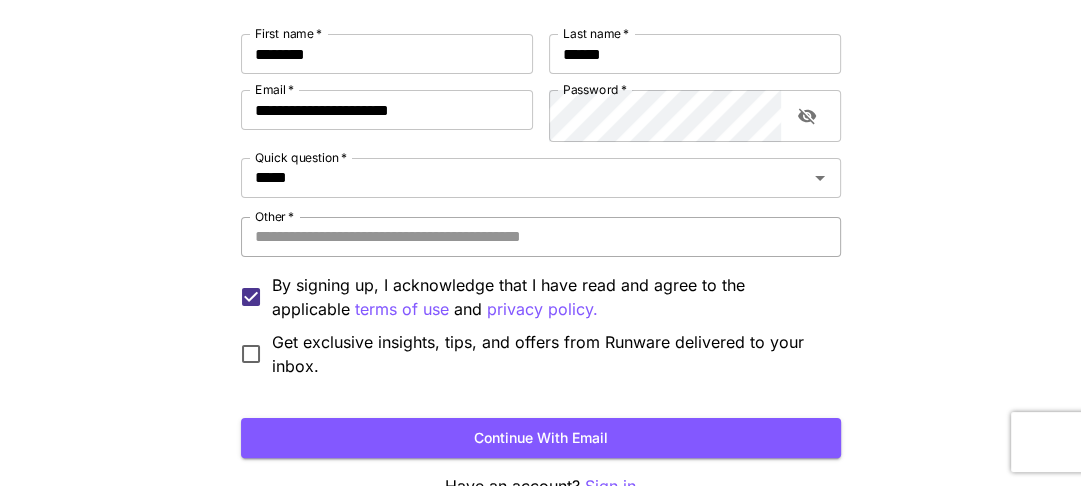 click on "Other   *" at bounding box center [541, 237] 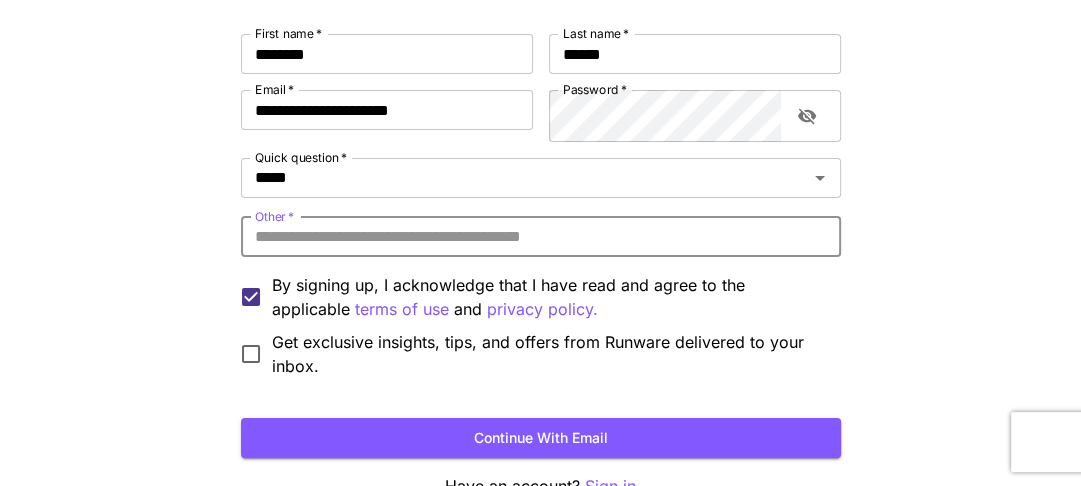 type on "*" 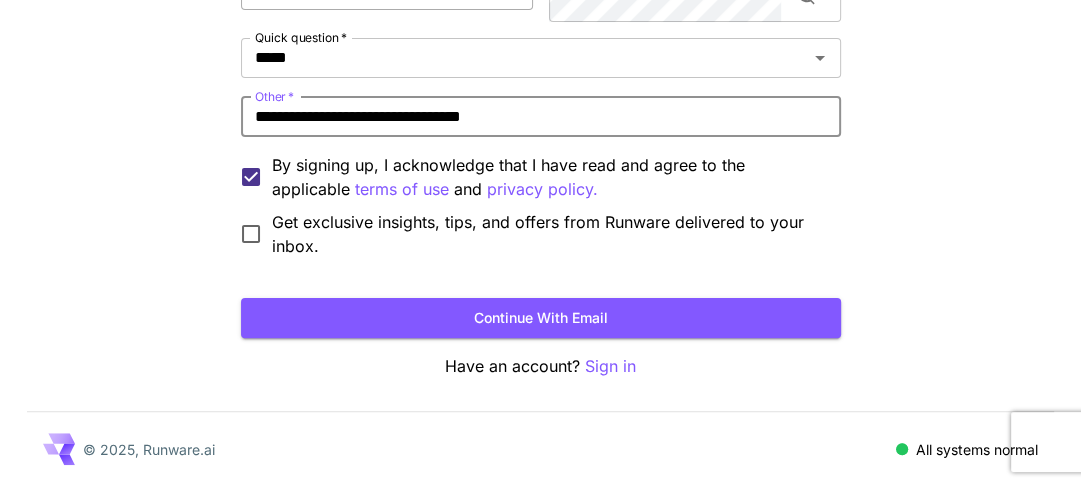 scroll, scrollTop: 639, scrollLeft: 0, axis: vertical 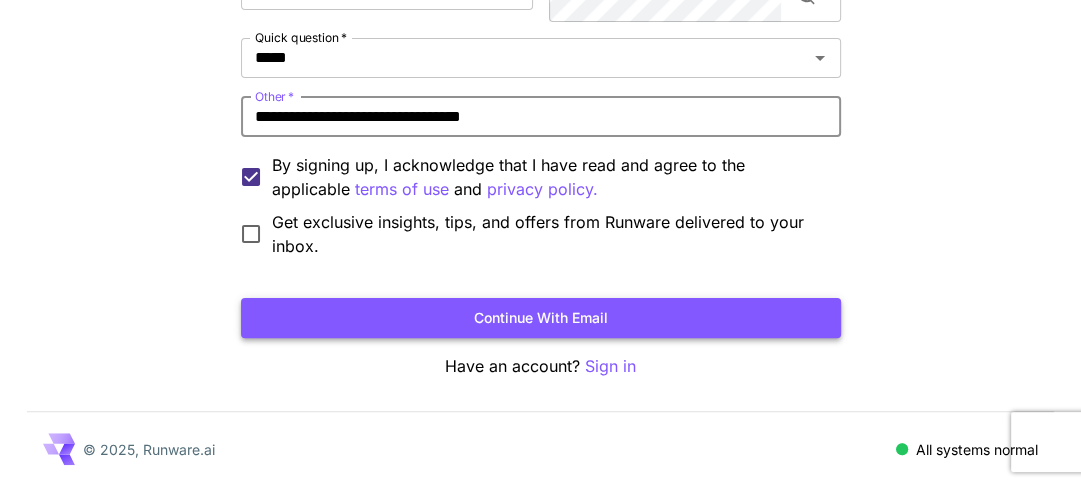 type on "**********" 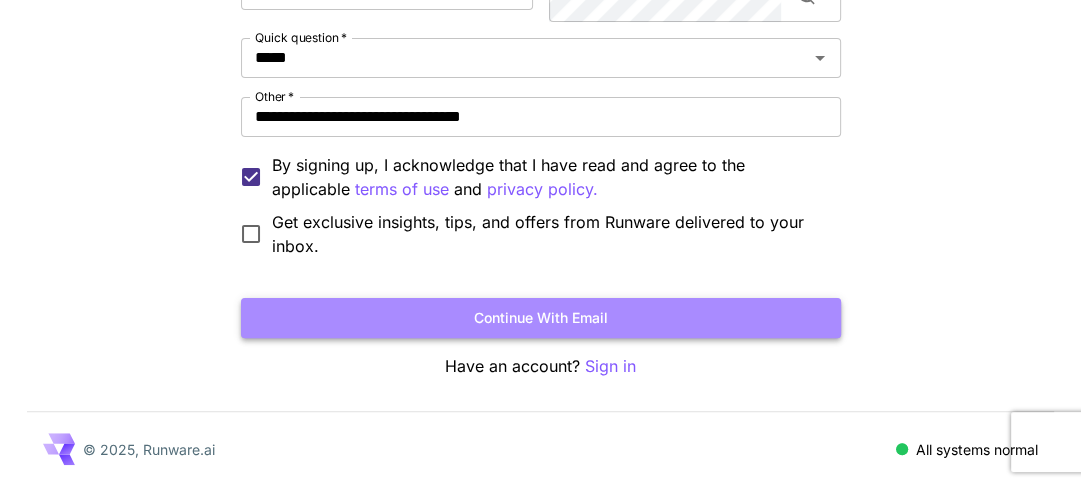 click on "Continue with email" at bounding box center (541, 318) 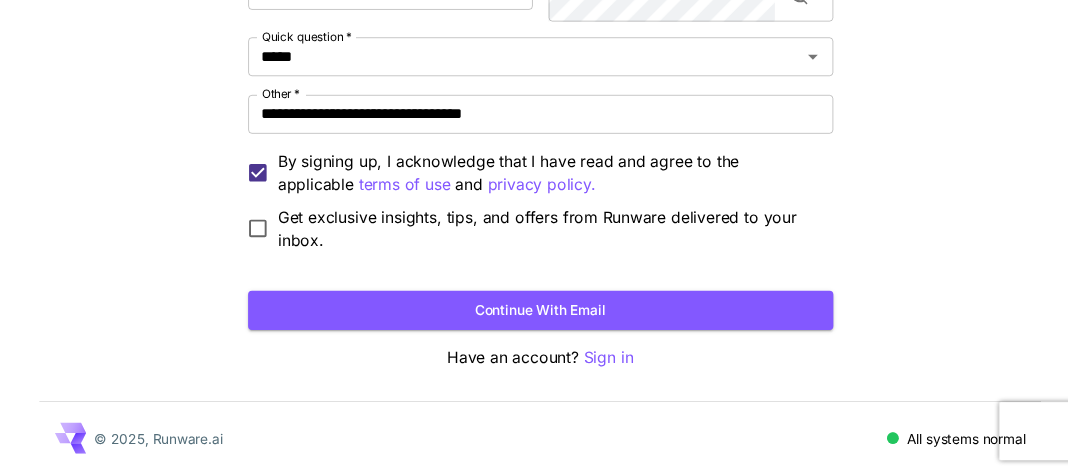 scroll, scrollTop: 46, scrollLeft: 0, axis: vertical 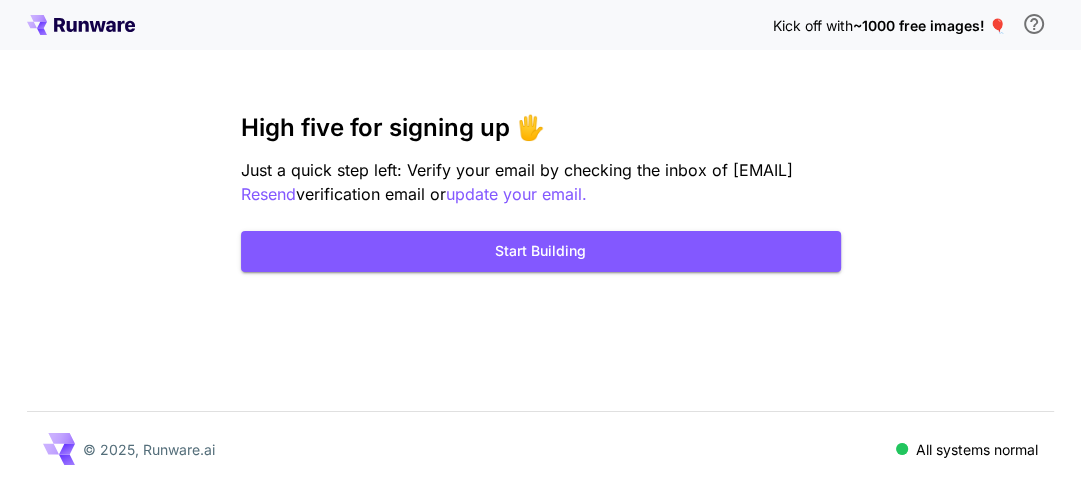 click on "Kick off with  ~1000 free images! 🎈 High five for signing up 🖐️ Just a quick step left: Verify your email by checking the inbox of   mens.svideos@gmail.com   Resend  verification email or  update your email. Start Building © 2025, Runware.ai All systems normal" at bounding box center (540, 243) 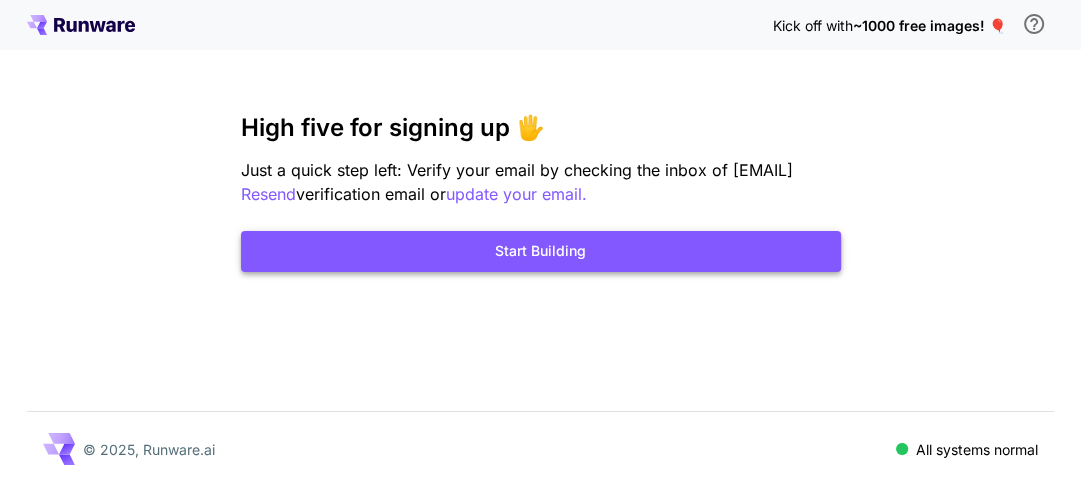 click on "Start Building" at bounding box center [541, 251] 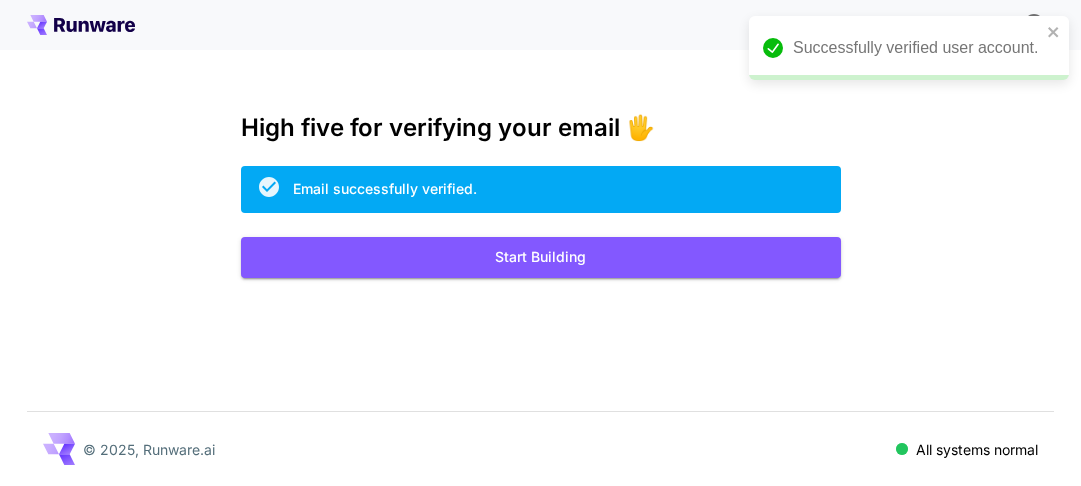 scroll, scrollTop: 0, scrollLeft: 0, axis: both 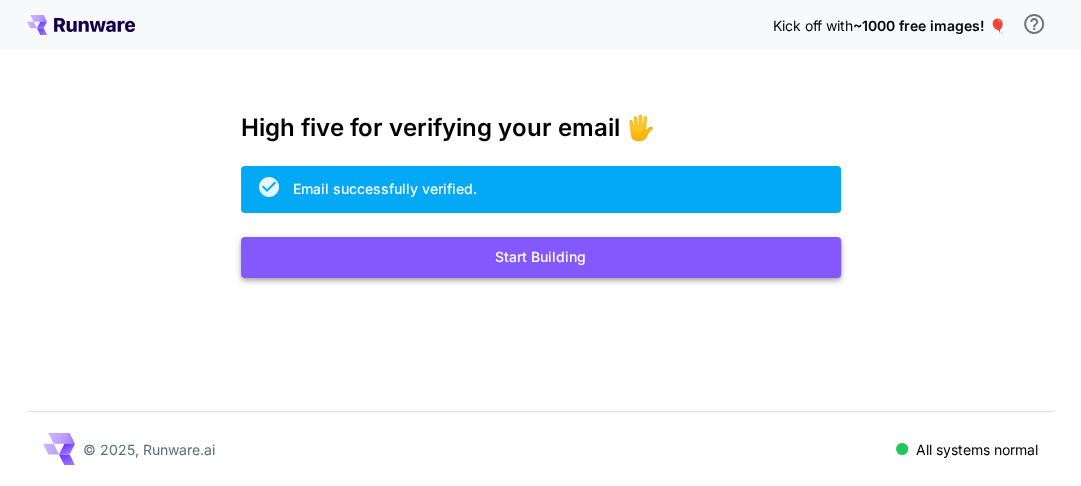 click on "Start Building" at bounding box center (541, 257) 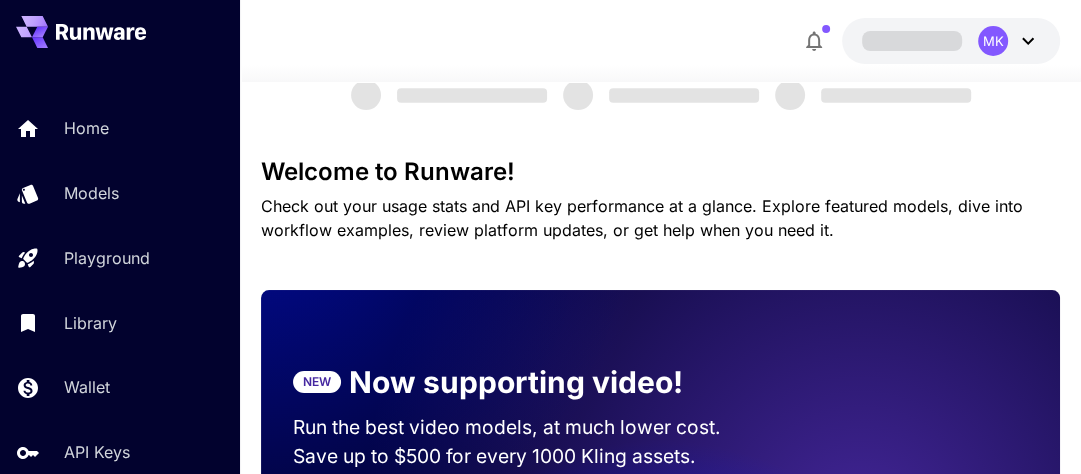 scroll, scrollTop: 46, scrollLeft: 0, axis: vertical 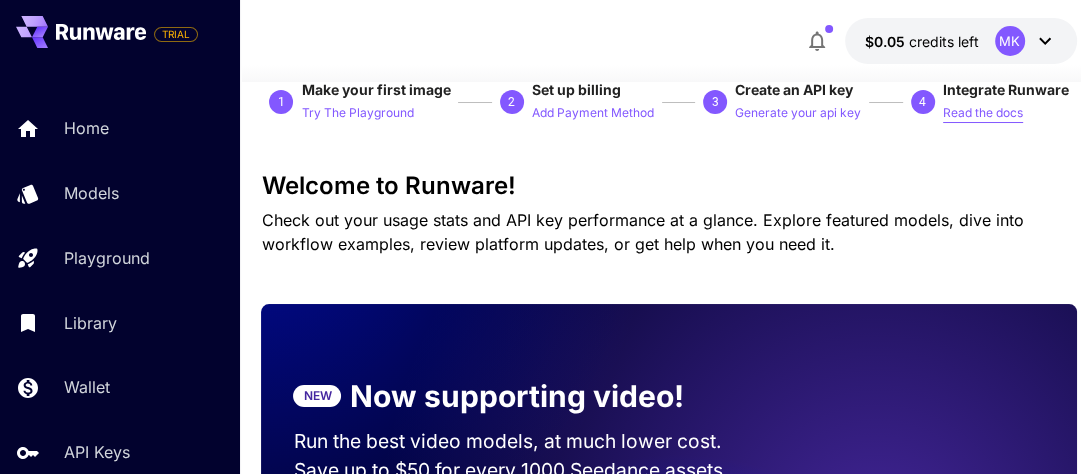 click on "Read the docs" at bounding box center (983, 113) 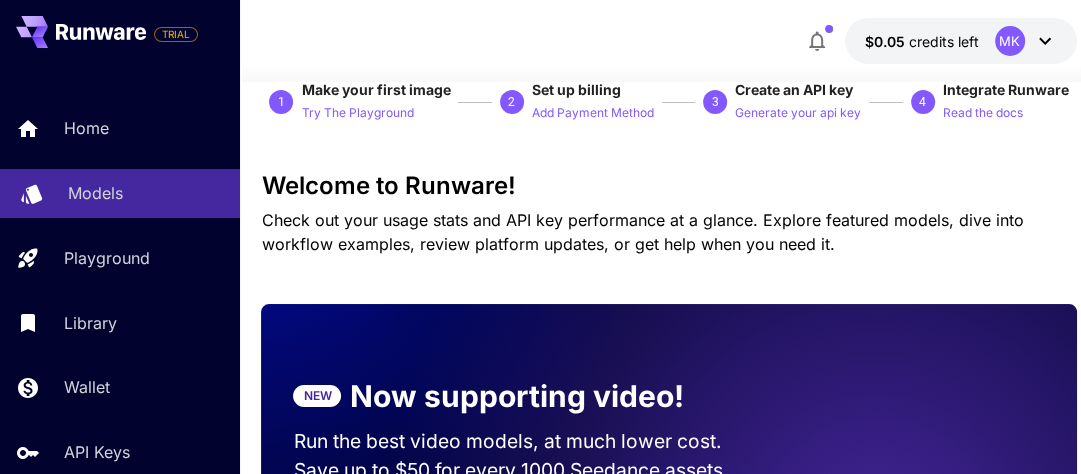 click on "Models" at bounding box center (95, 193) 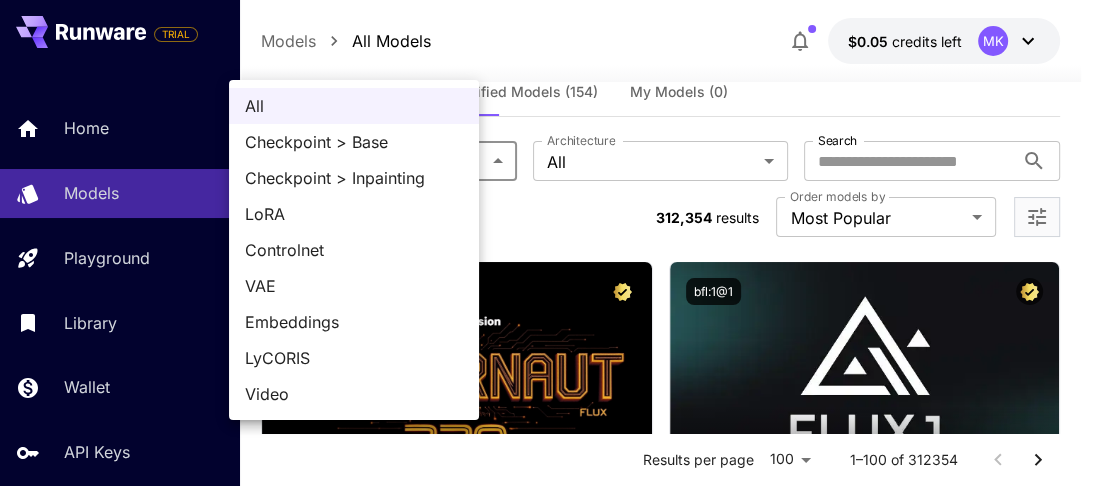 click on "**********" at bounding box center [546, 20136] 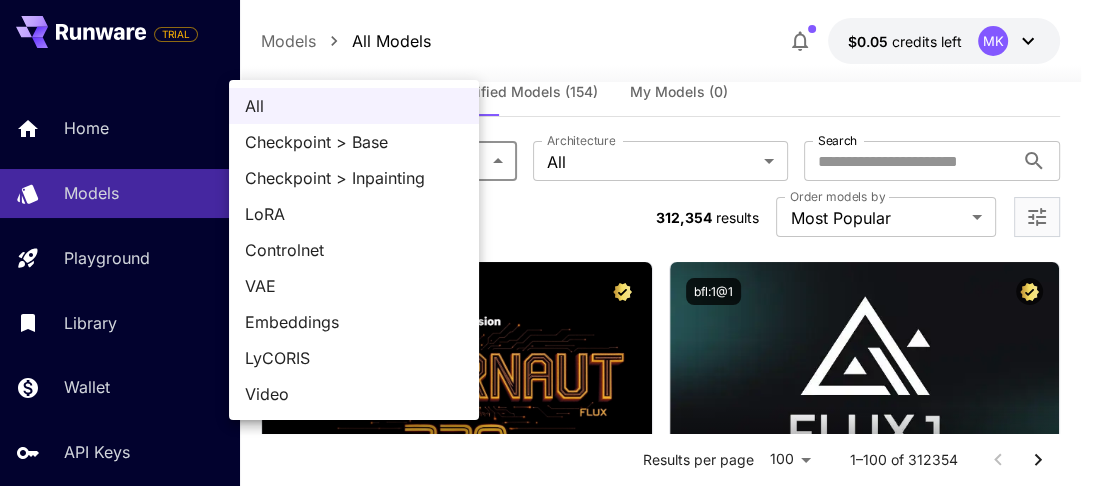 scroll, scrollTop: 0, scrollLeft: 0, axis: both 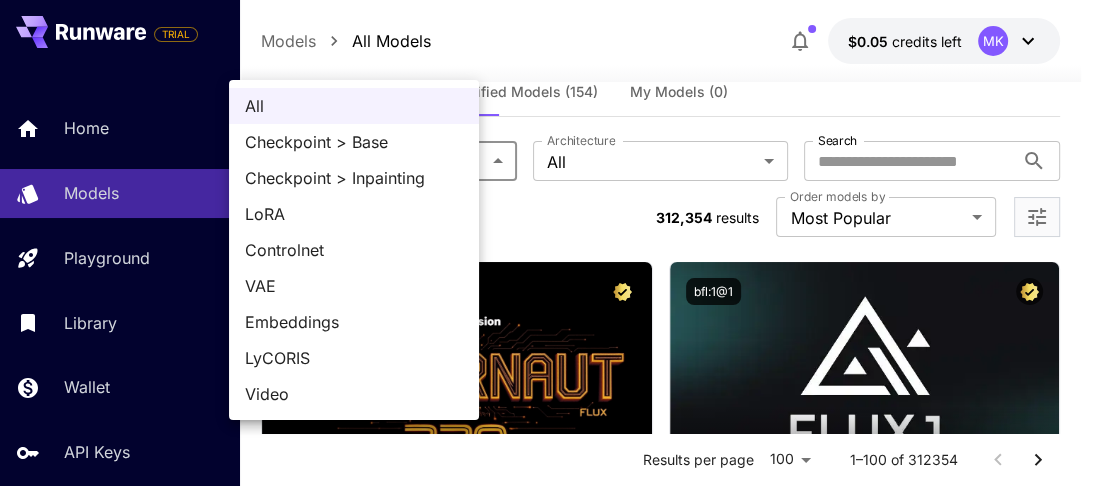 click at bounding box center [546, 243] 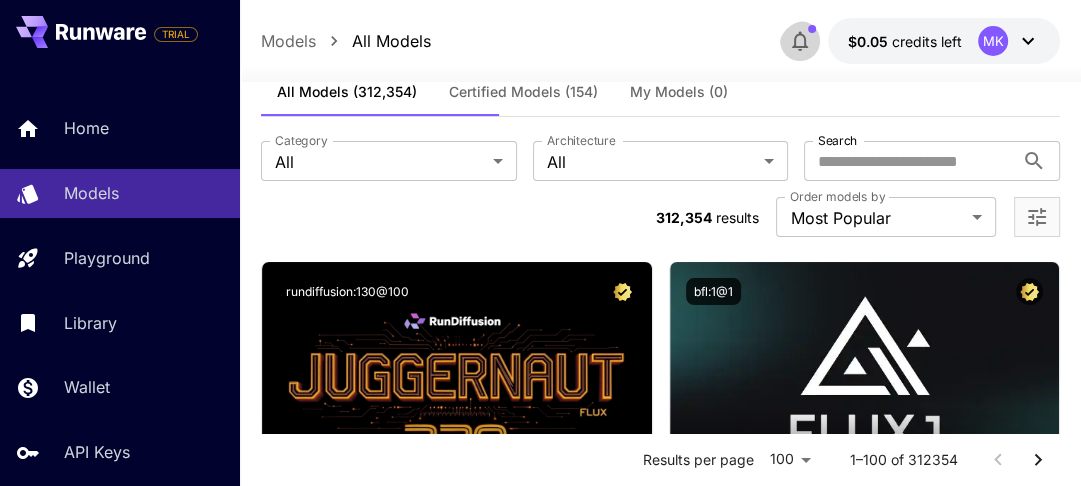 click 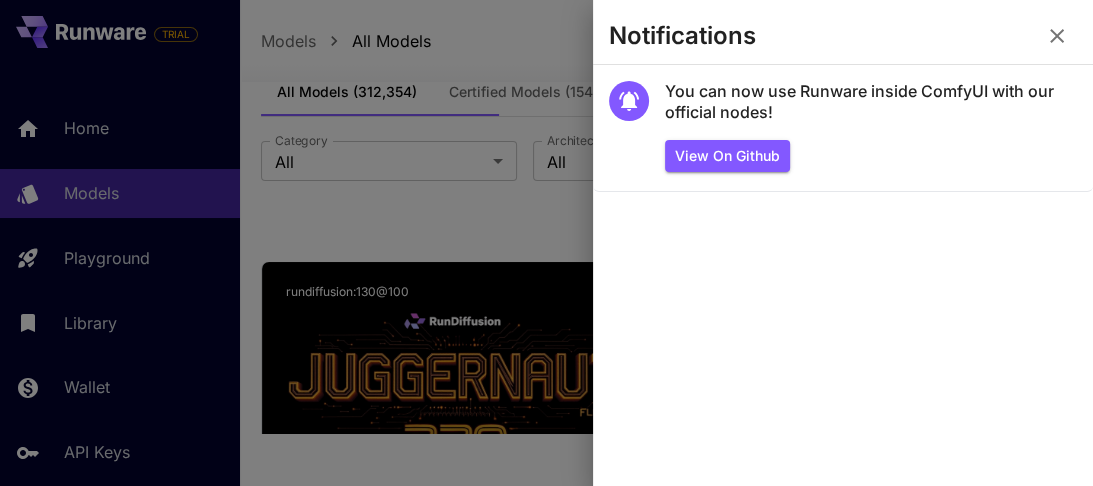 click at bounding box center [1057, 36] 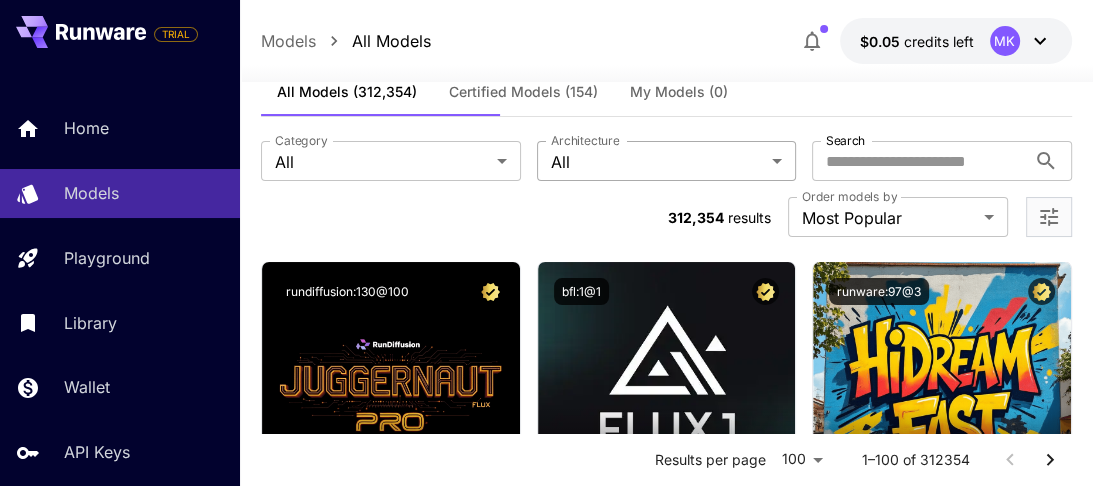 click on "**********" at bounding box center (546, 13822) 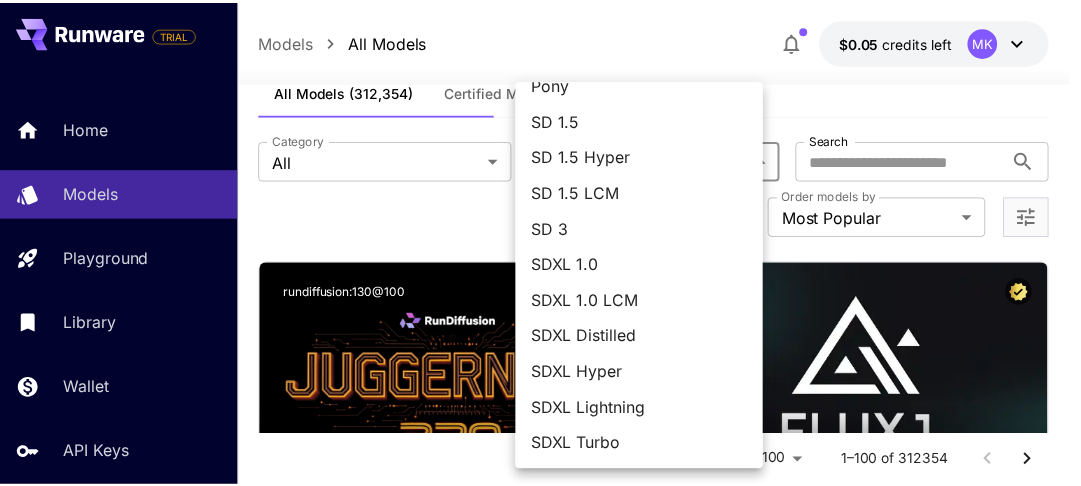 scroll, scrollTop: 586, scrollLeft: 0, axis: vertical 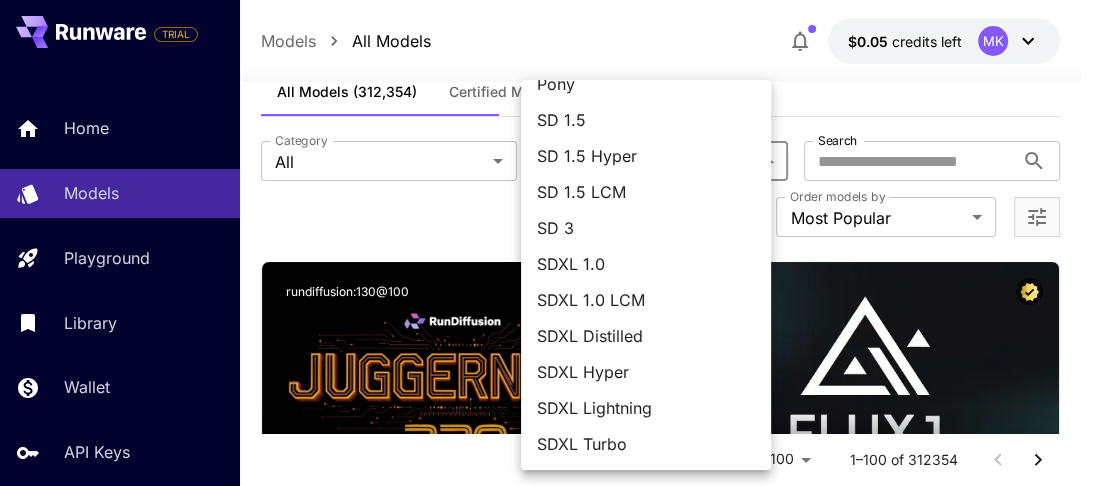 click at bounding box center [546, 243] 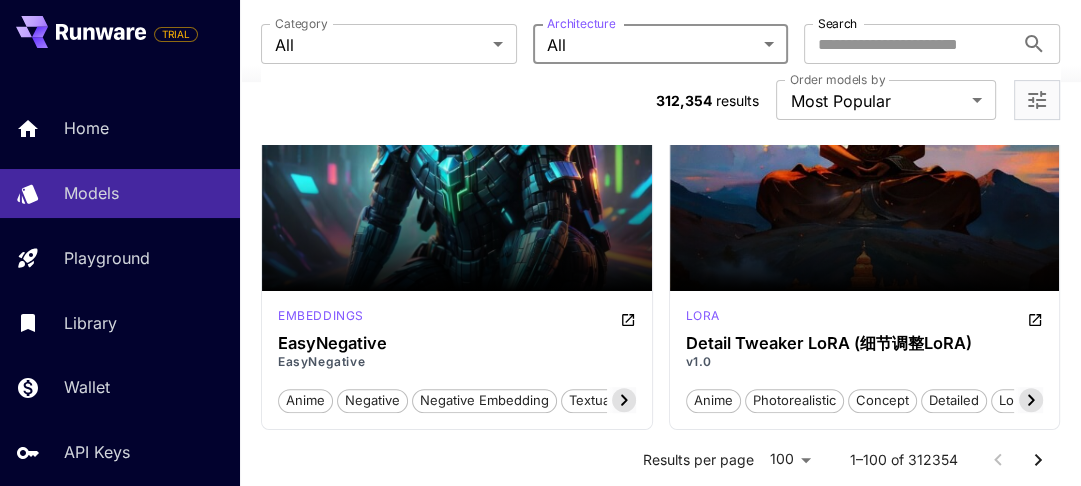 scroll, scrollTop: 5966, scrollLeft: 0, axis: vertical 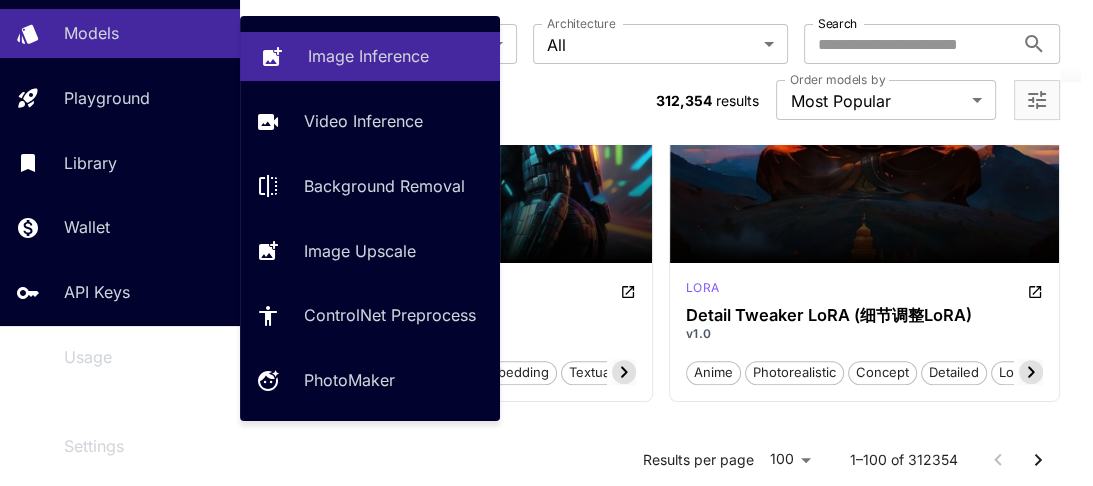 click on "Image Inference" at bounding box center (368, 56) 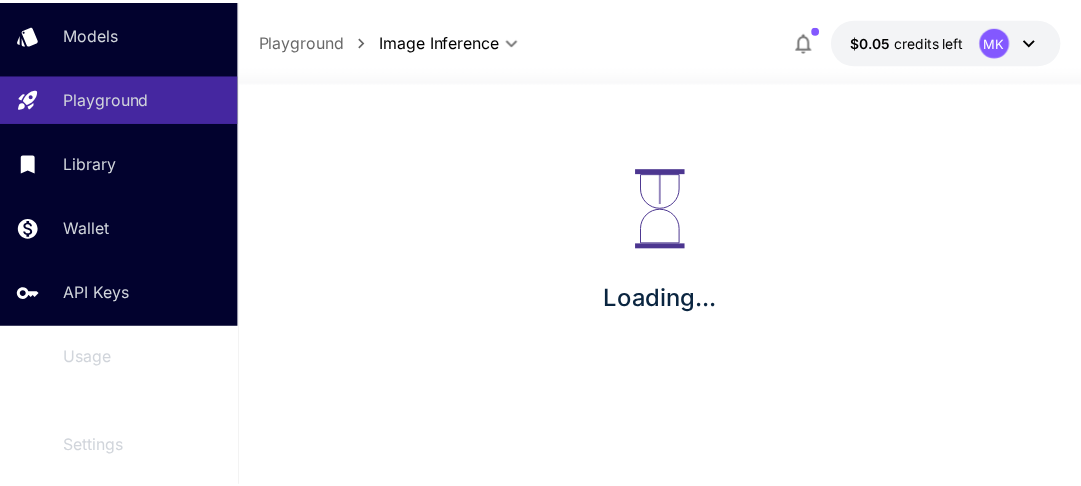 scroll, scrollTop: 117, scrollLeft: 0, axis: vertical 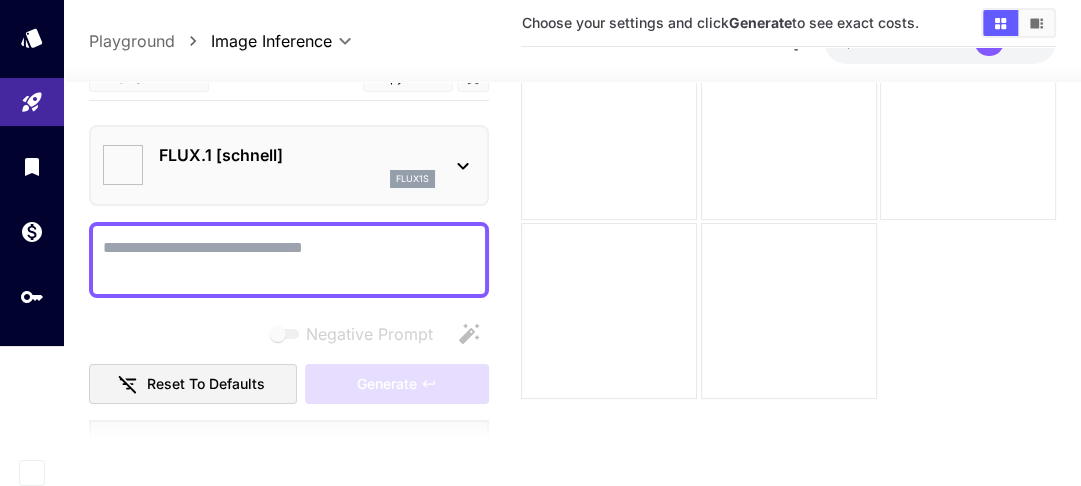 type on "**********" 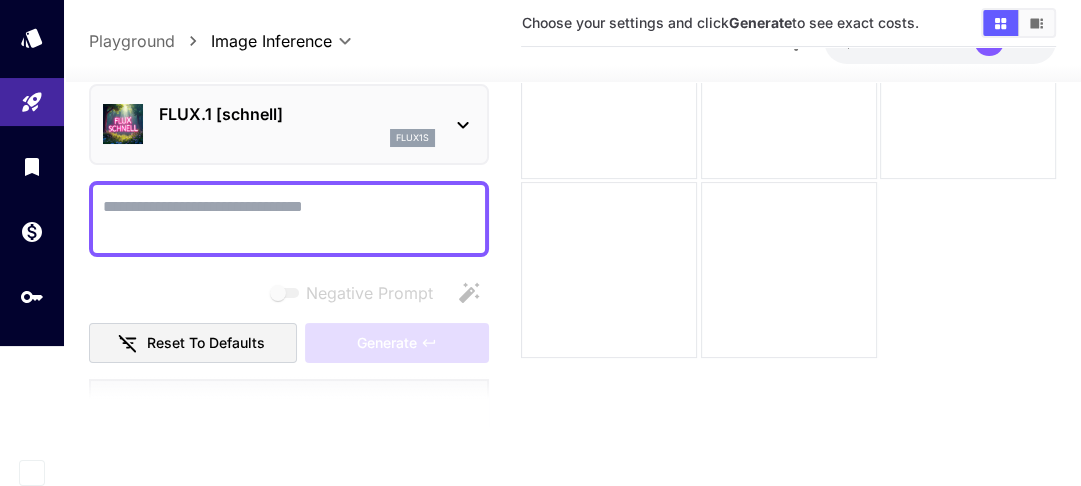 scroll, scrollTop: 215, scrollLeft: 0, axis: vertical 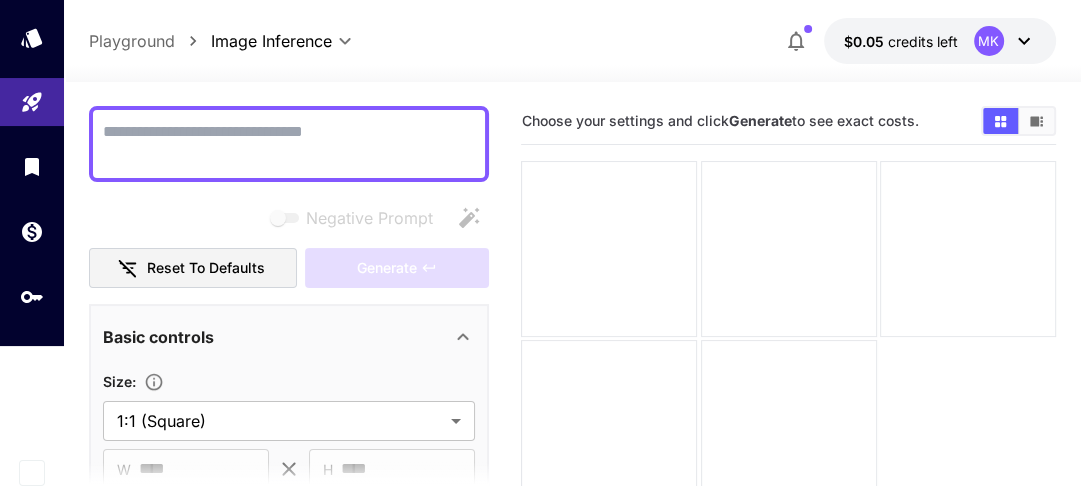 click on "Negative Prompt" at bounding box center (289, 144) 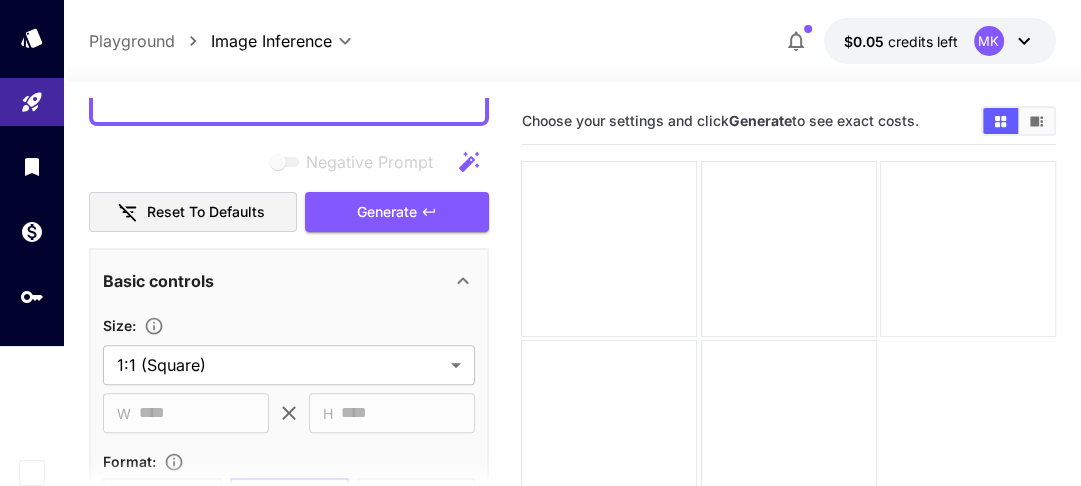 scroll, scrollTop: 480, scrollLeft: 0, axis: vertical 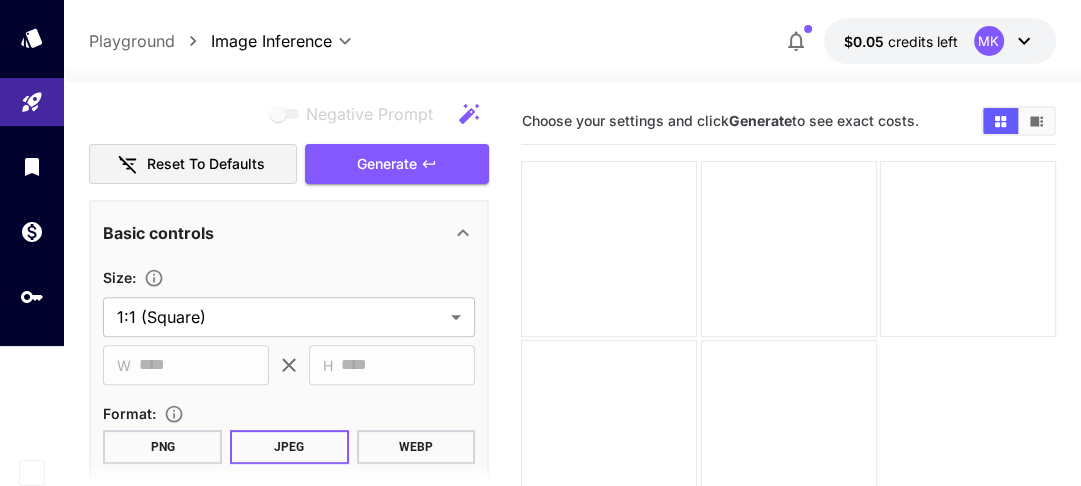 type on "**********" 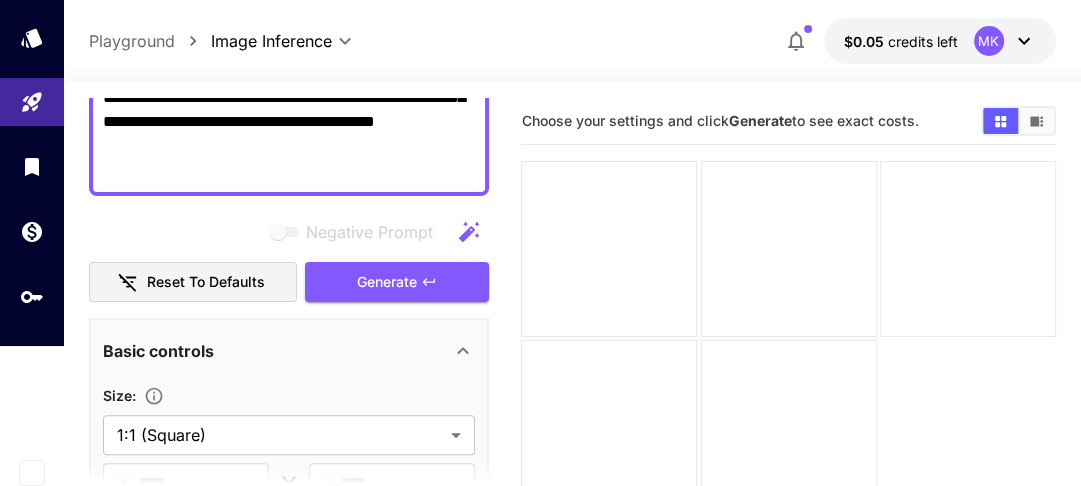 scroll, scrollTop: 400, scrollLeft: 0, axis: vertical 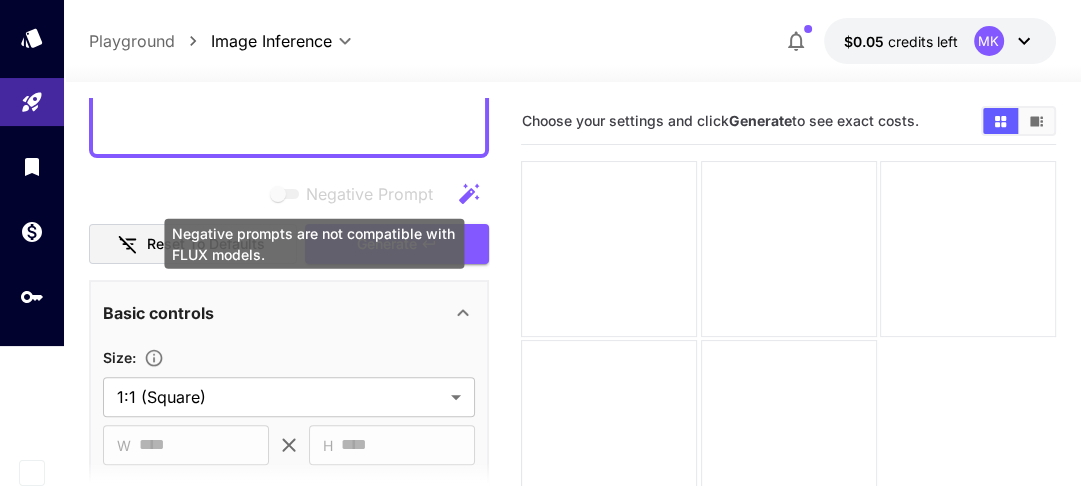 click at bounding box center [286, 194] 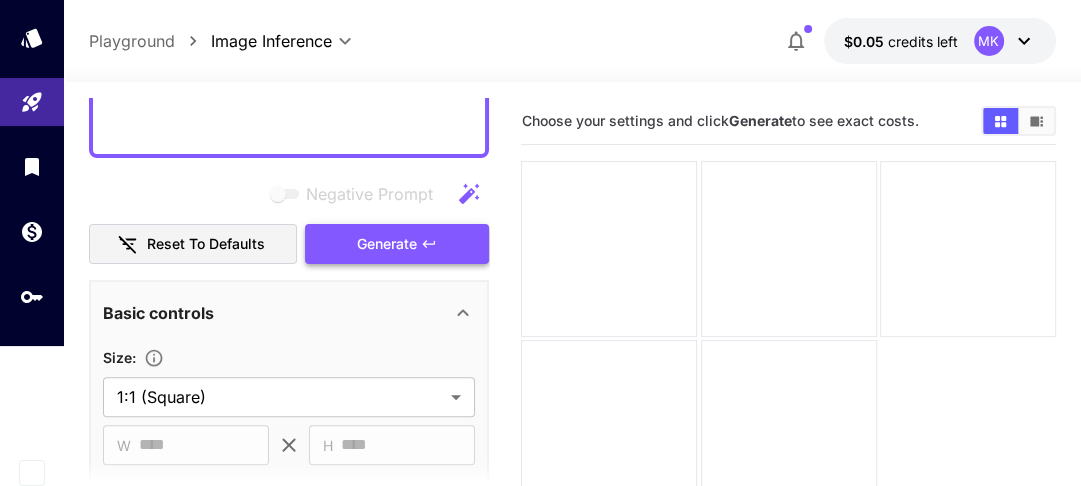 click on "Generate" at bounding box center (387, 244) 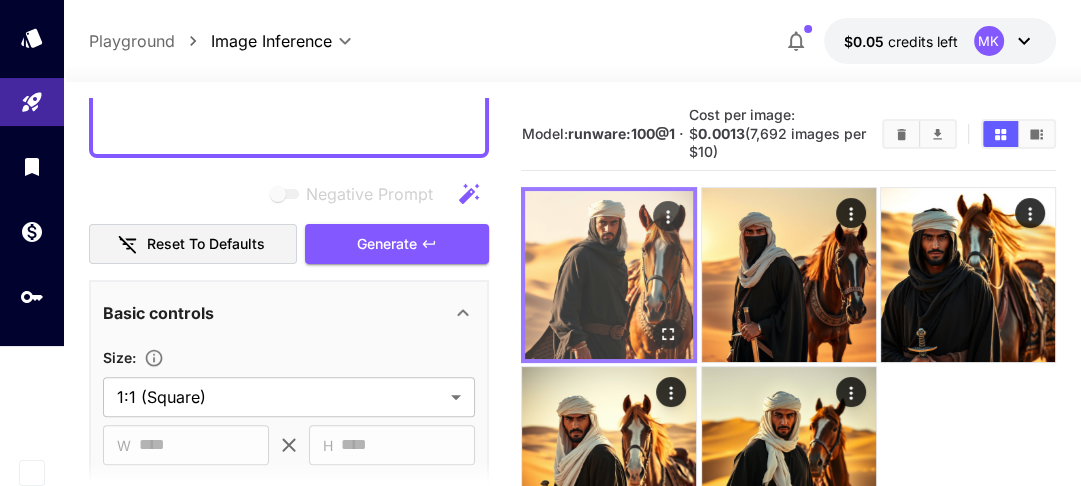 click at bounding box center [609, 275] 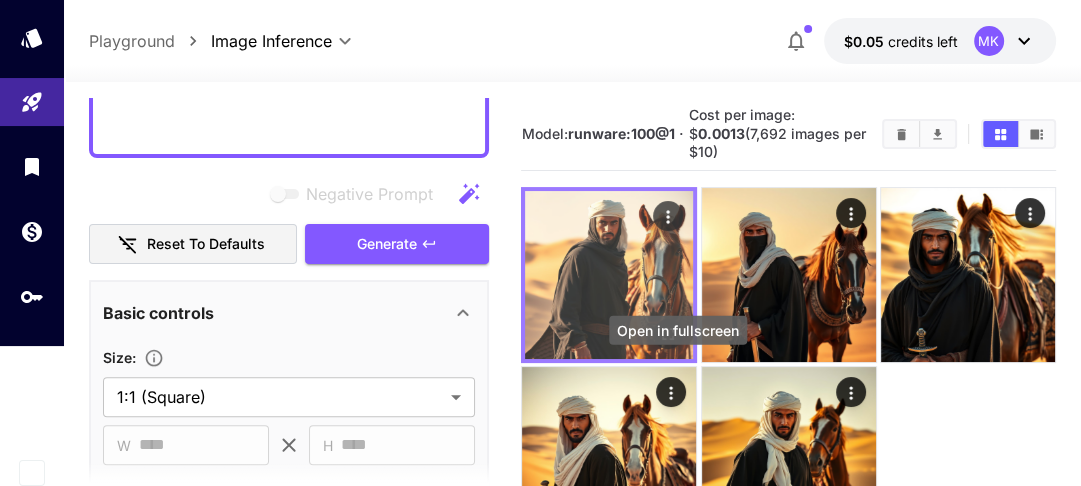 click 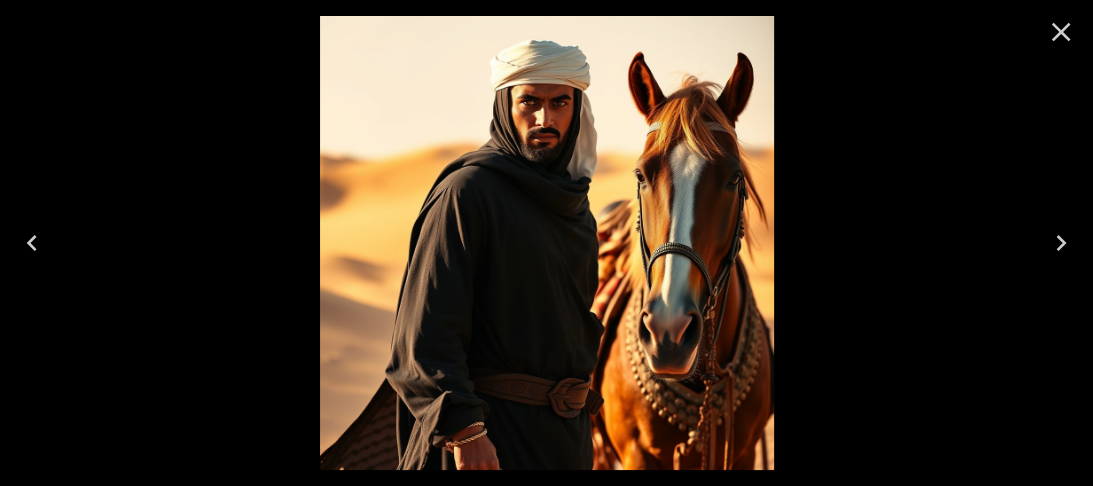 click 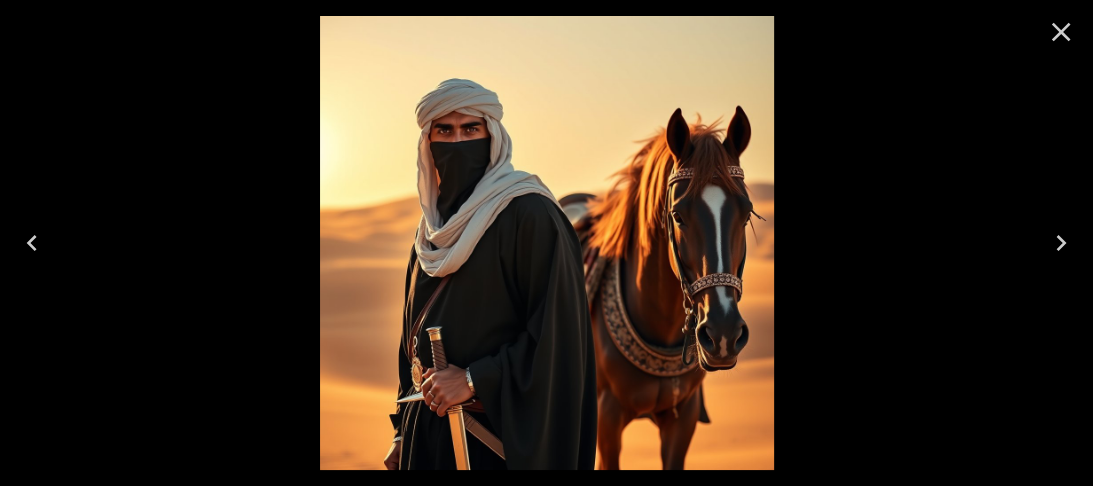 click 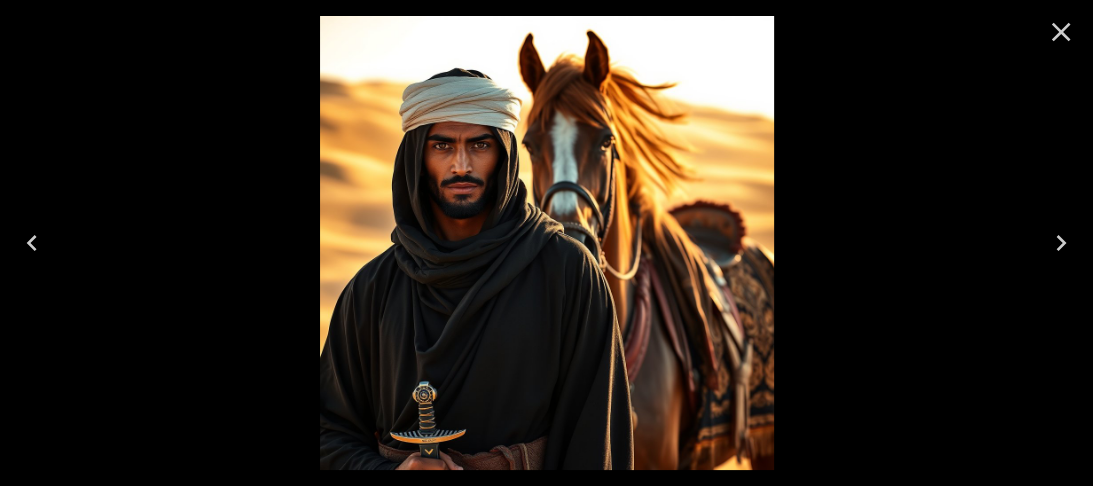 click 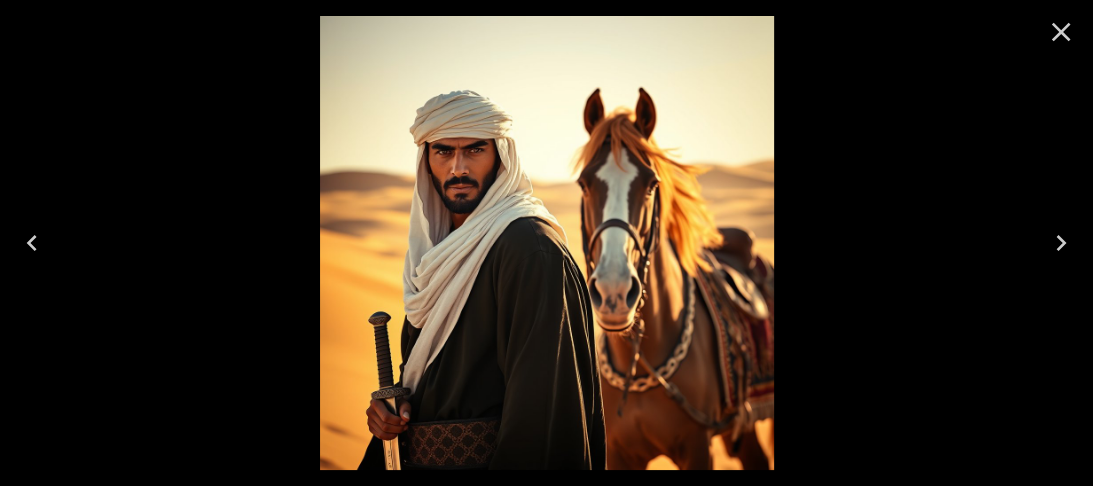 click 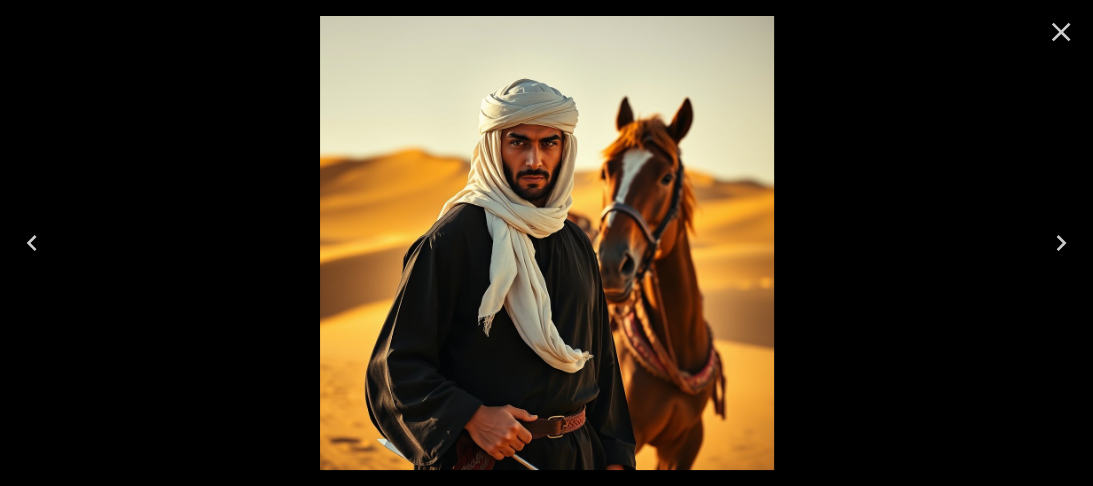 click 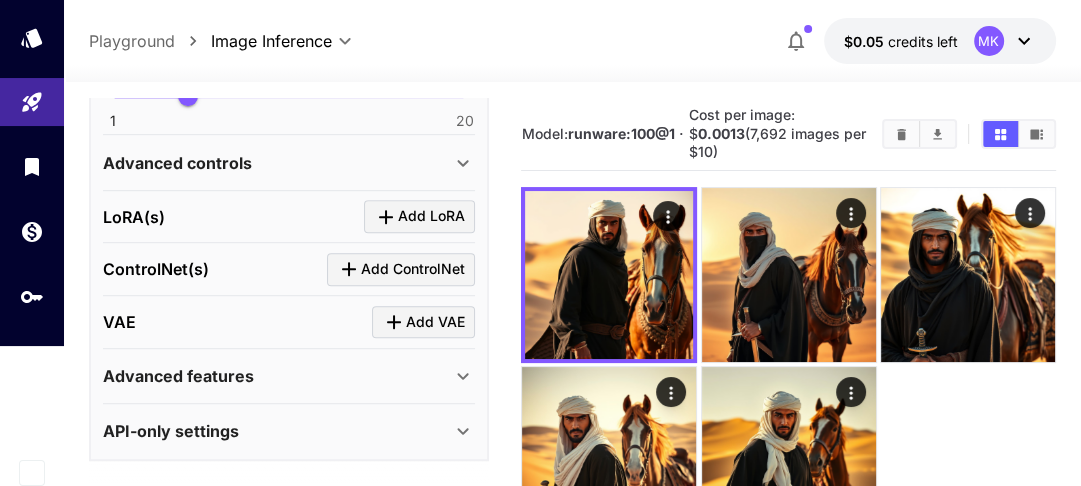 scroll, scrollTop: 960, scrollLeft: 0, axis: vertical 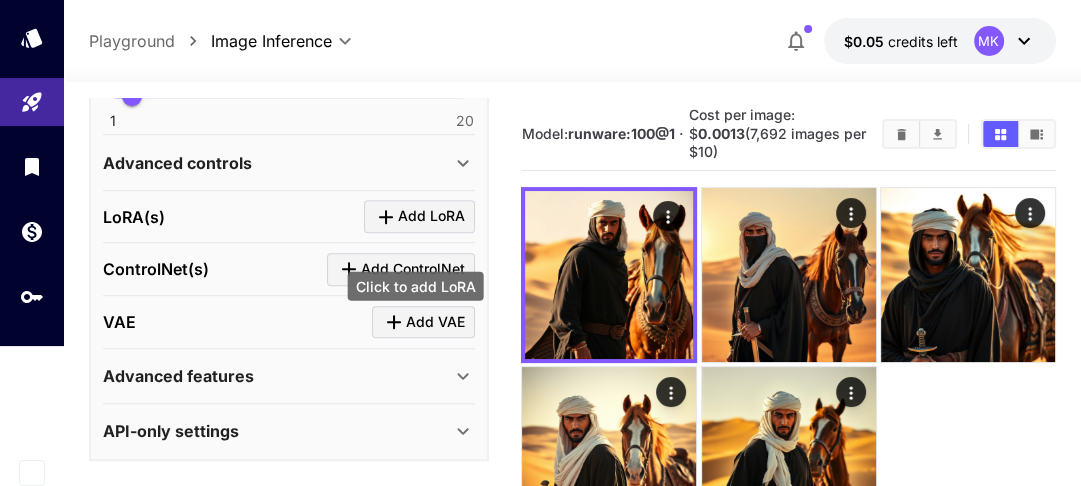 click on "Add LoRA" at bounding box center (431, 216) 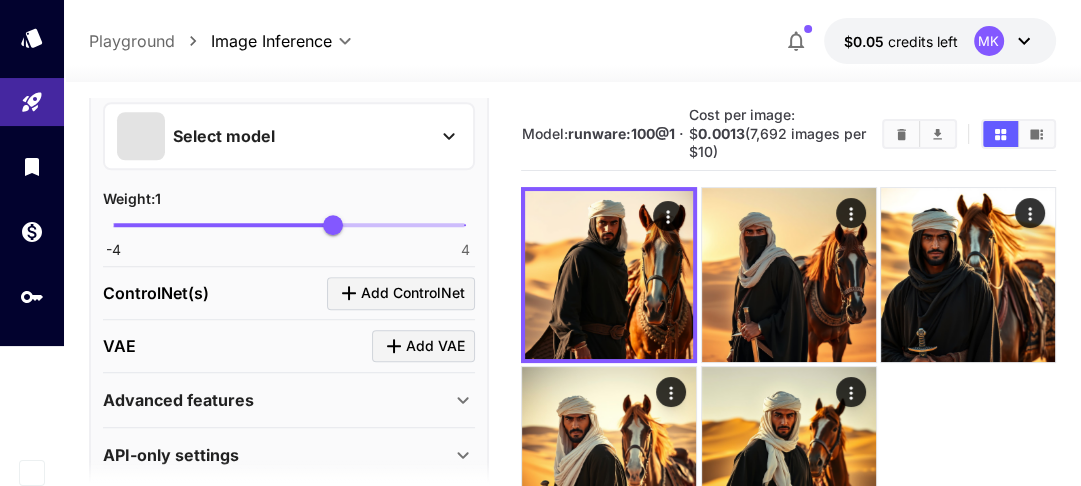 click on "Select model" at bounding box center (224, 136) 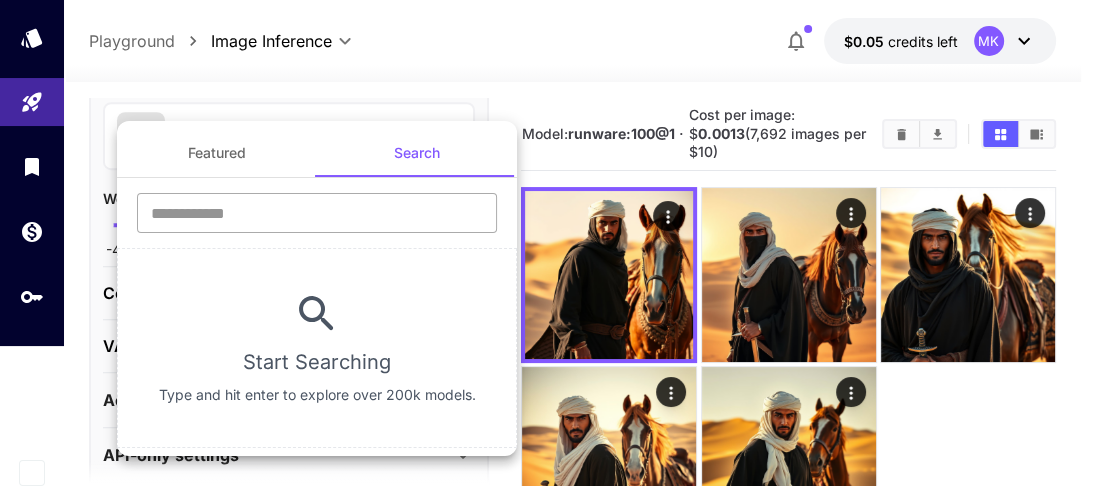 click at bounding box center (317, 213) 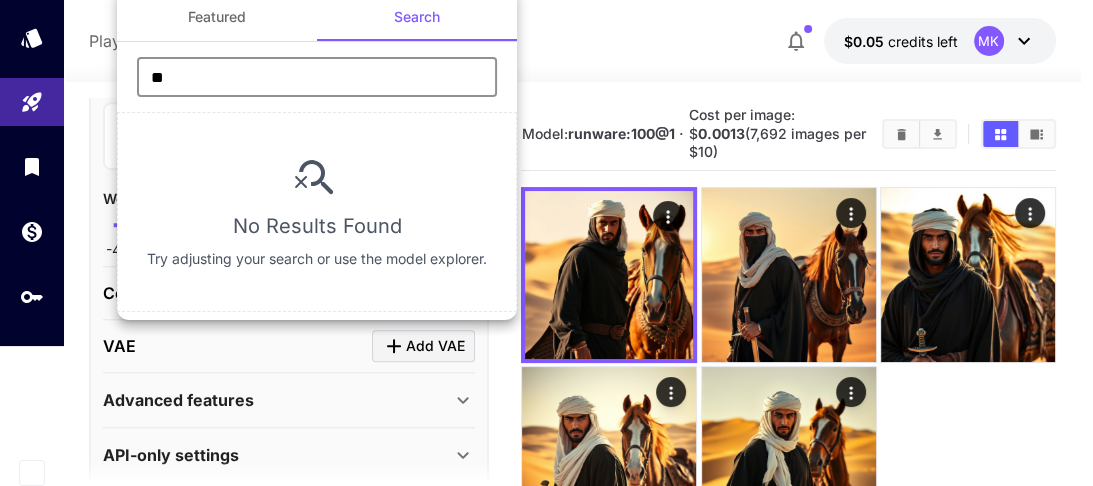 type on "*" 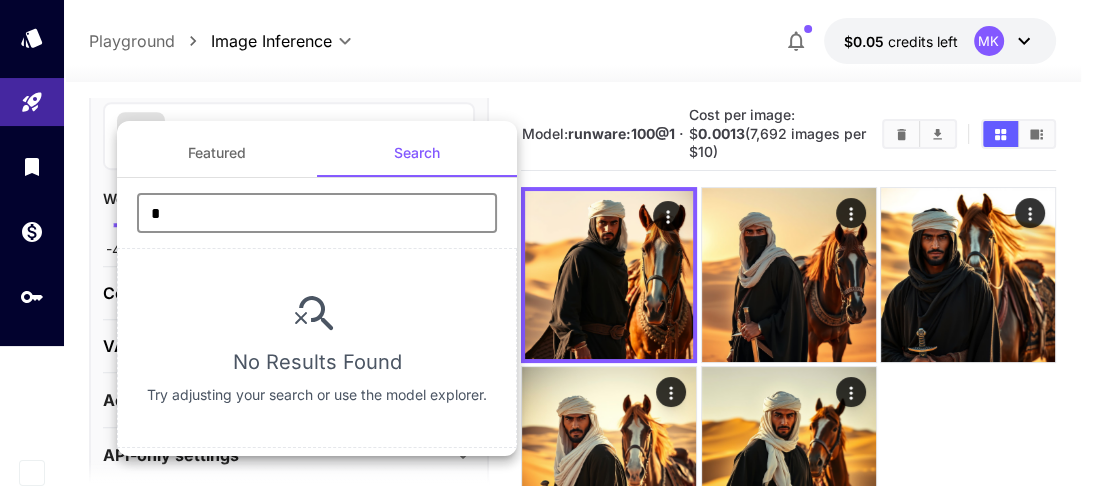 type 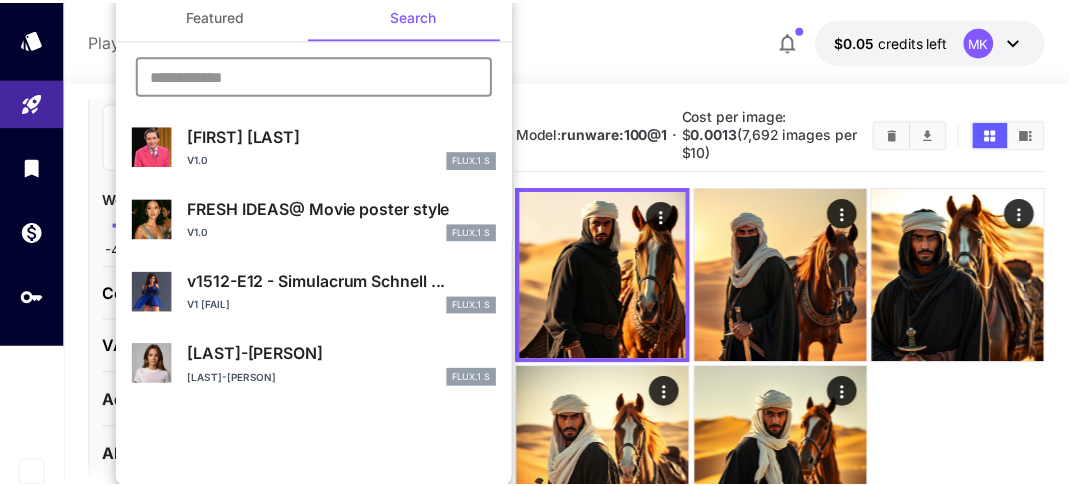 scroll, scrollTop: 0, scrollLeft: 0, axis: both 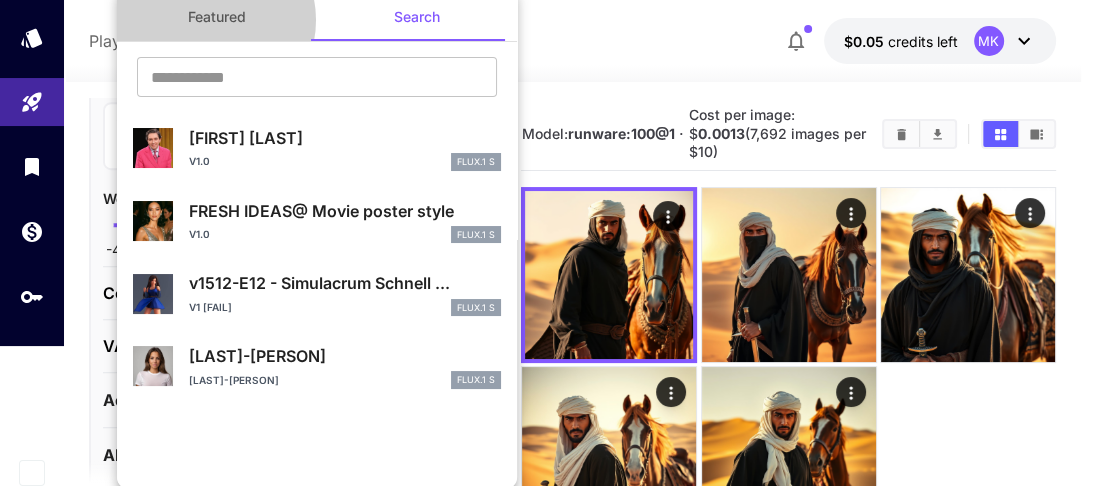 click on "Featured" at bounding box center [217, 17] 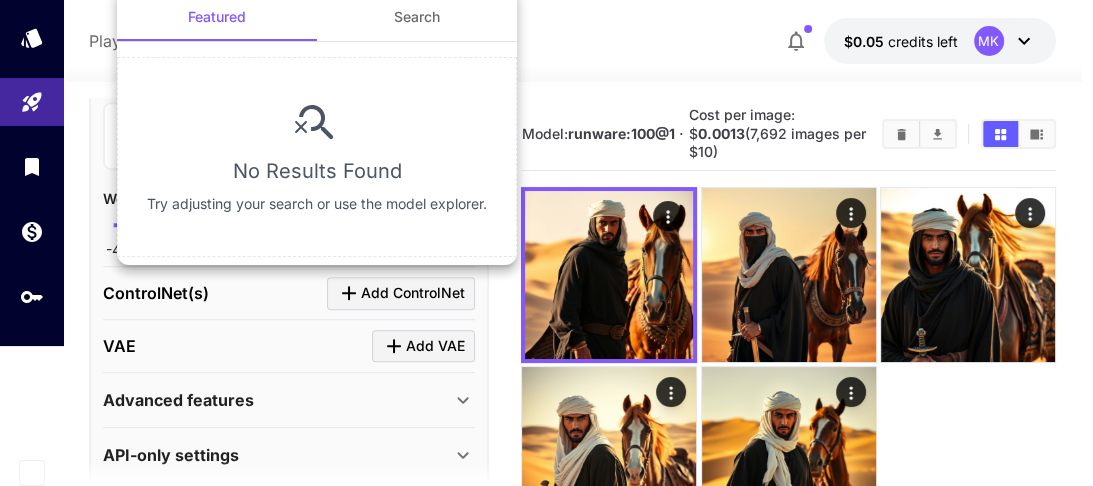 click at bounding box center [546, 243] 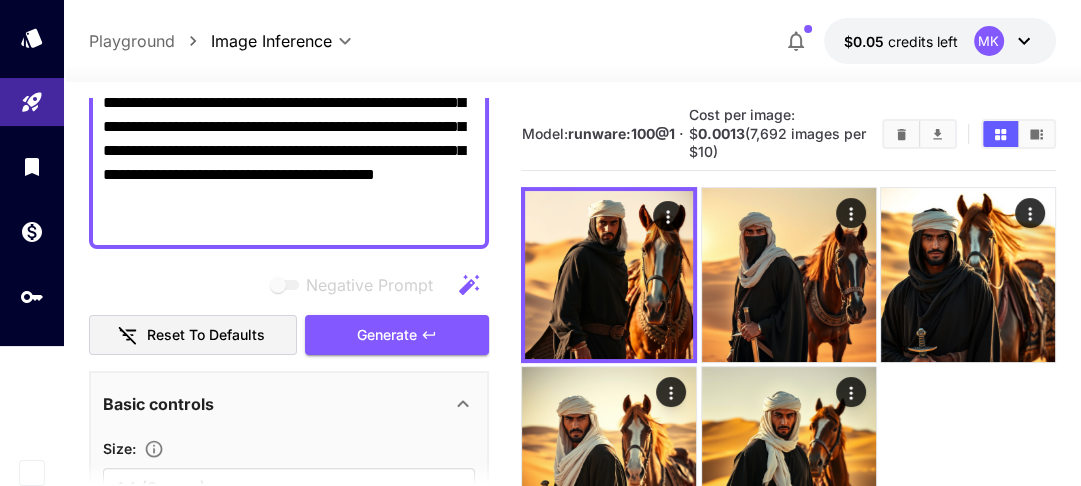 scroll, scrollTop: 320, scrollLeft: 0, axis: vertical 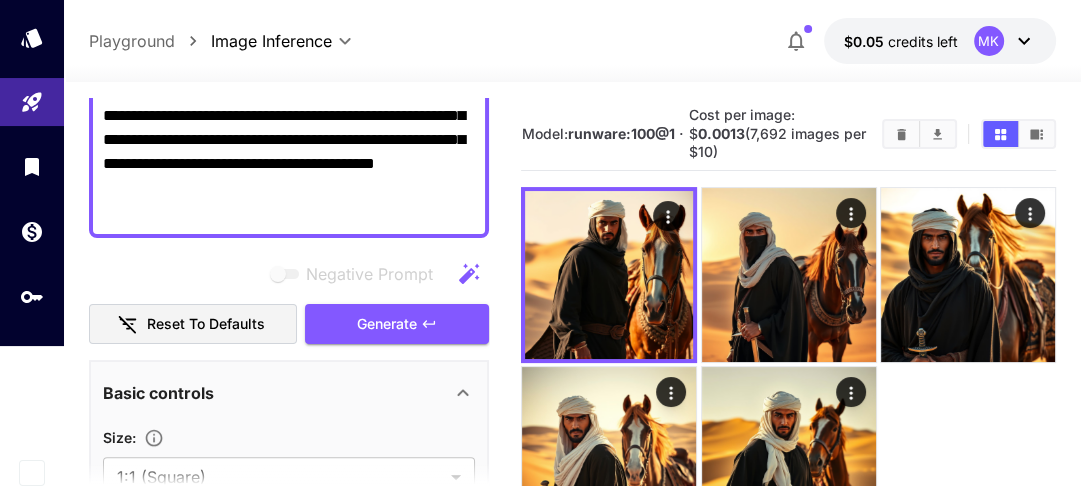 click 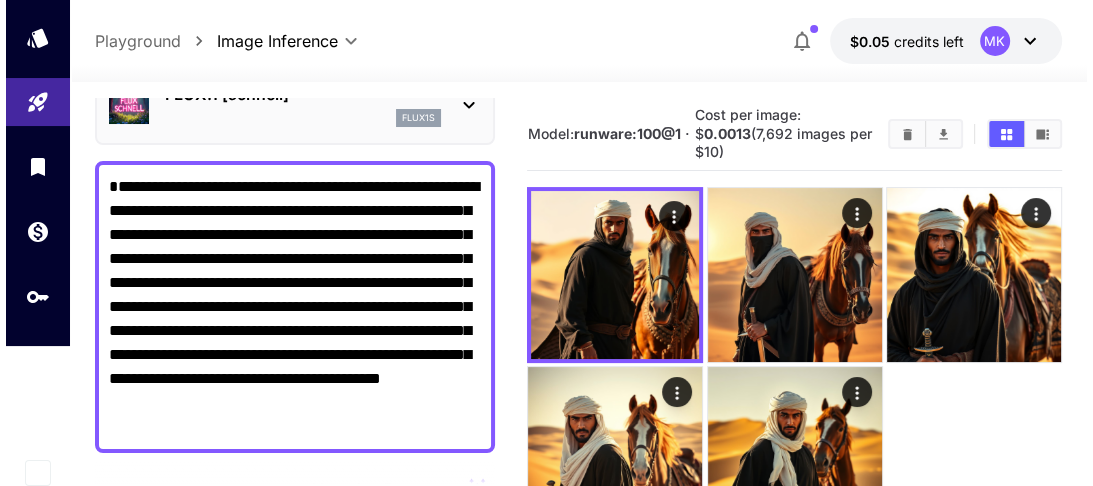 scroll, scrollTop: 80, scrollLeft: 0, axis: vertical 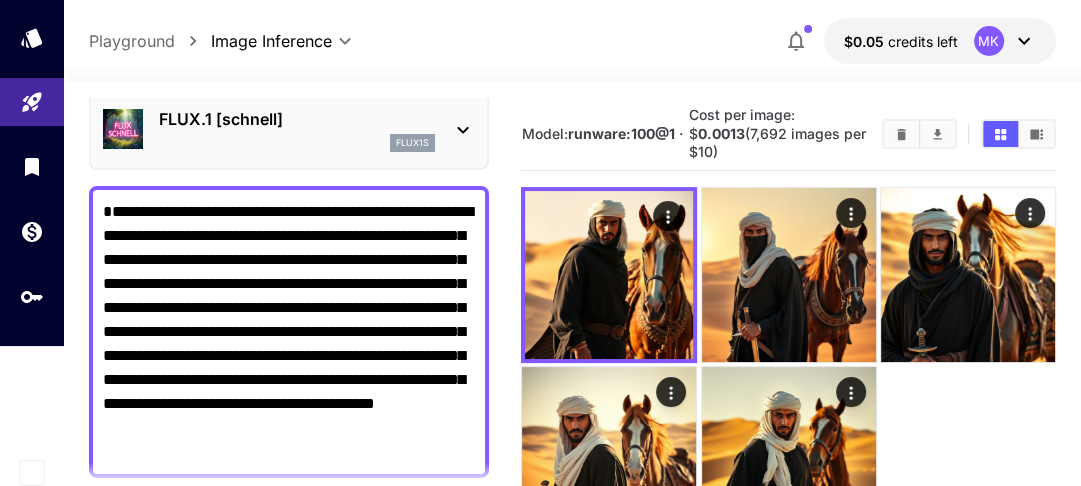 click on "FLUX.1 [schnell] flux1s" at bounding box center [289, 129] 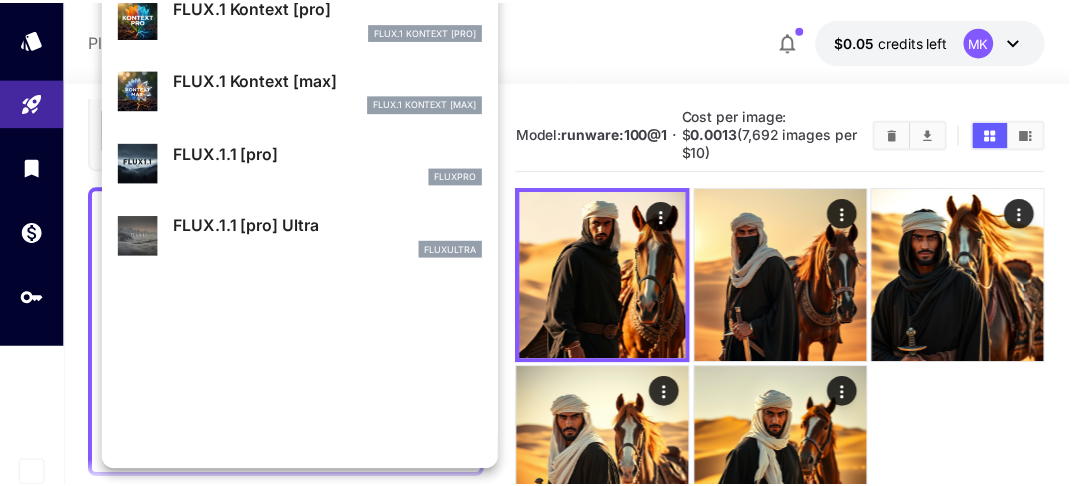 scroll, scrollTop: 320, scrollLeft: 0, axis: vertical 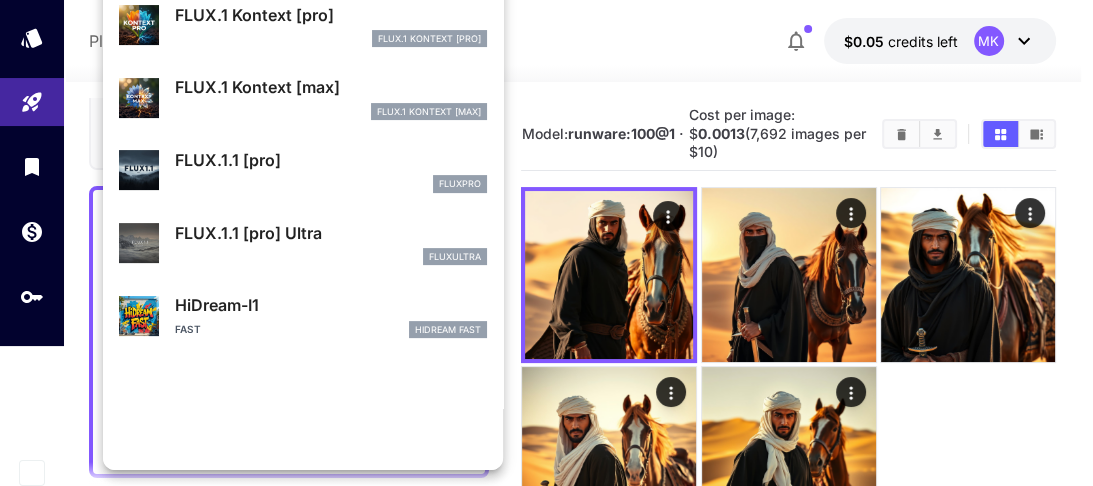 click on "fluxpro" at bounding box center [331, 184] 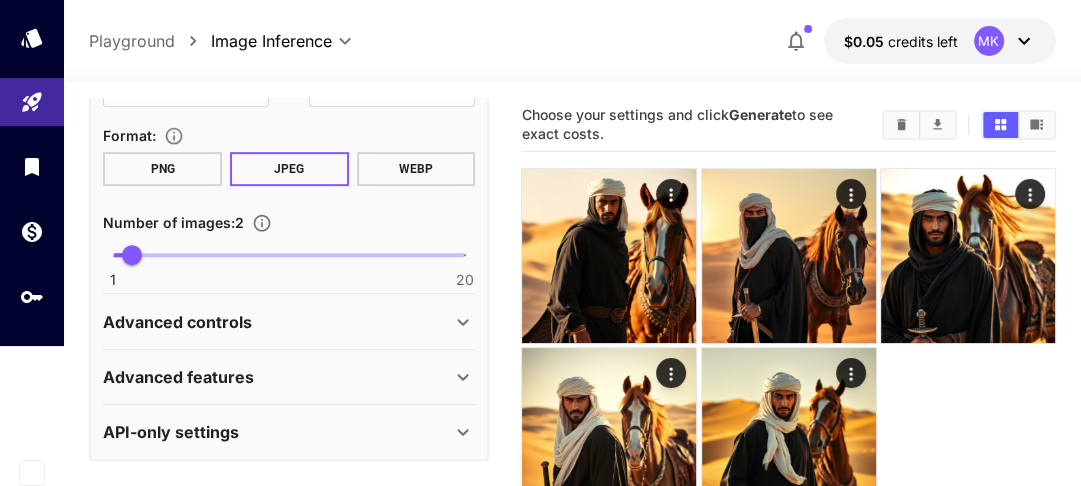 scroll, scrollTop: 927, scrollLeft: 0, axis: vertical 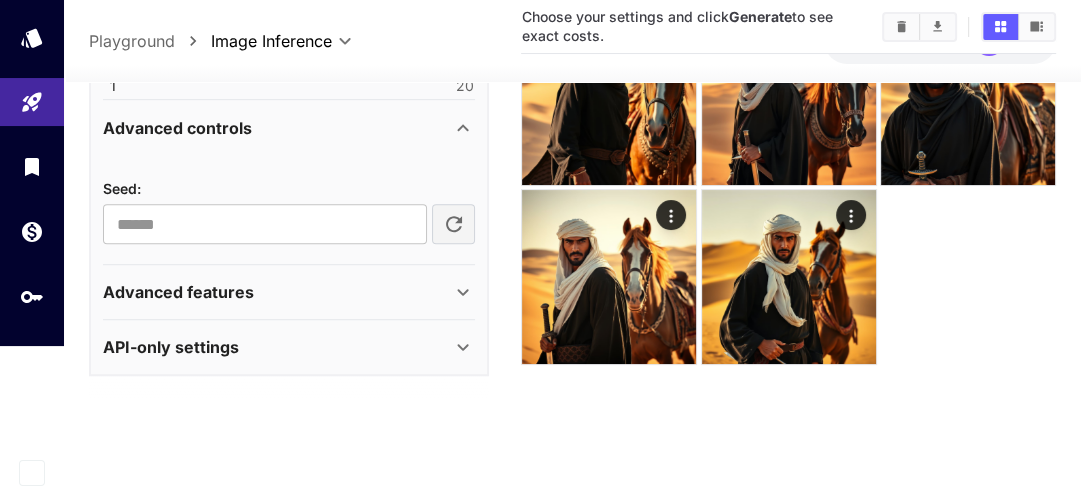 click on "Advanced features" at bounding box center [277, 292] 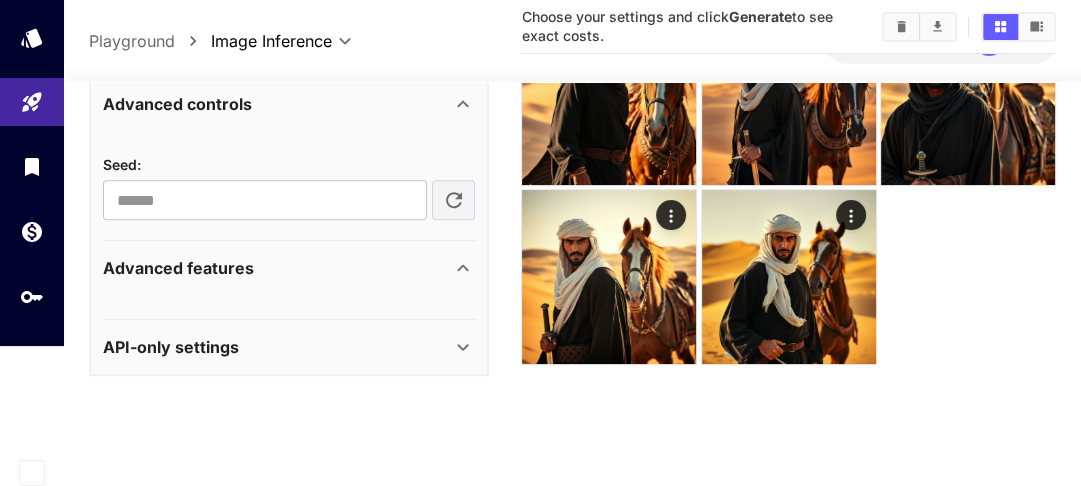 click at bounding box center [289, 401] 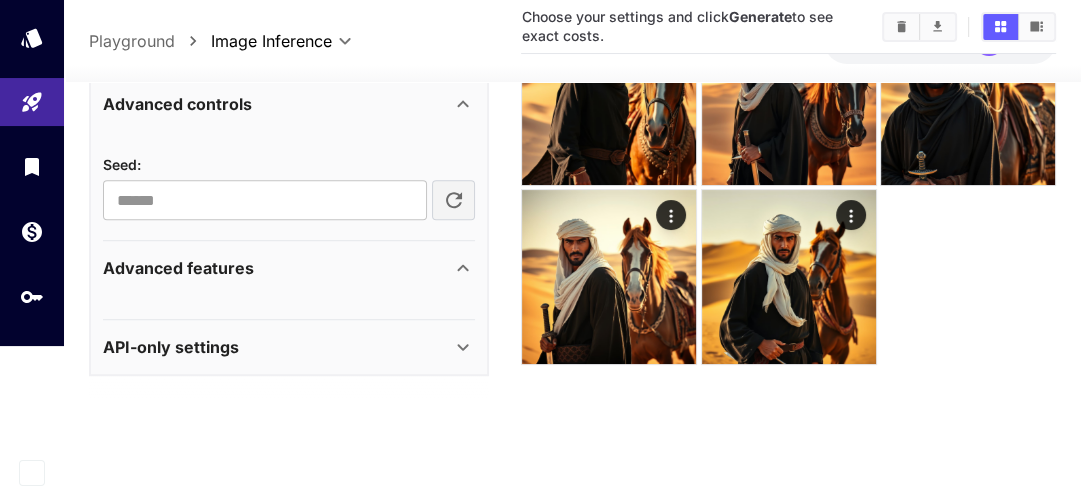 scroll, scrollTop: 1109, scrollLeft: 0, axis: vertical 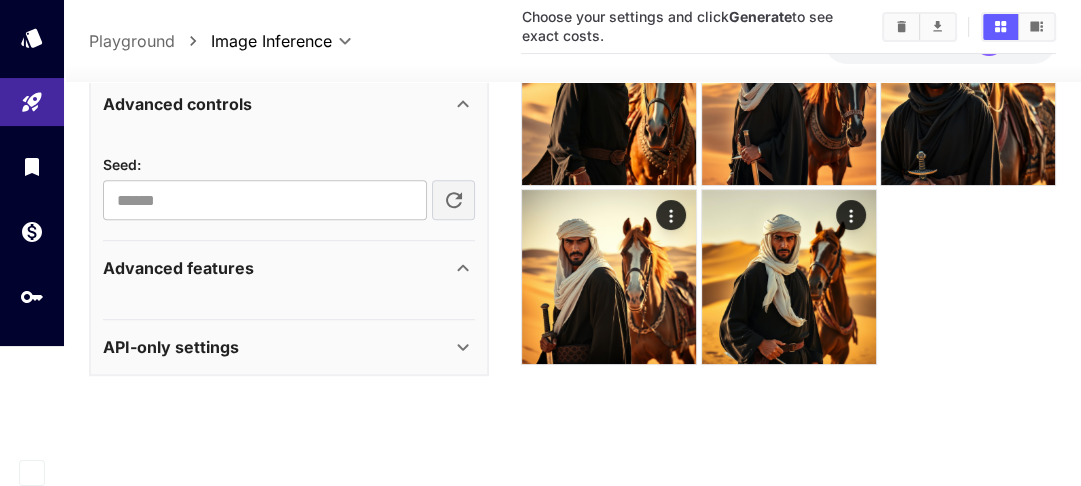 click on "API-only settings" at bounding box center [277, 347] 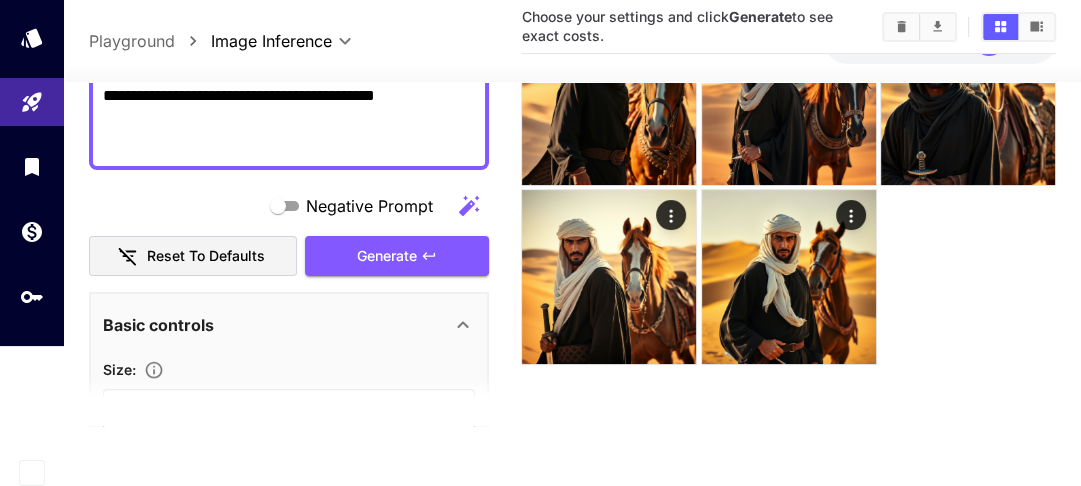 scroll, scrollTop: 320, scrollLeft: 0, axis: vertical 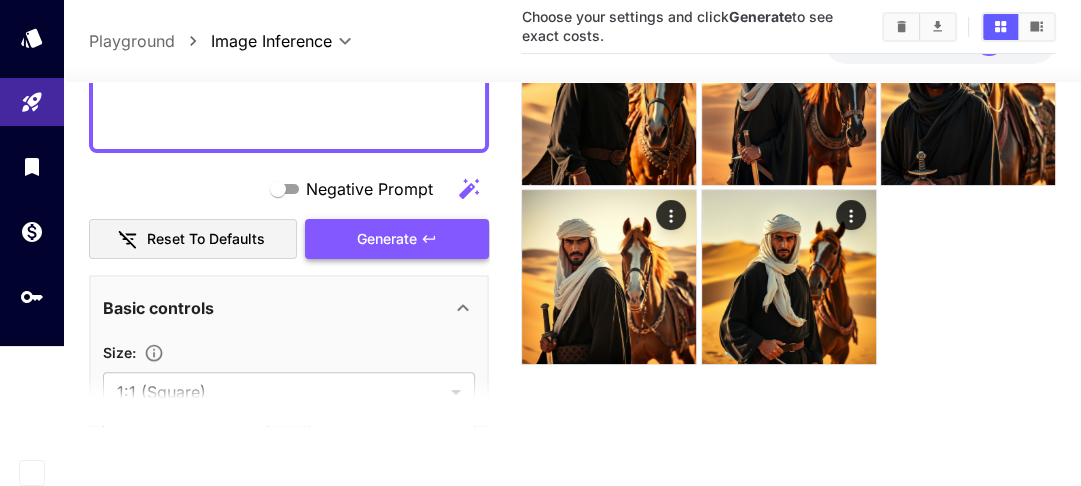 click on "Negative Prompt Reset to defaults Generate" at bounding box center [289, 214] 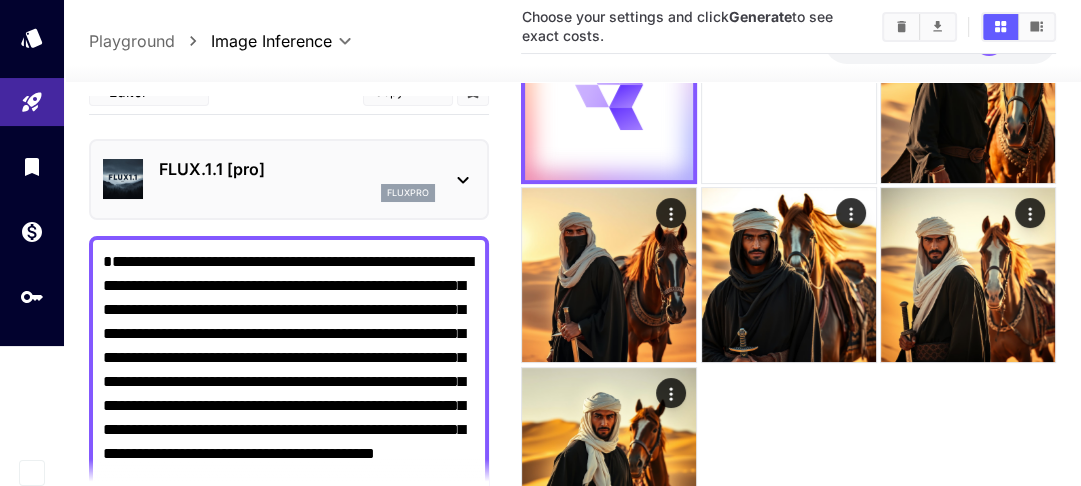scroll, scrollTop: 0, scrollLeft: 0, axis: both 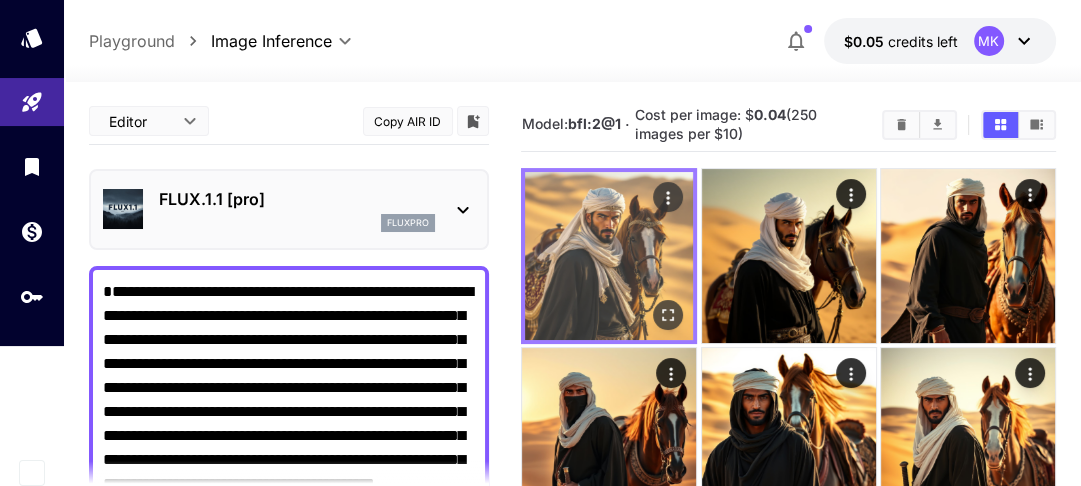 click at bounding box center [609, 256] 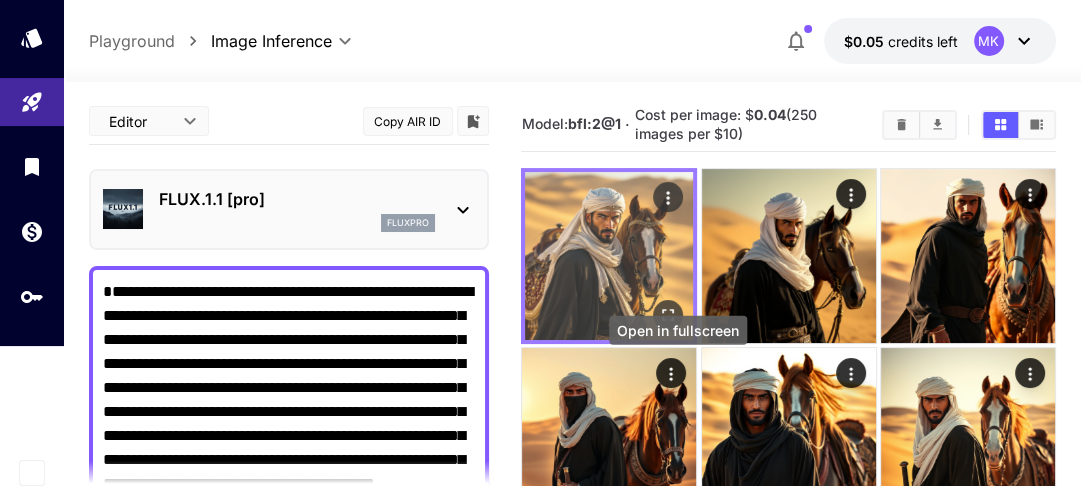 click 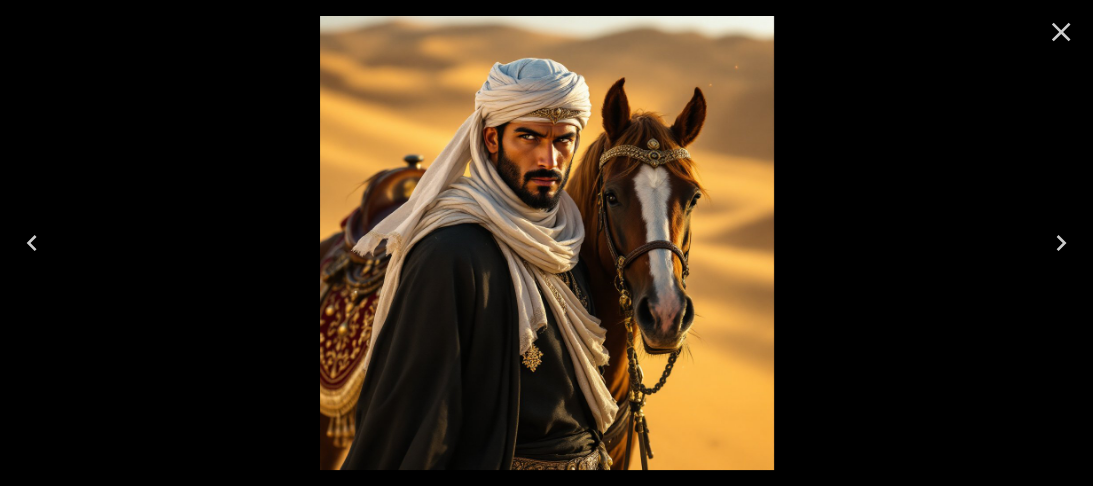 click 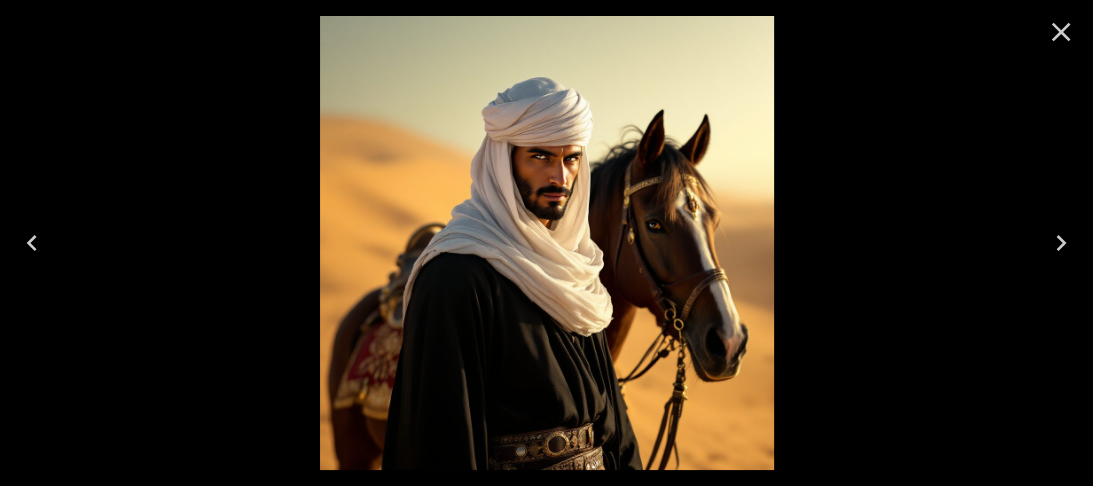 click 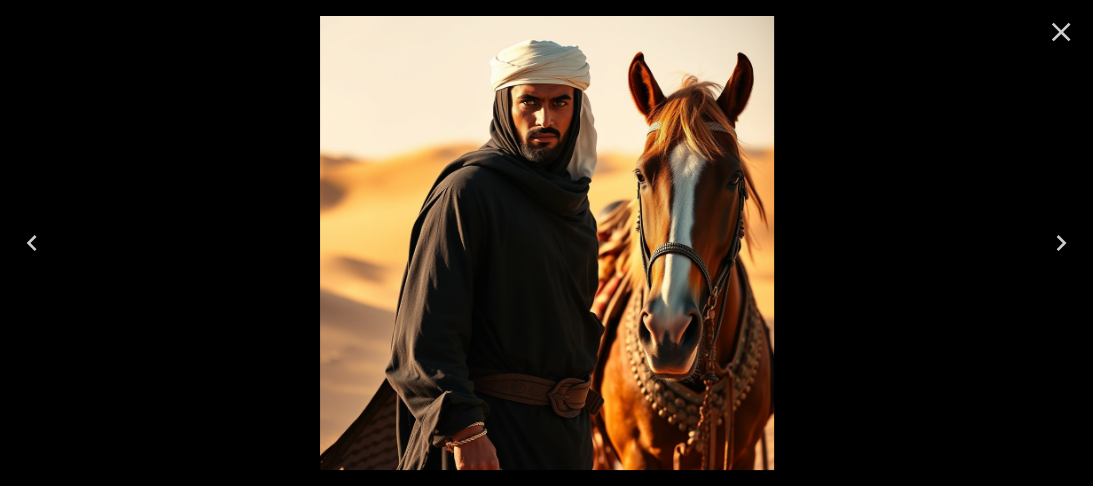 click 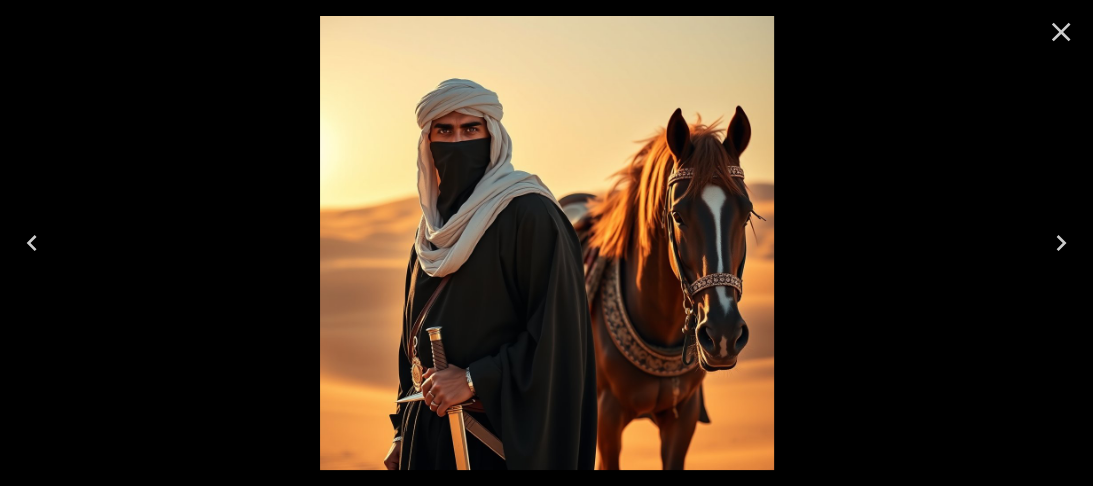 click 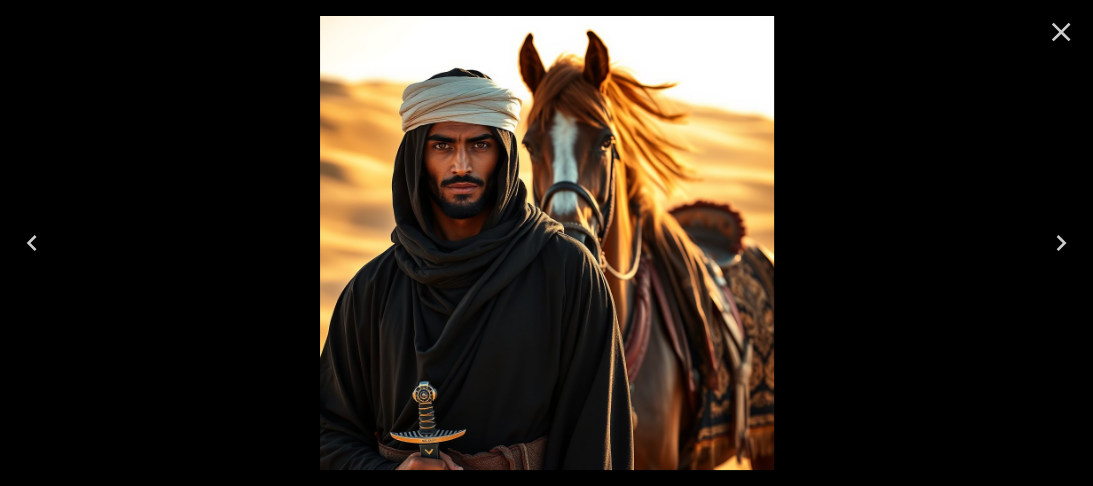 click 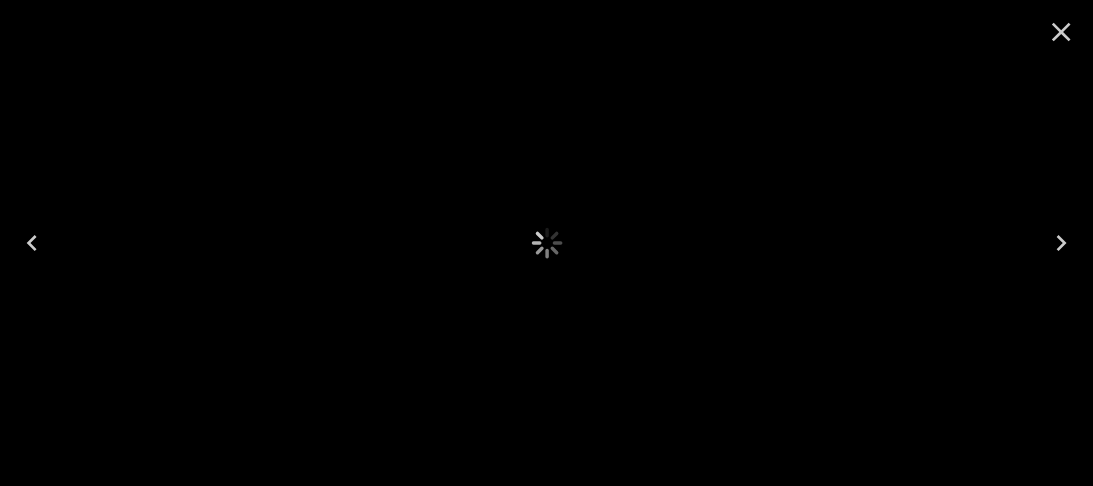 click 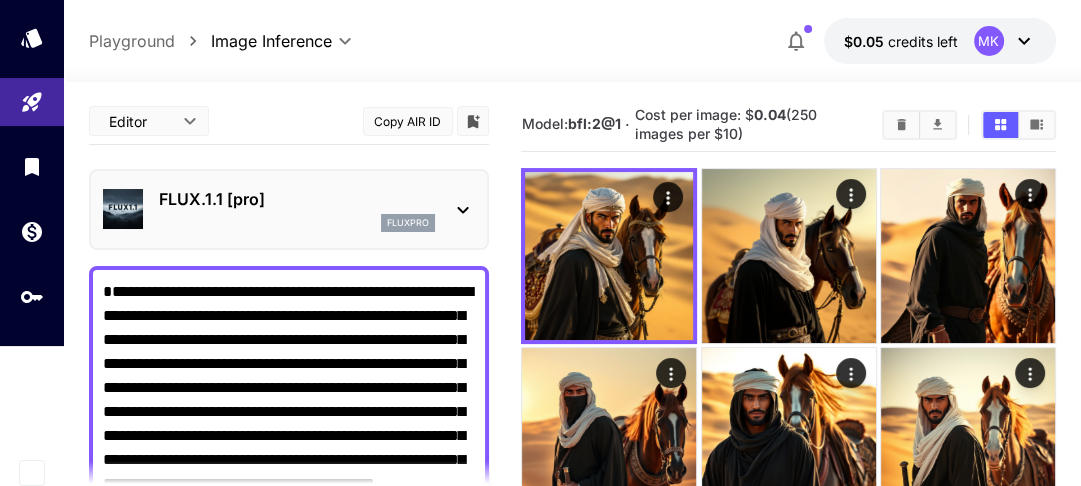 click 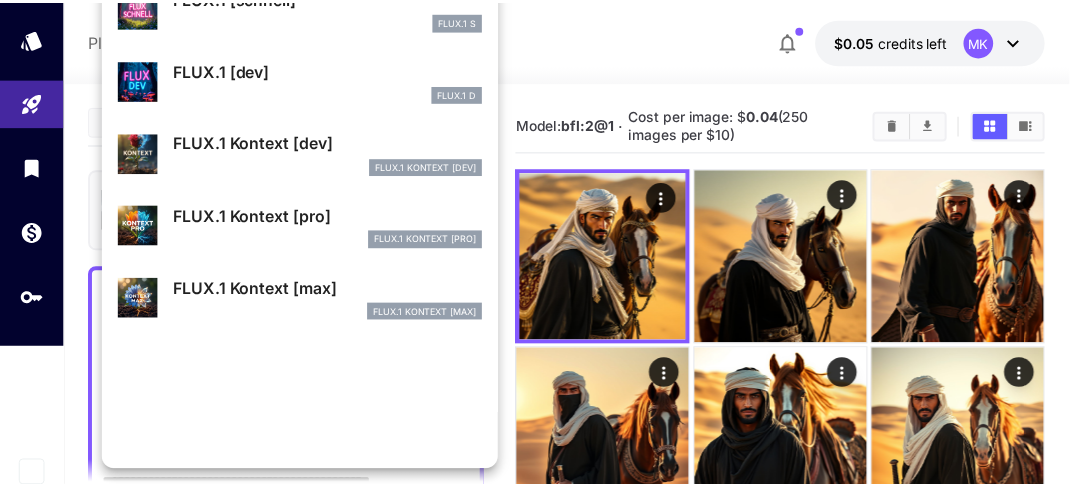 scroll, scrollTop: 0, scrollLeft: 0, axis: both 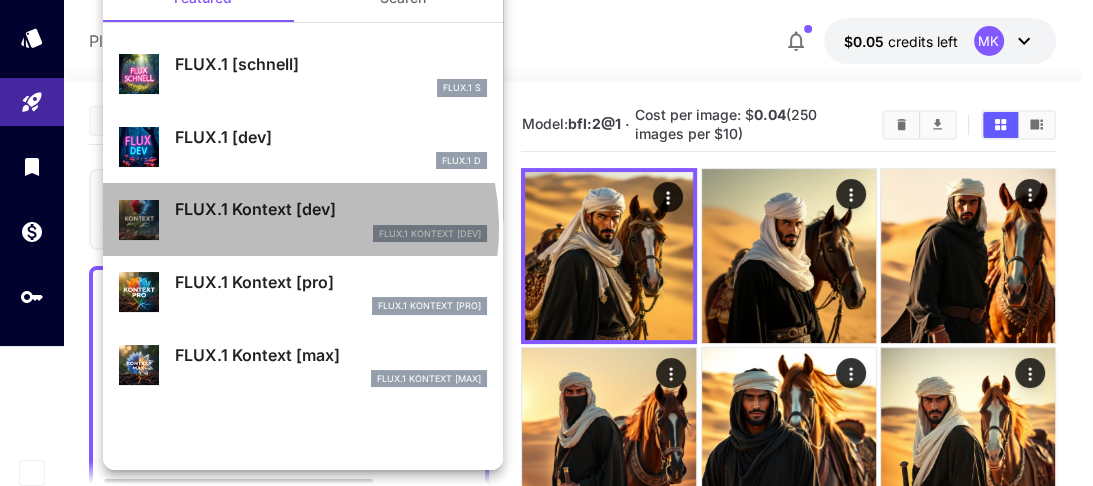 click on "FLUX.1 Kontext [dev]" at bounding box center (331, 209) 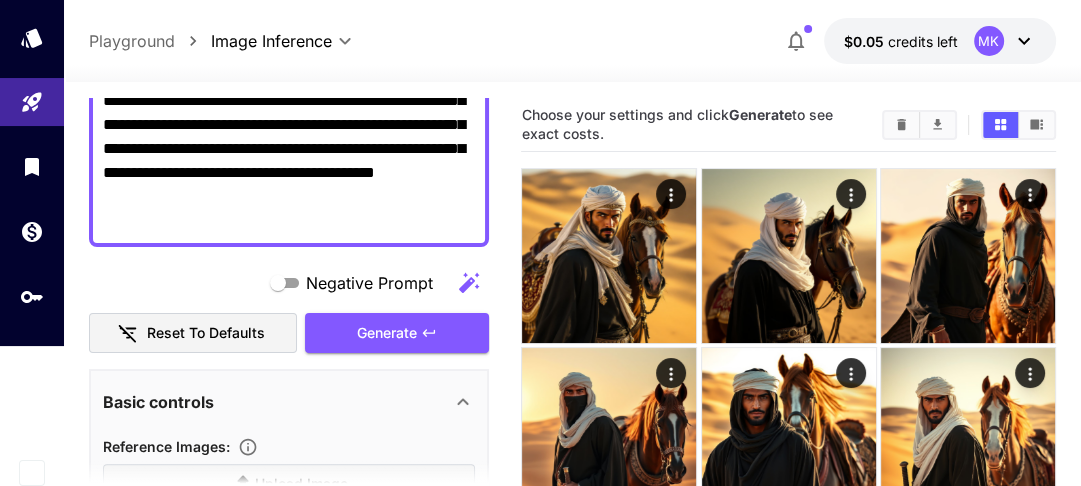 scroll, scrollTop: 400, scrollLeft: 0, axis: vertical 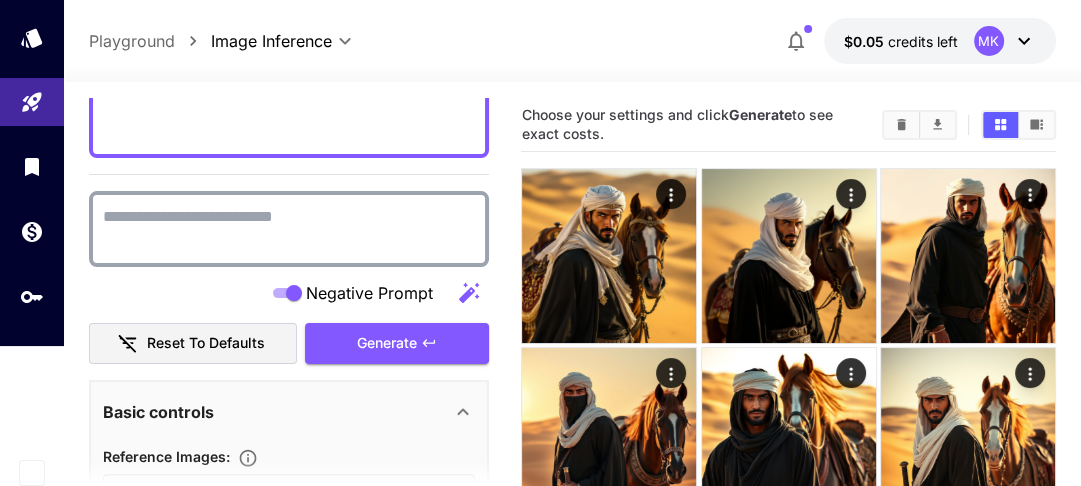 click 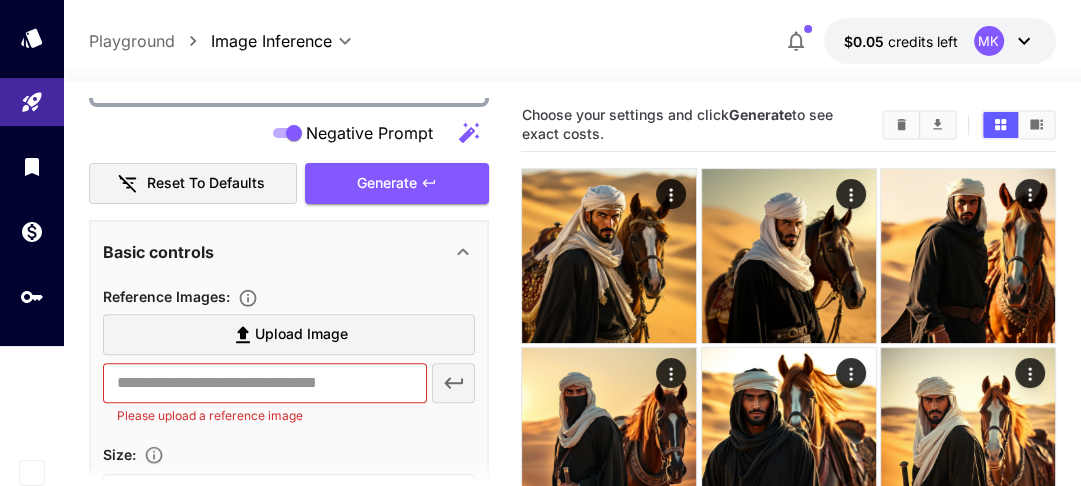 scroll, scrollTop: 480, scrollLeft: 0, axis: vertical 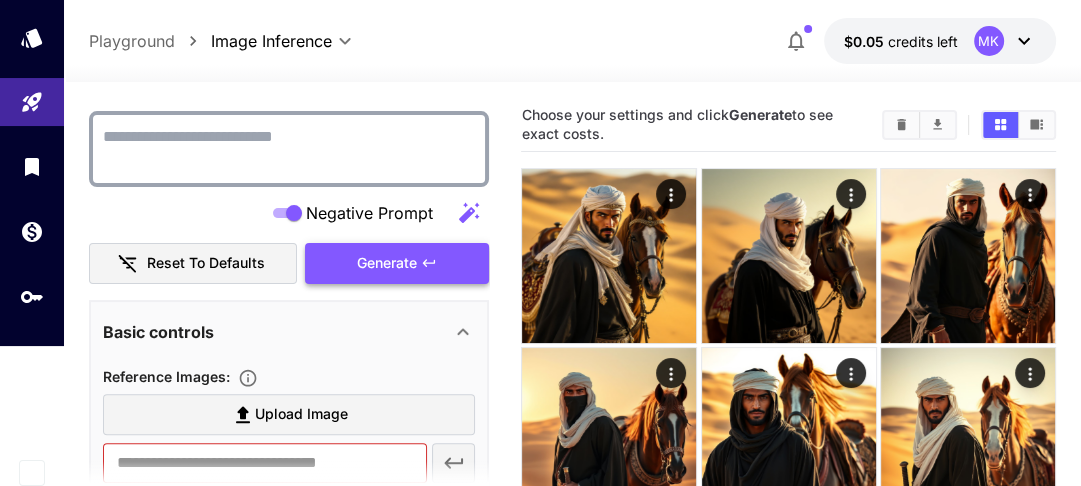 click on "Generate" at bounding box center [387, 263] 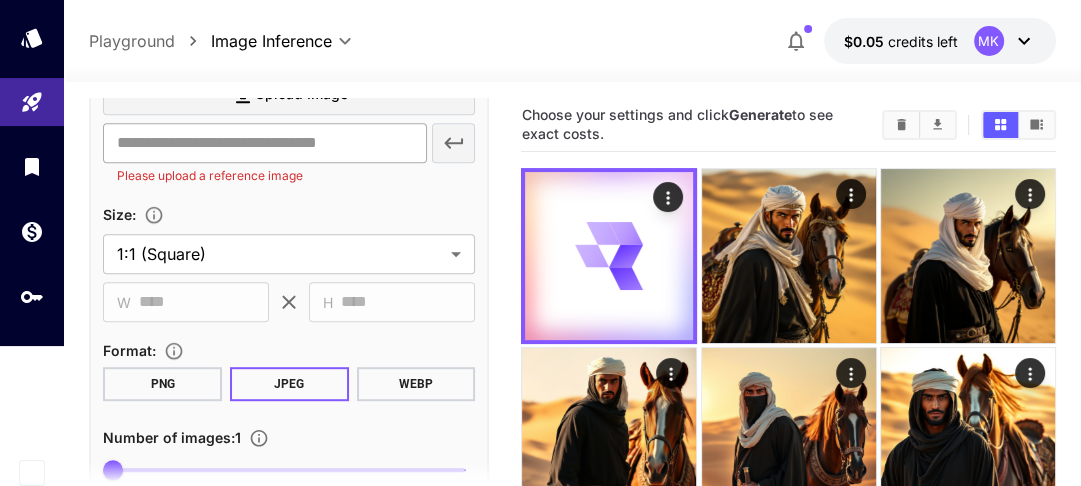 scroll, scrollTop: 880, scrollLeft: 0, axis: vertical 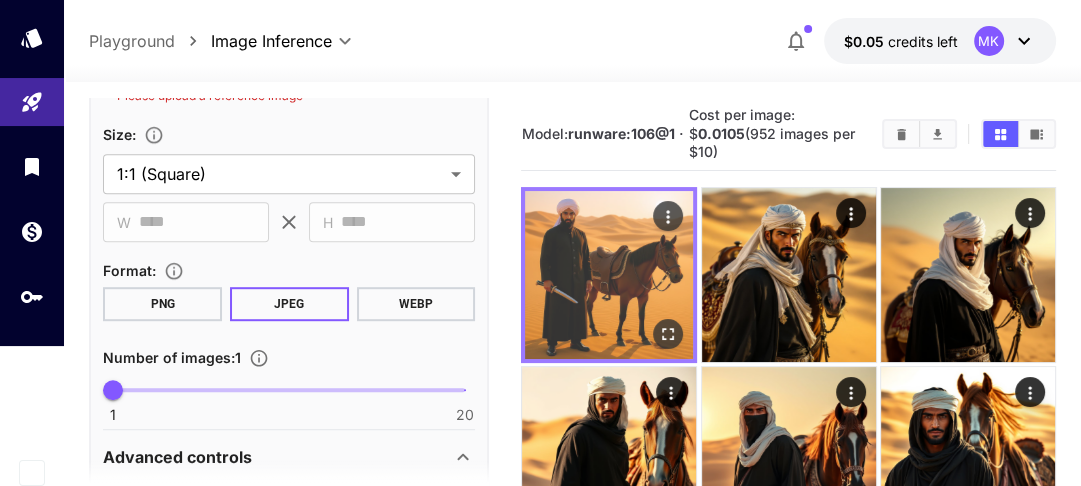 click at bounding box center (609, 275) 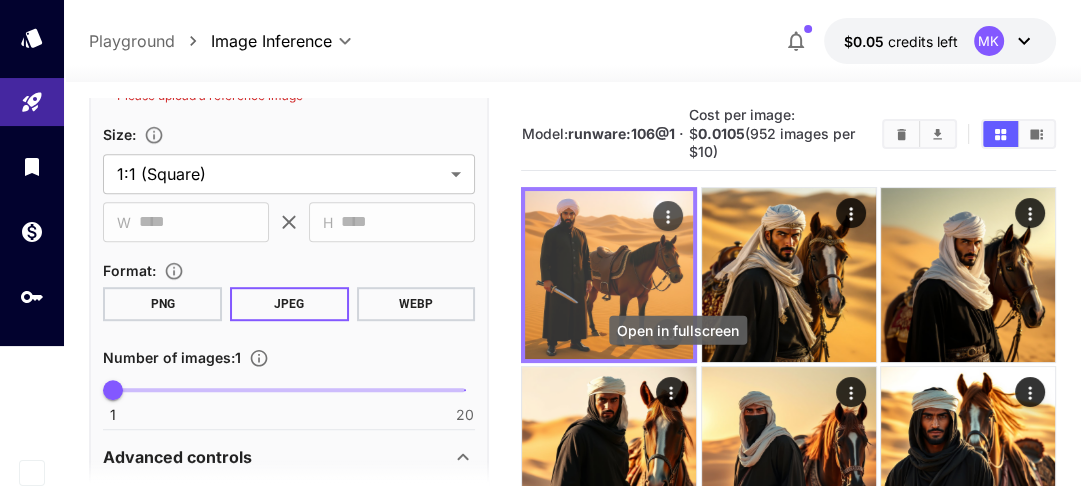 click 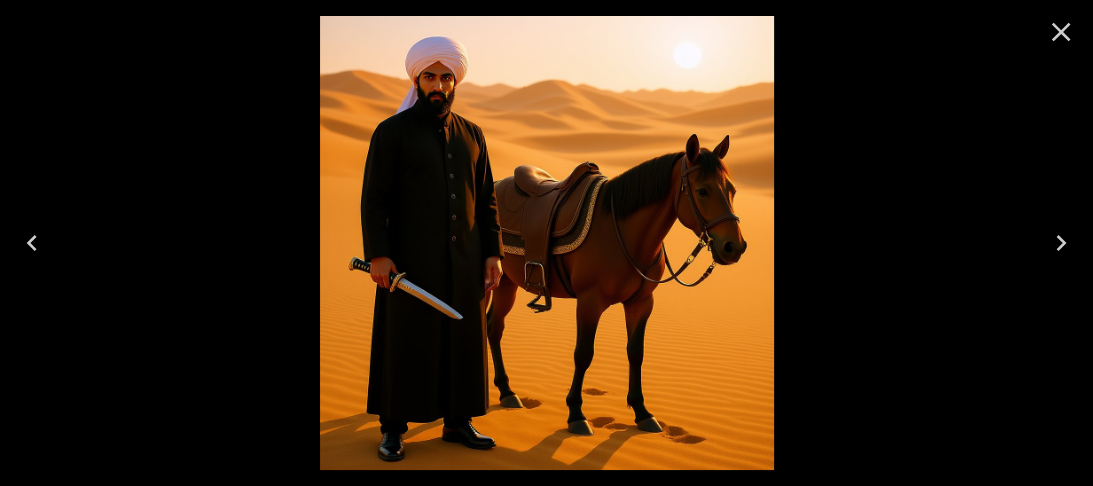 click 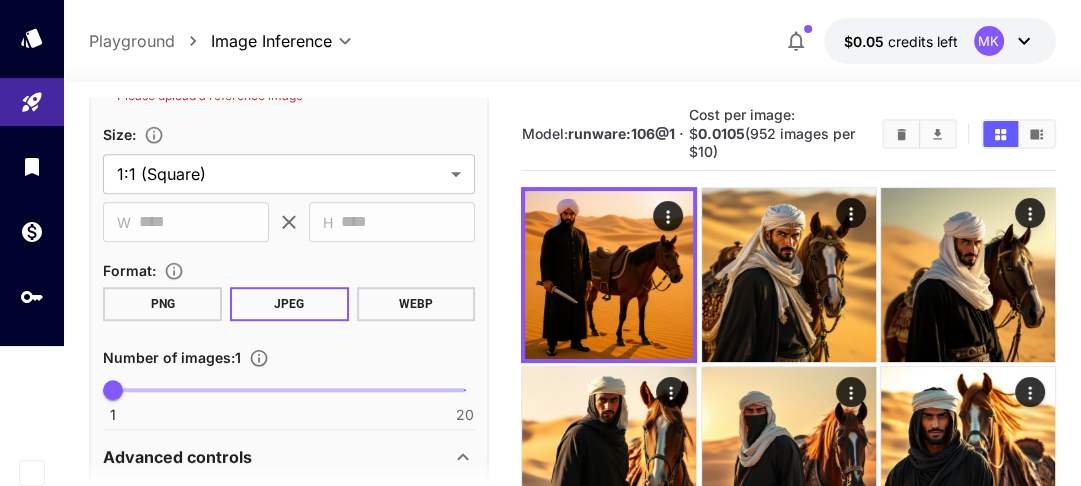 scroll, scrollTop: 800, scrollLeft: 0, axis: vertical 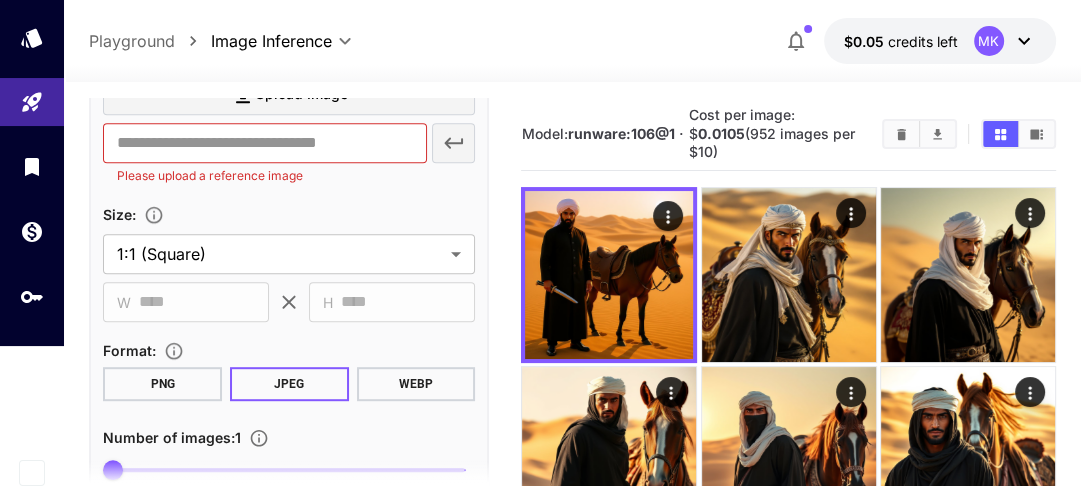 click 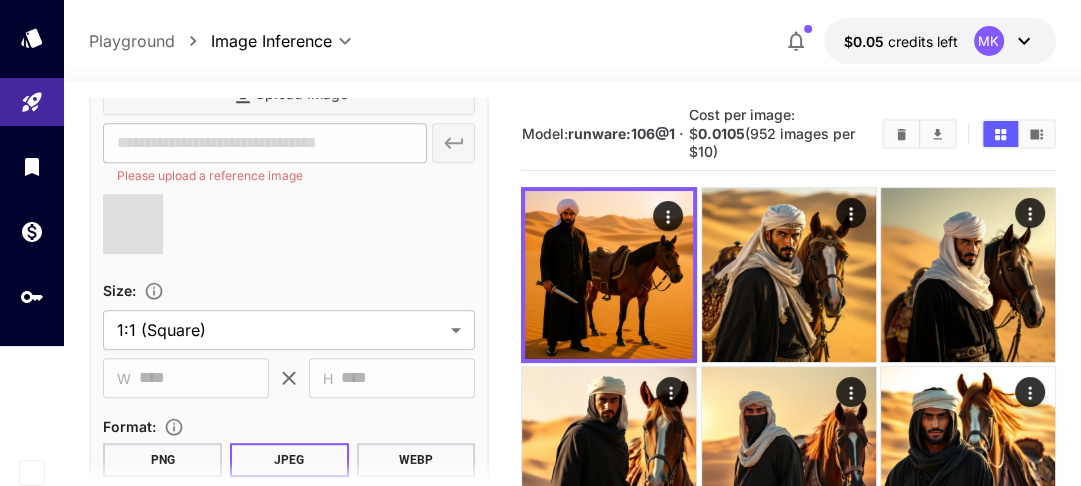 type on "**********" 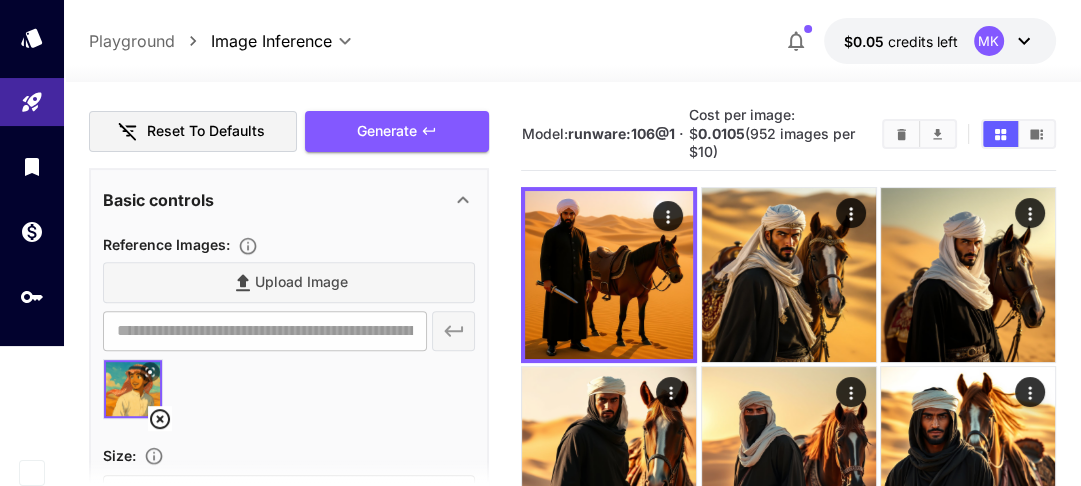 scroll, scrollTop: 560, scrollLeft: 0, axis: vertical 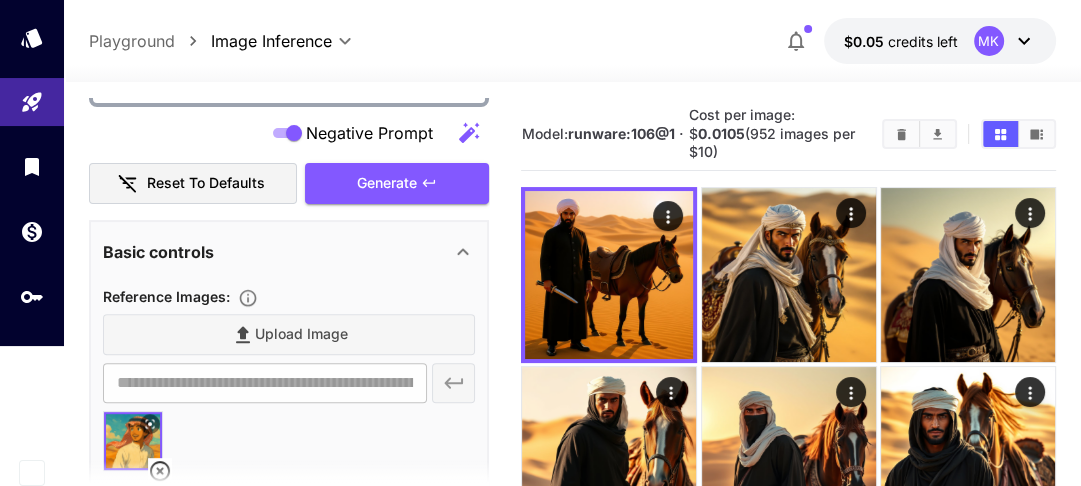 click on "Generate" at bounding box center [387, 183] 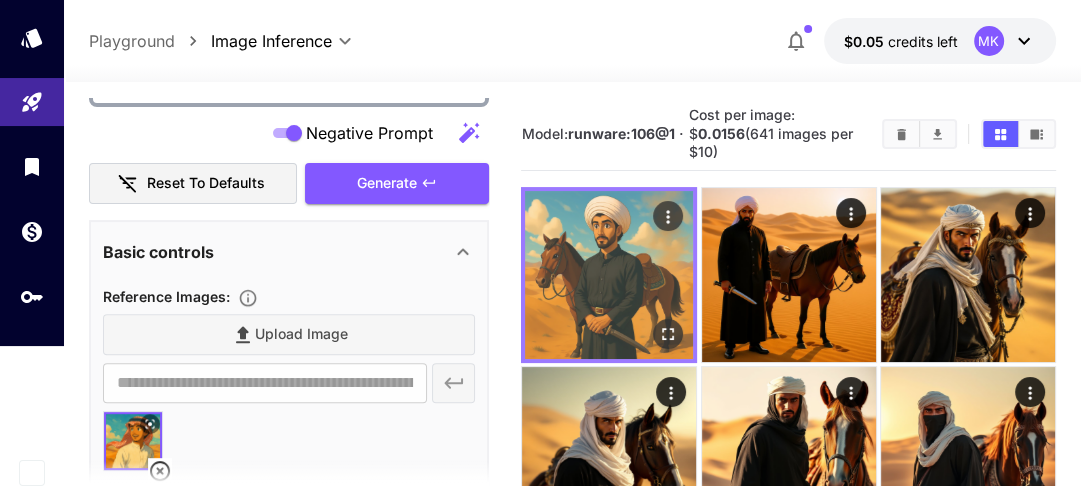 click at bounding box center (609, 275) 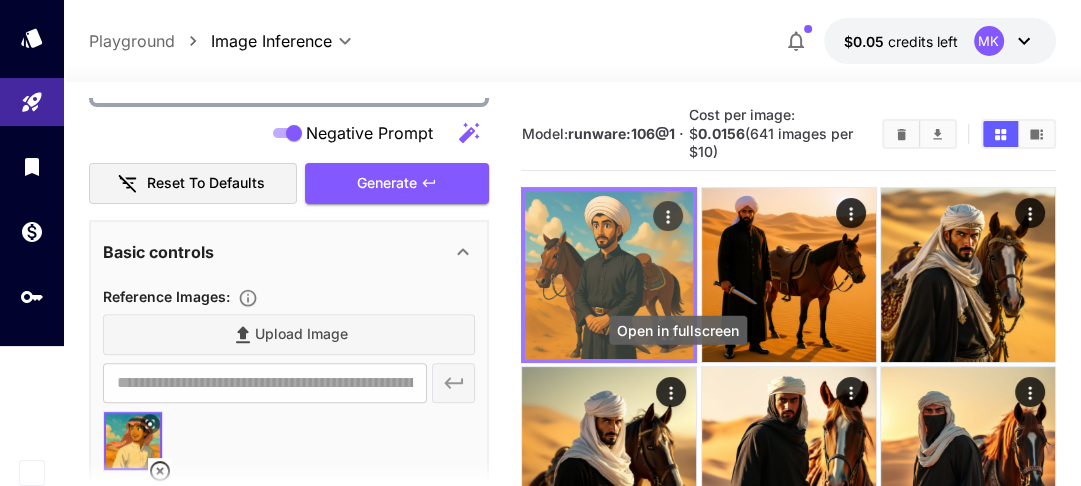 click 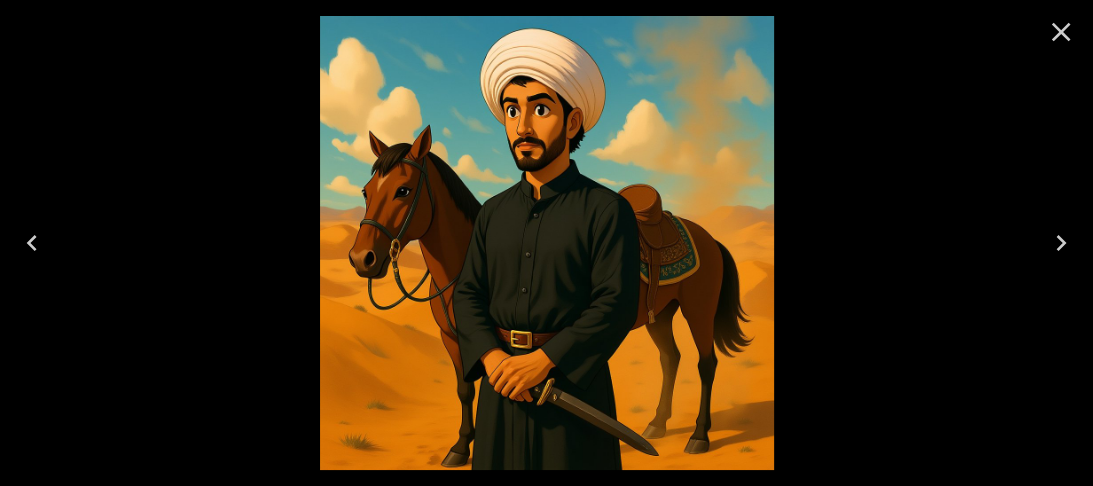 click 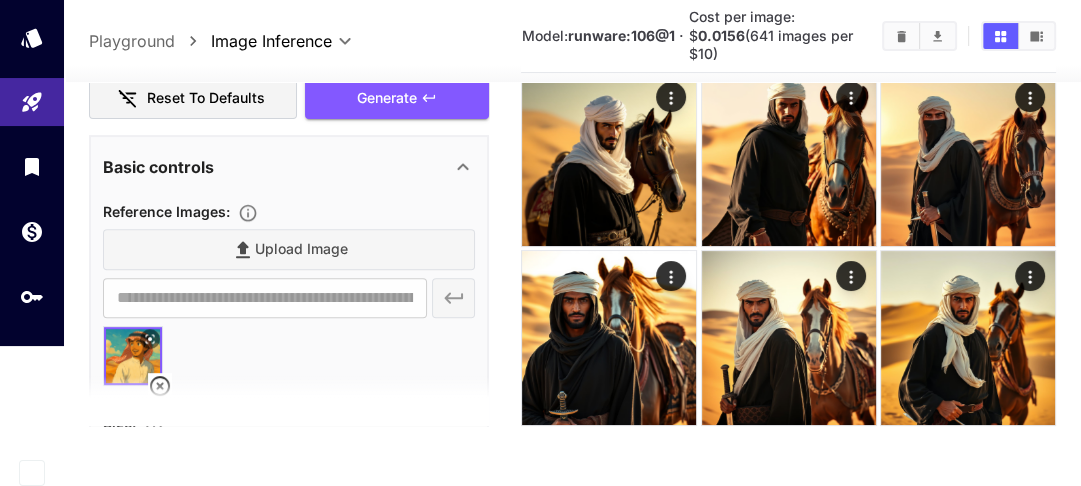 scroll, scrollTop: 333, scrollLeft: 0, axis: vertical 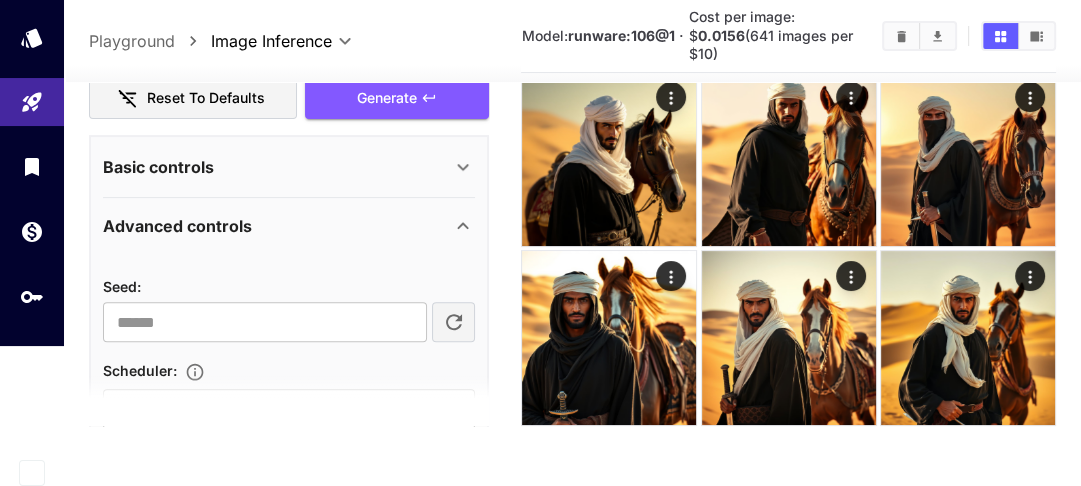 click on "Advanced controls" at bounding box center [277, 226] 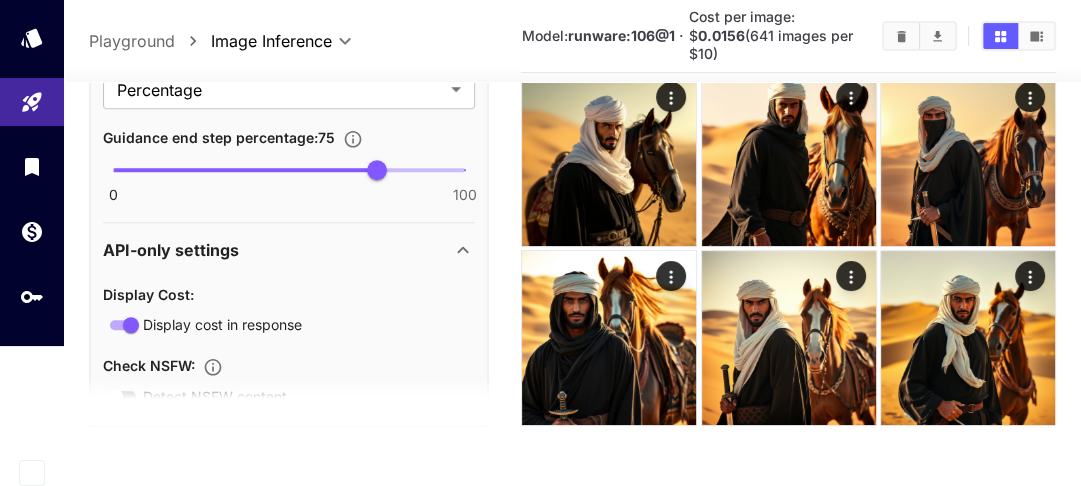 scroll, scrollTop: 1120, scrollLeft: 0, axis: vertical 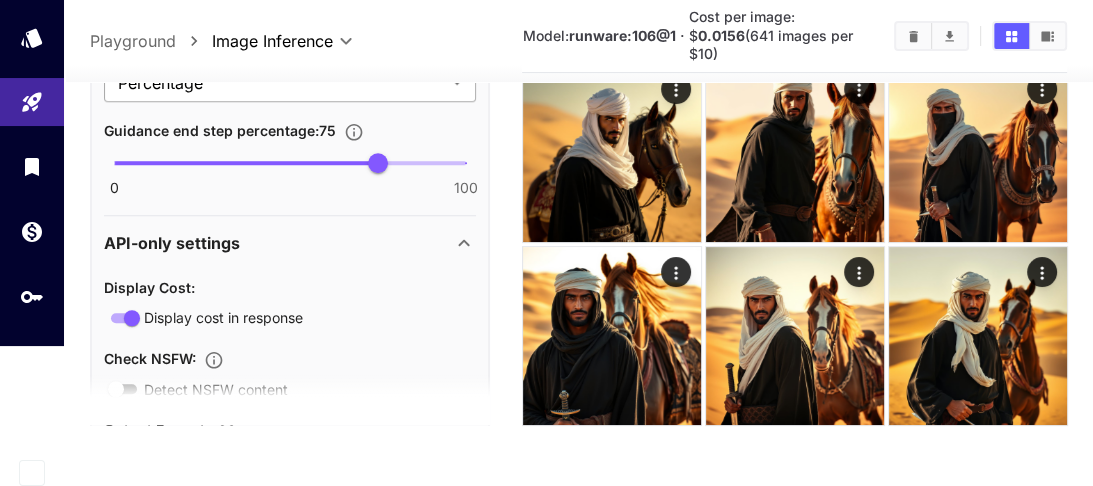 click on "**********" at bounding box center [546, 89] 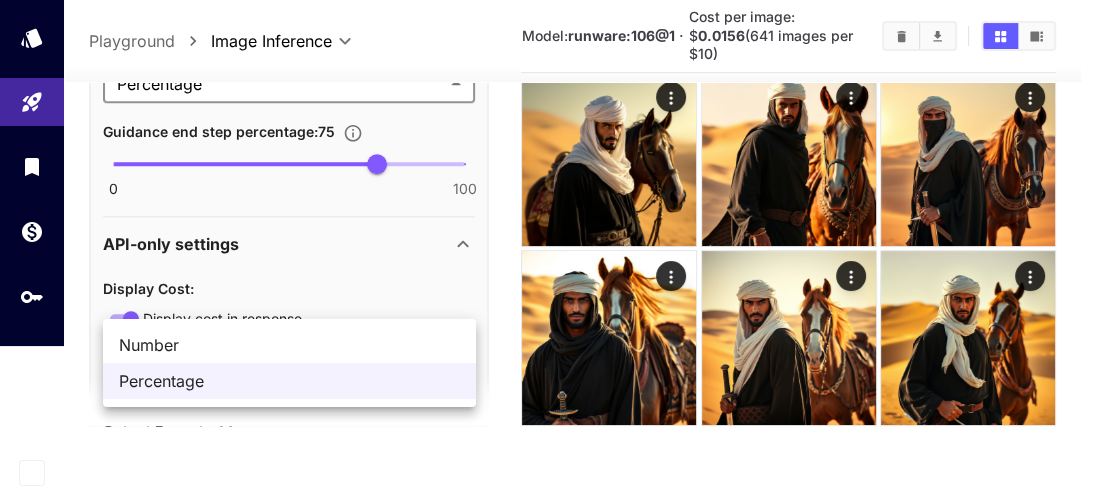 click at bounding box center [546, 243] 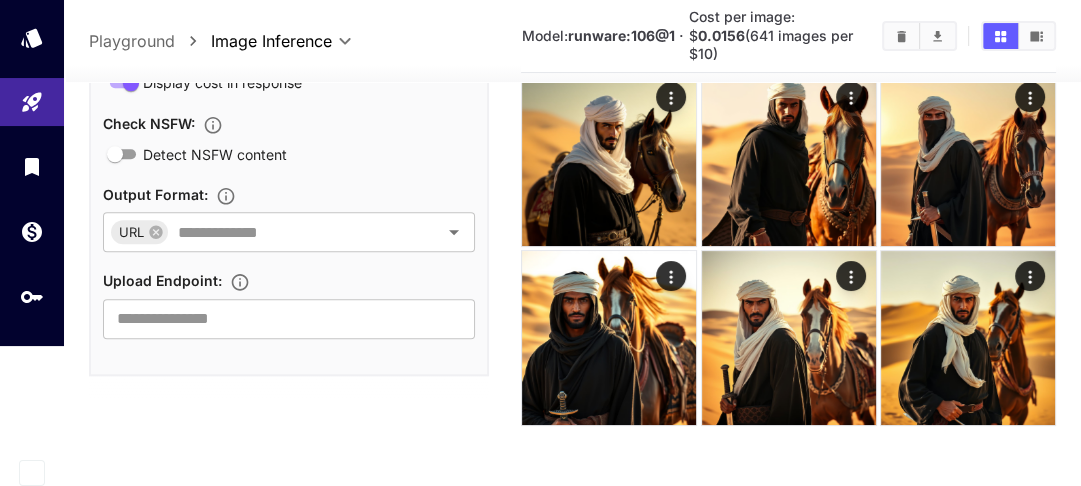 scroll, scrollTop: 1680, scrollLeft: 0, axis: vertical 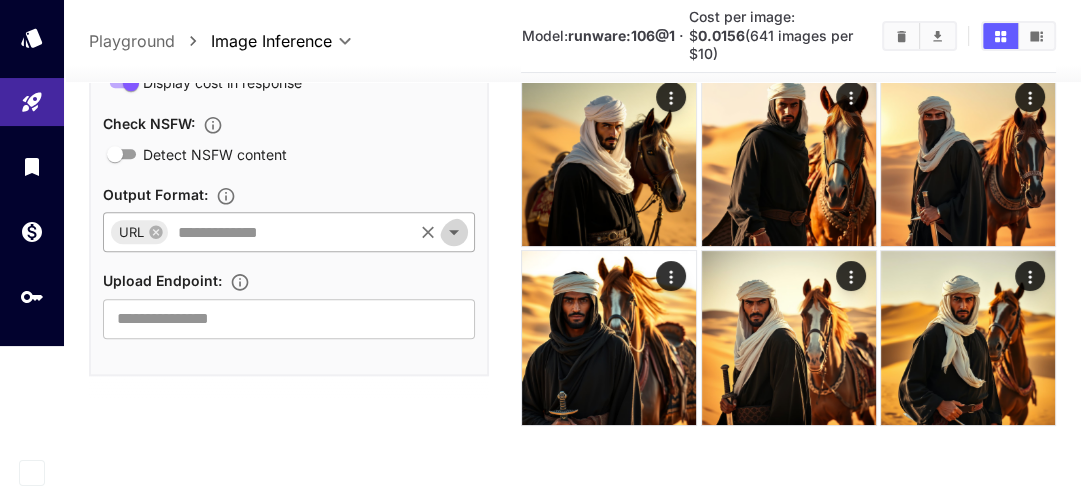 click 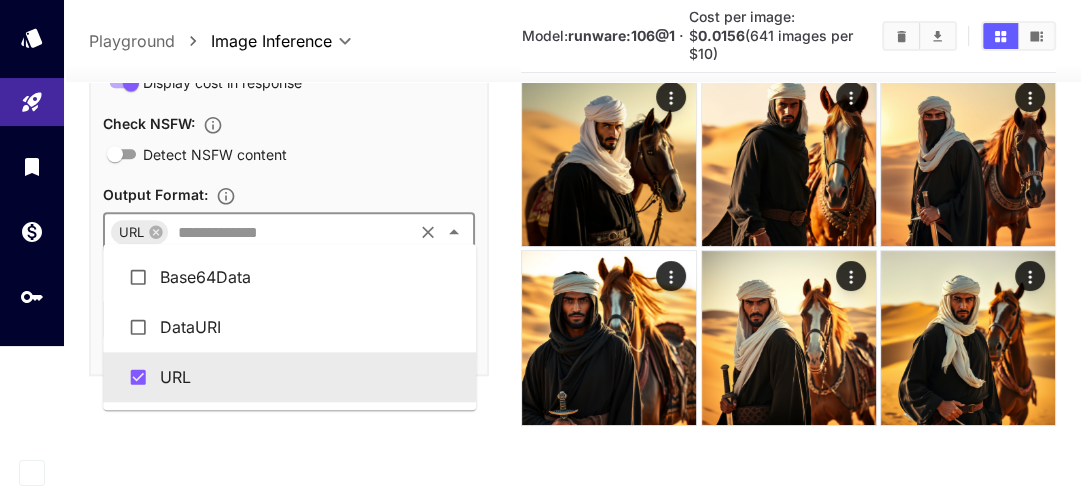 scroll, scrollTop: 1764, scrollLeft: 0, axis: vertical 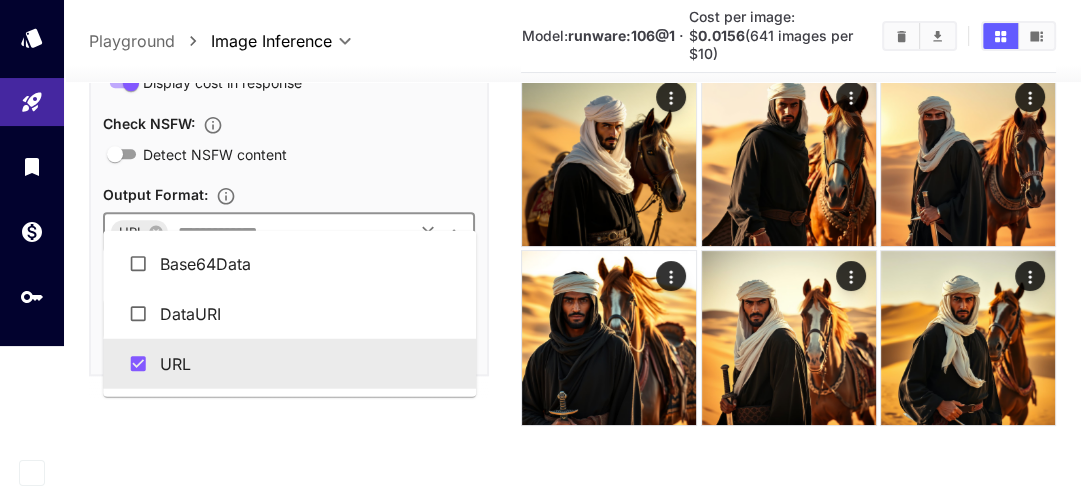 click at bounding box center [572, 70] 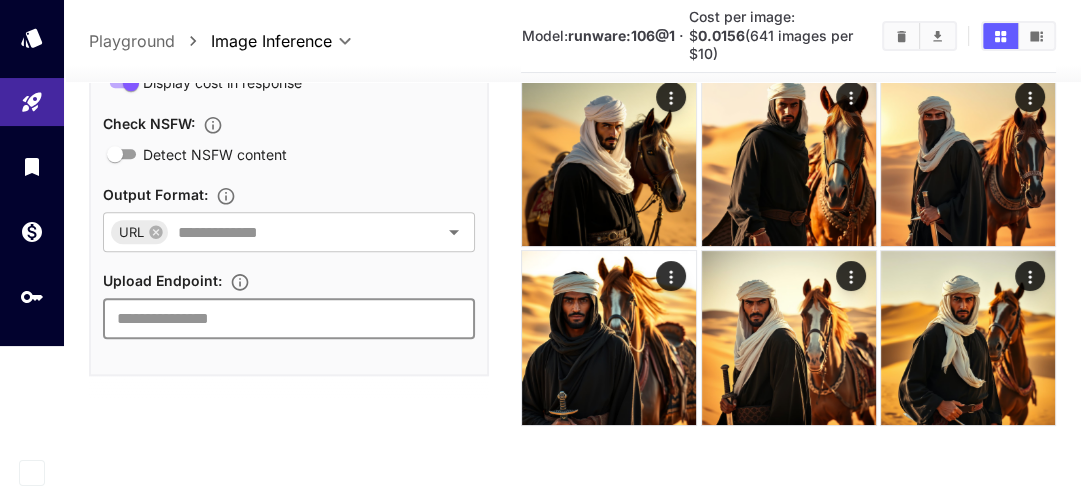 click at bounding box center [289, 319] 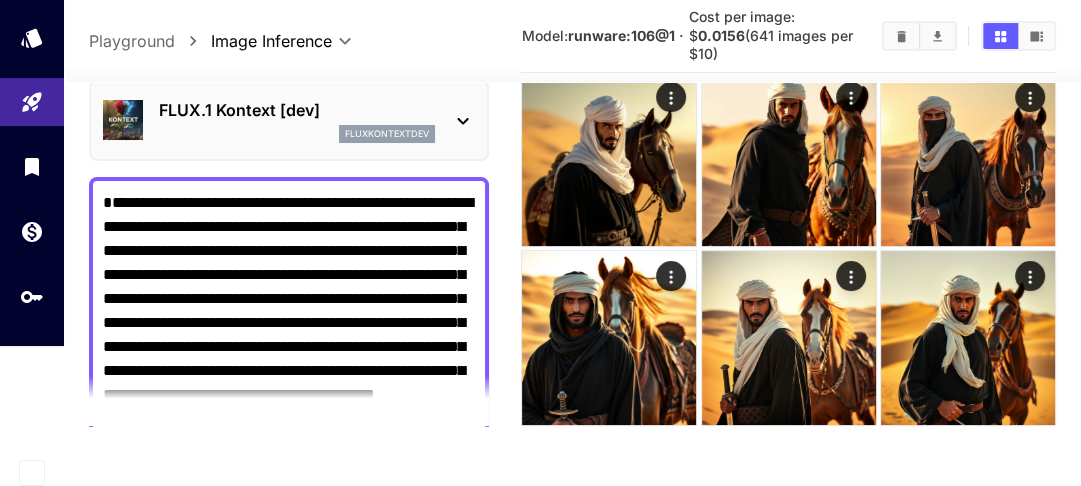 scroll, scrollTop: 0, scrollLeft: 0, axis: both 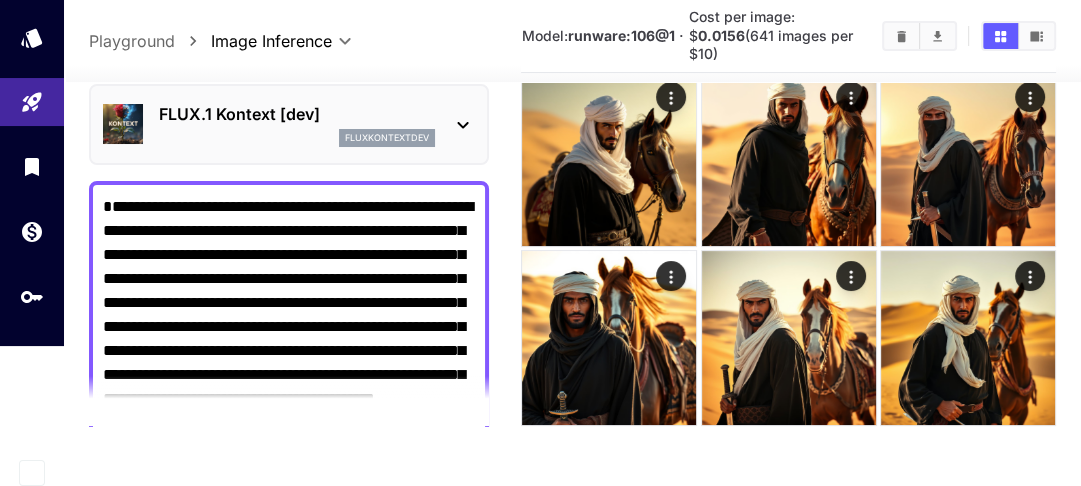 click on "**********" at bounding box center [289, 327] 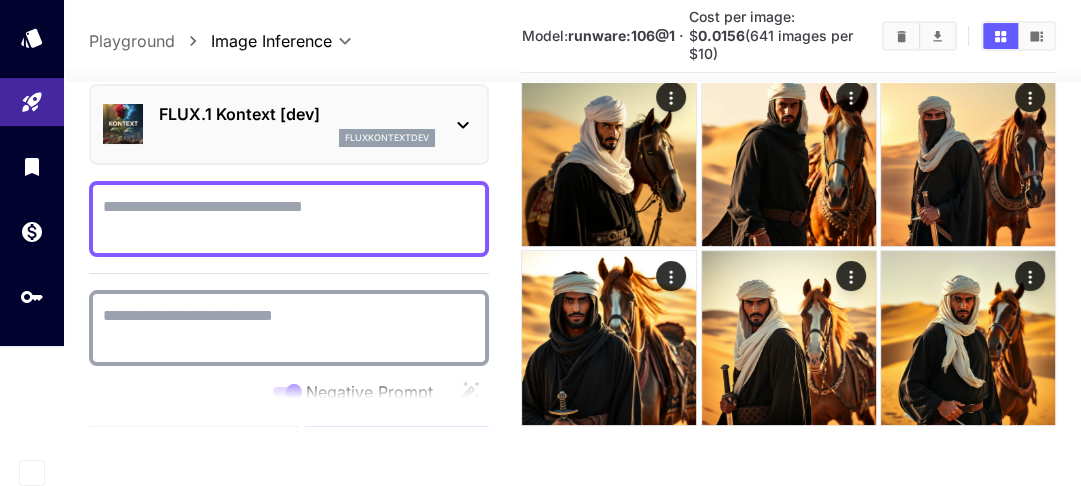 paste on "**********" 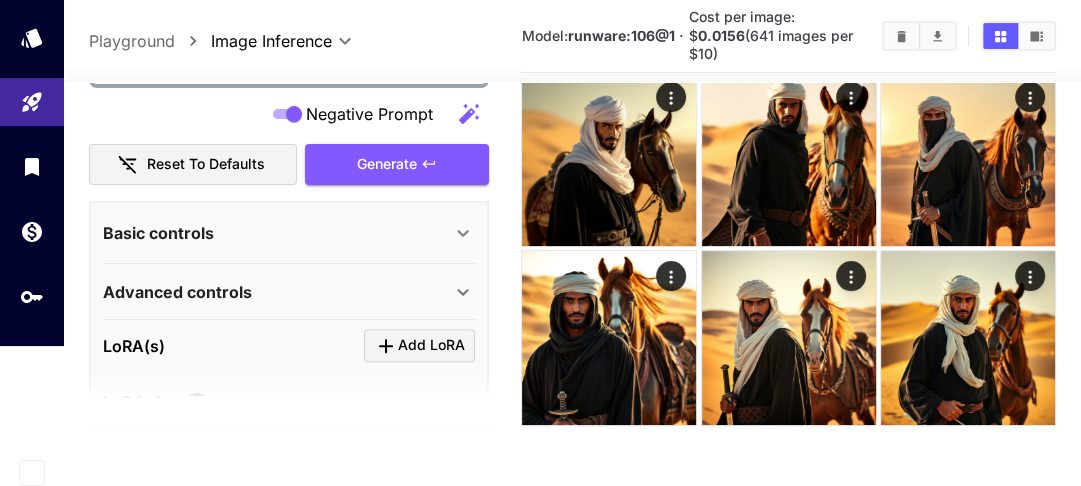 scroll, scrollTop: 488, scrollLeft: 0, axis: vertical 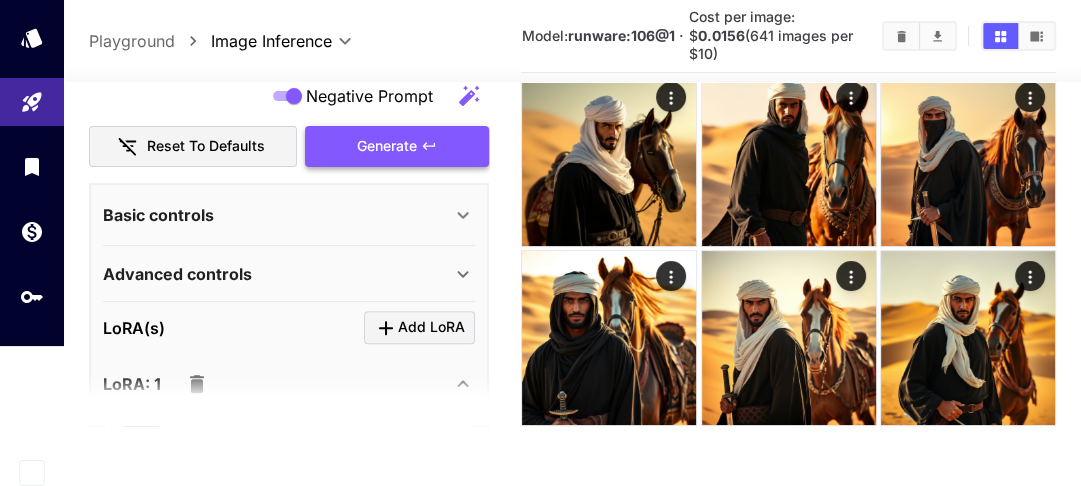 type on "**********" 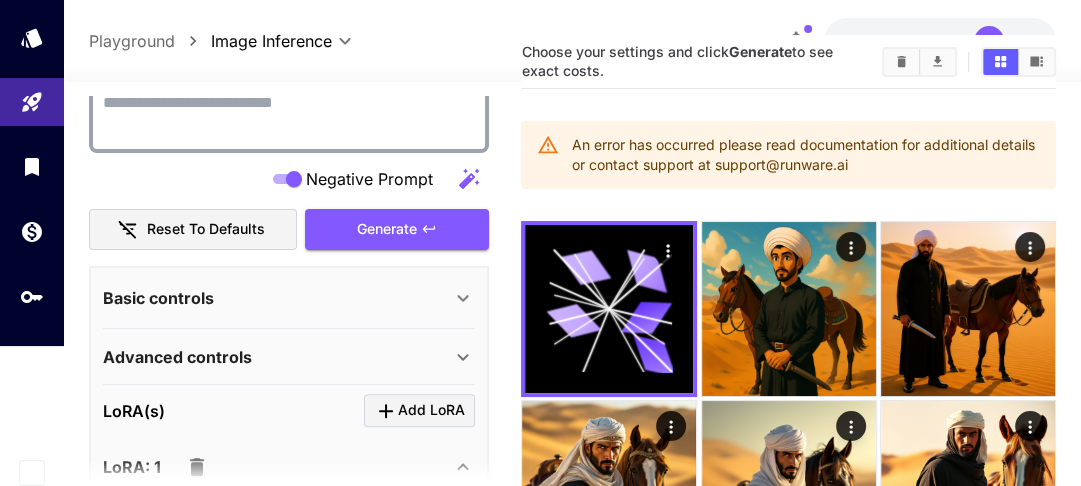 scroll, scrollTop: 160, scrollLeft: 0, axis: vertical 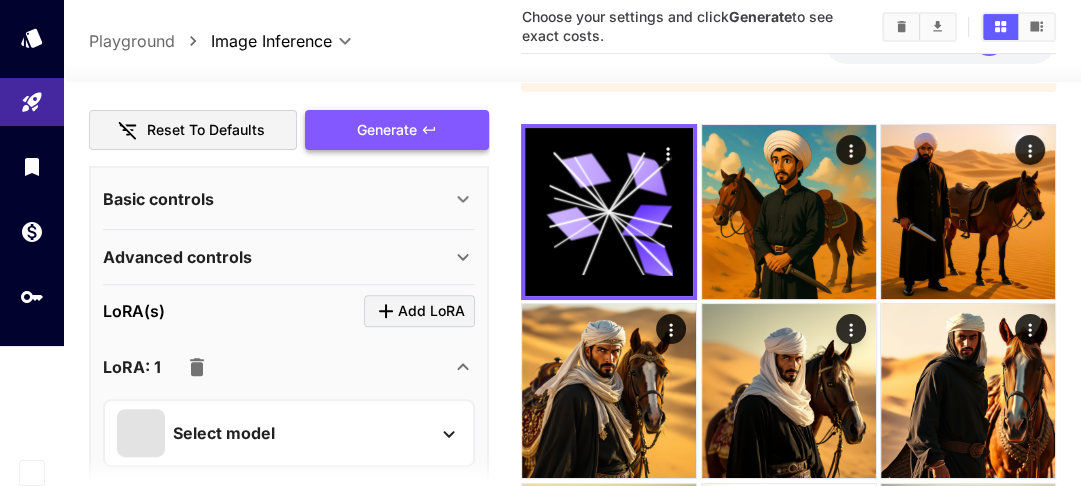 click on "Generate" at bounding box center (397, 130) 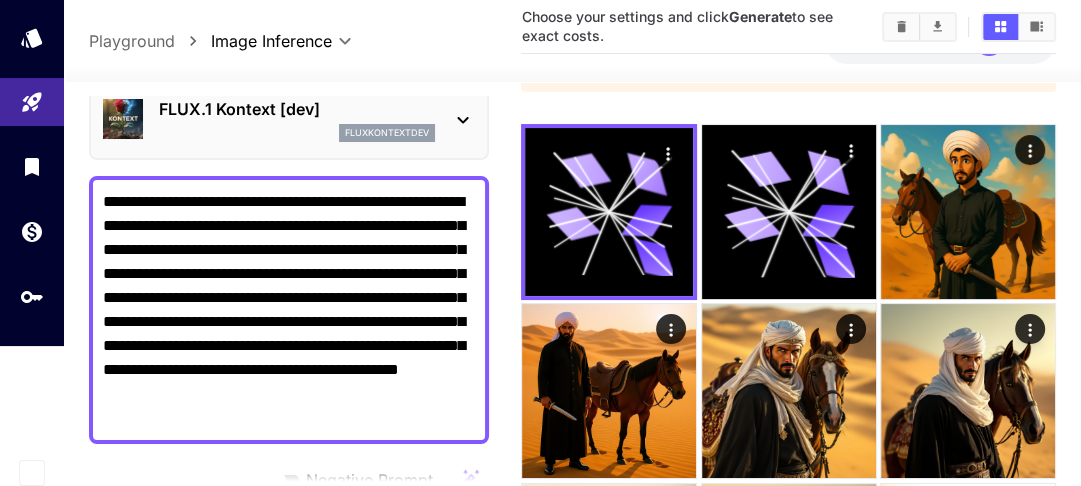 scroll, scrollTop: 88, scrollLeft: 0, axis: vertical 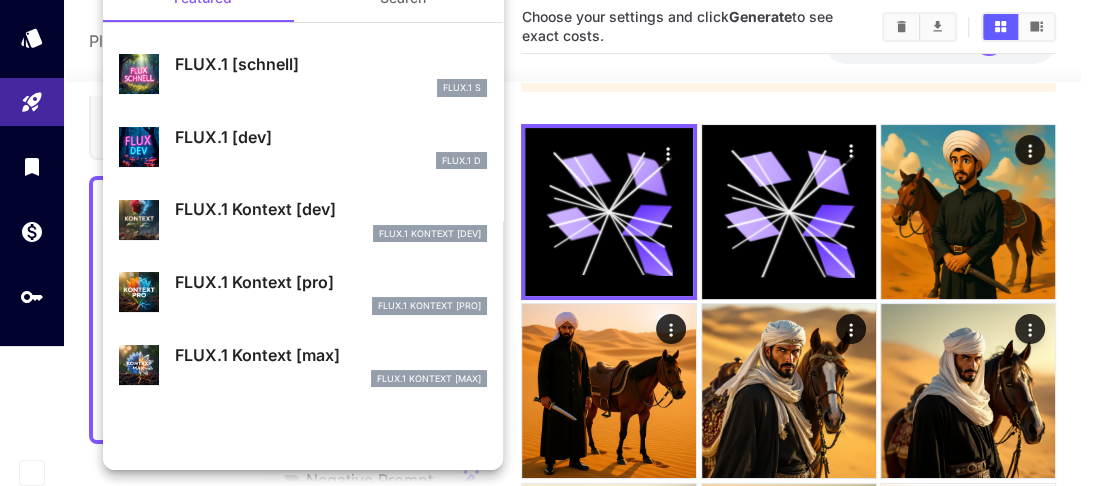 click on "FLUX.1 [schnell] FLUX.1 S" at bounding box center (303, 74) 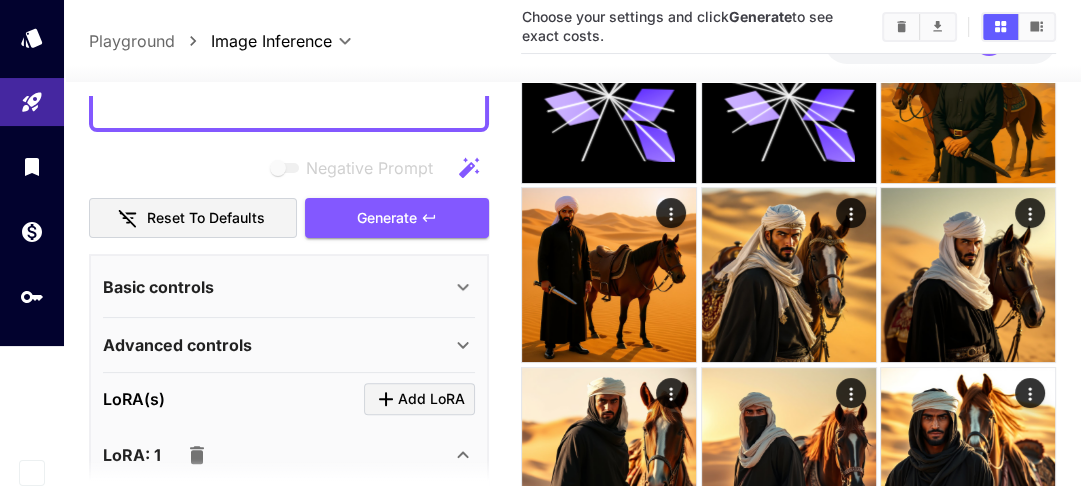 scroll, scrollTop: 408, scrollLeft: 0, axis: vertical 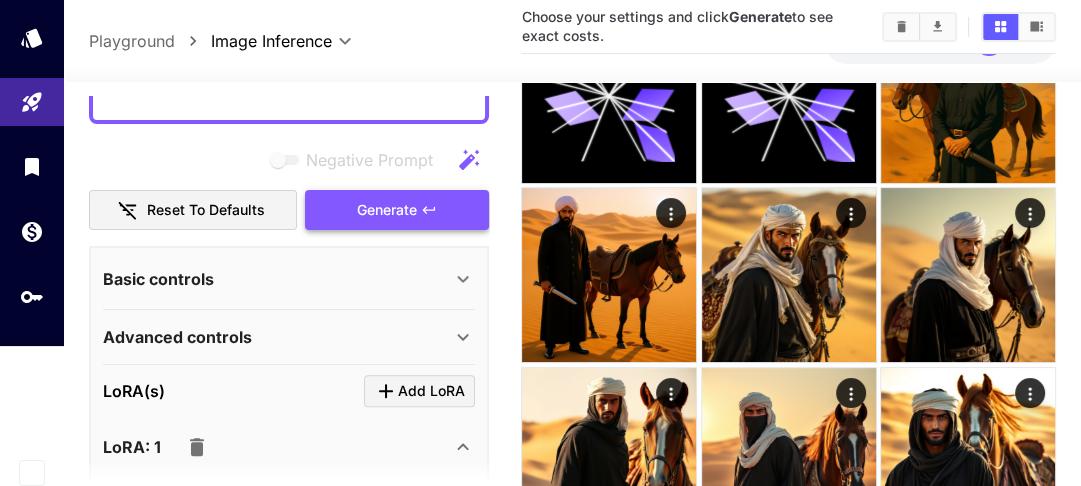 click on "Generate" at bounding box center [397, 210] 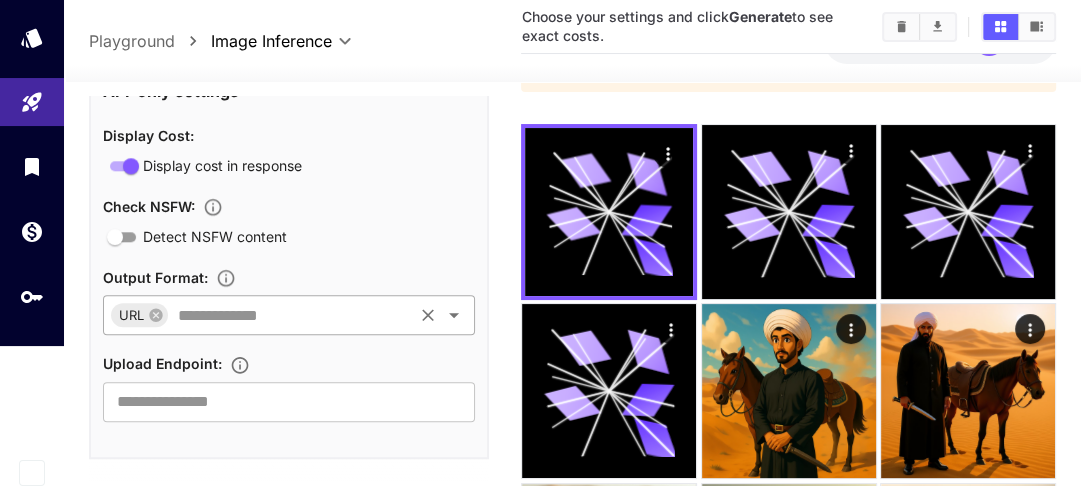 scroll, scrollTop: 1407, scrollLeft: 0, axis: vertical 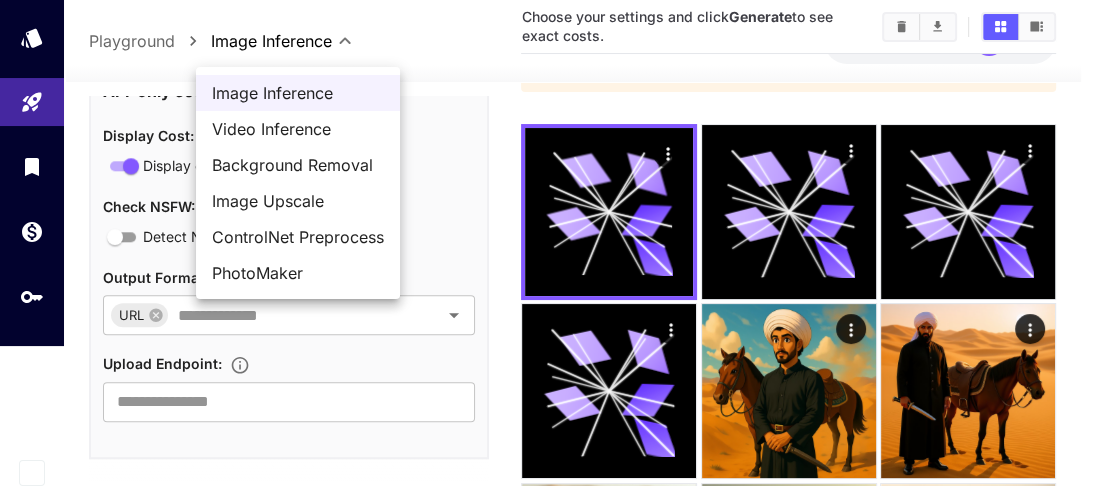 click on "**********" at bounding box center [546, 458] 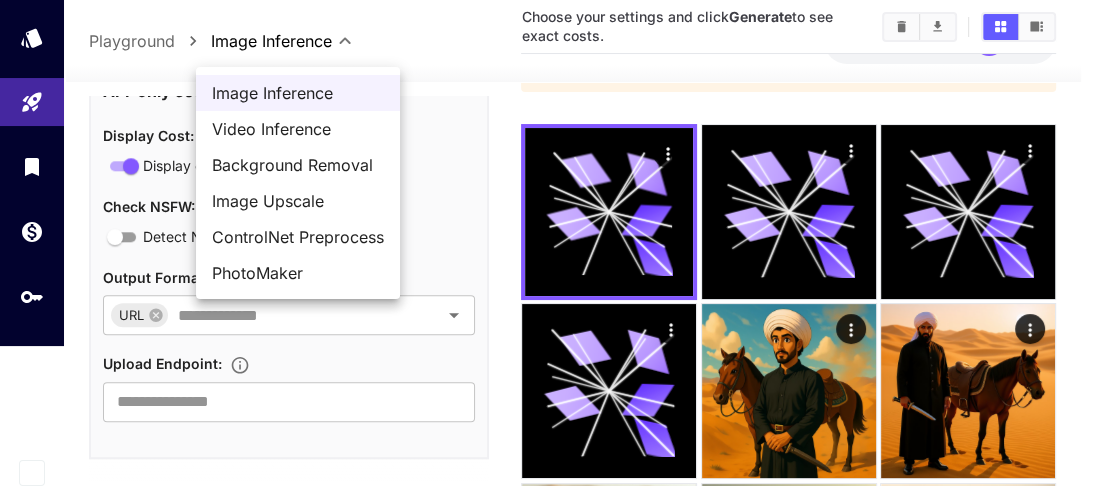 click on "Image Inference" at bounding box center (298, 93) 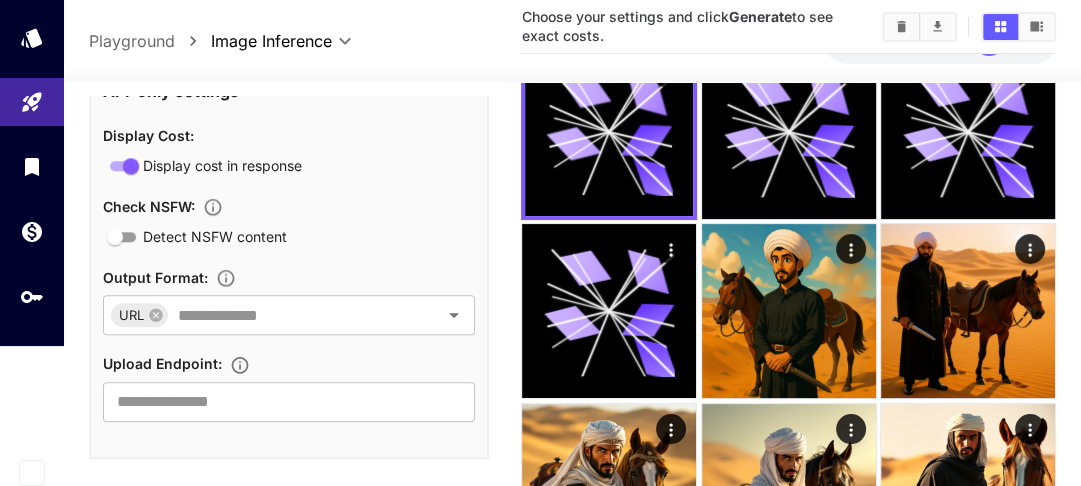 scroll, scrollTop: 320, scrollLeft: 0, axis: vertical 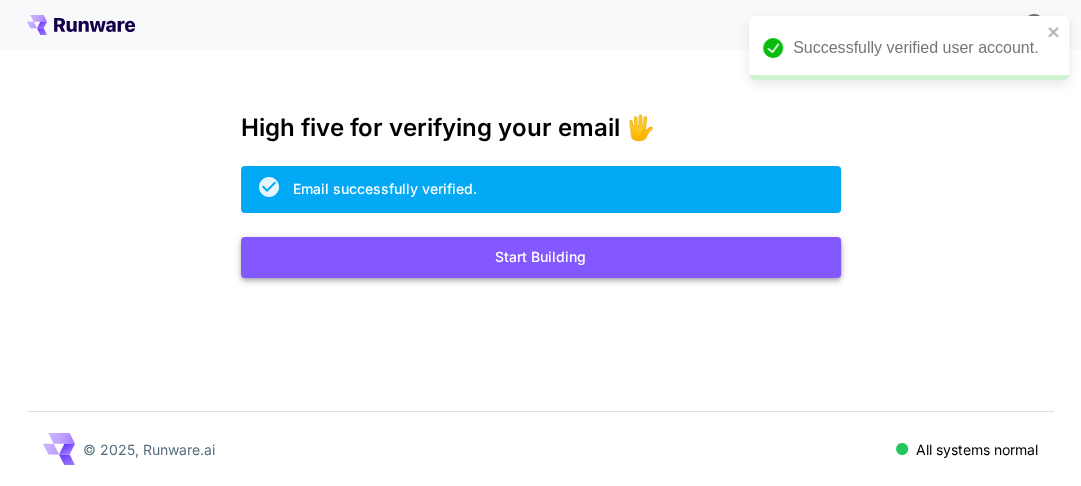 click on "Start Building" at bounding box center (541, 257) 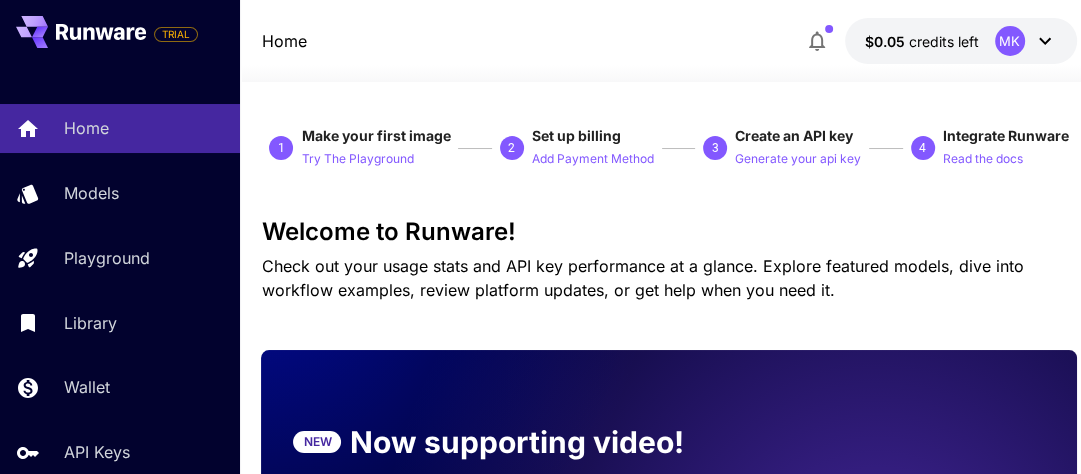 click 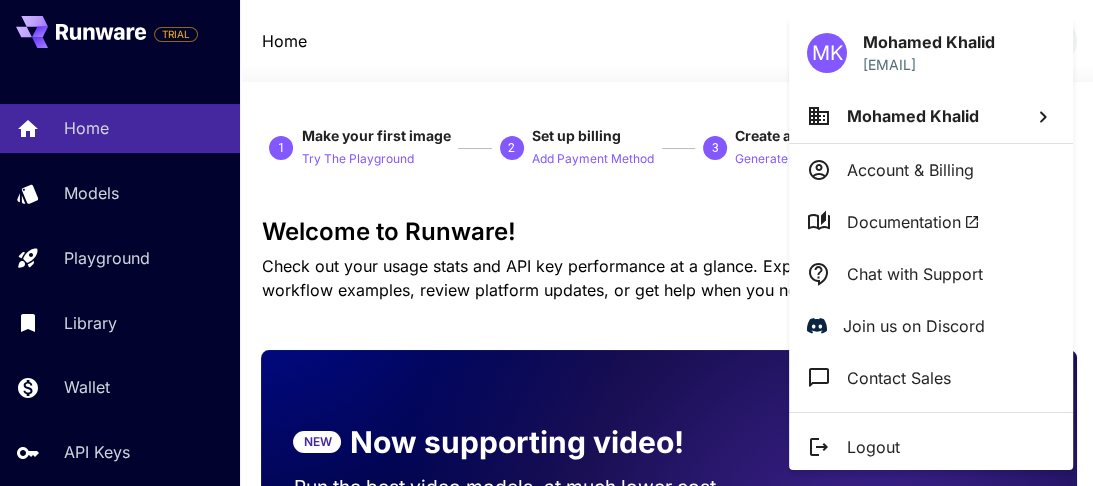 click at bounding box center (546, 243) 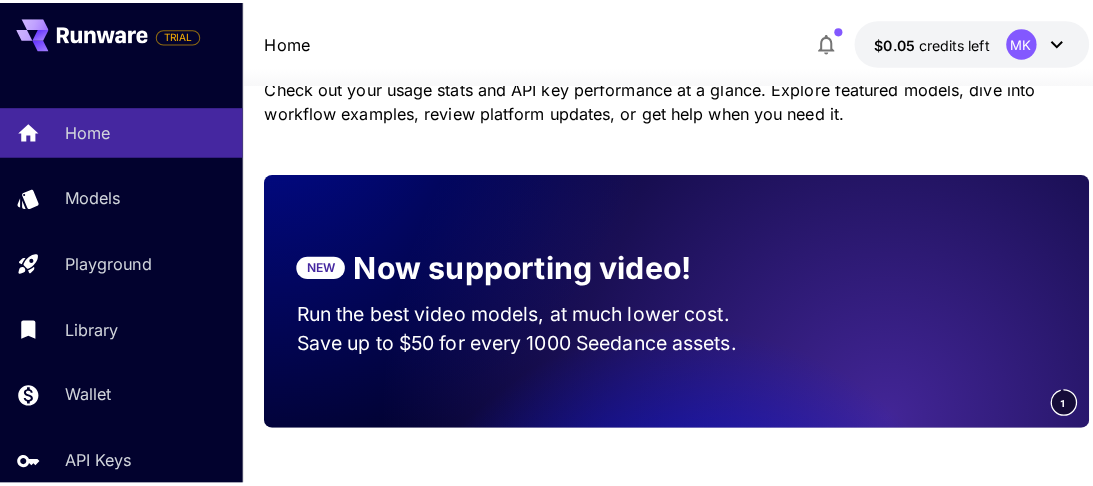 scroll, scrollTop: 240, scrollLeft: 0, axis: vertical 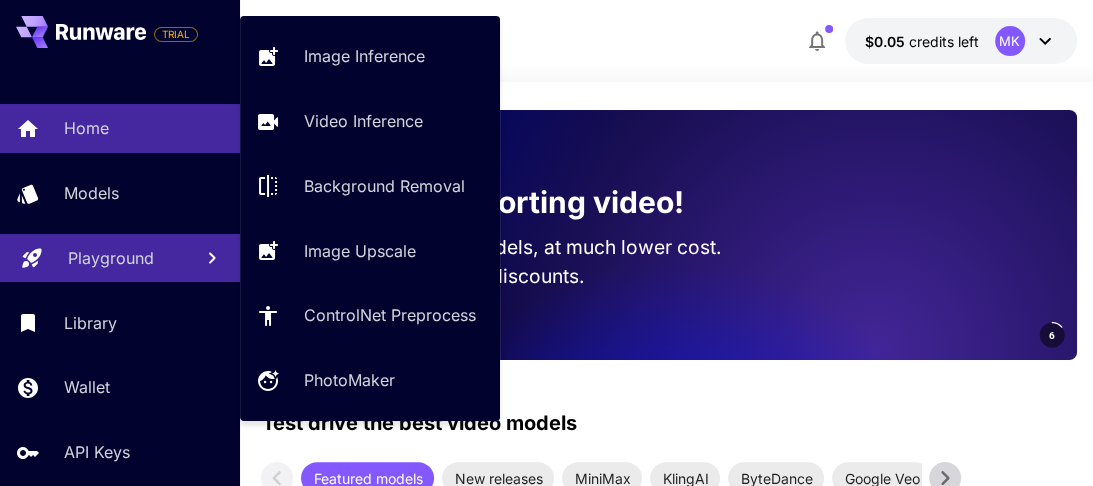 click on "Playground" at bounding box center (111, 258) 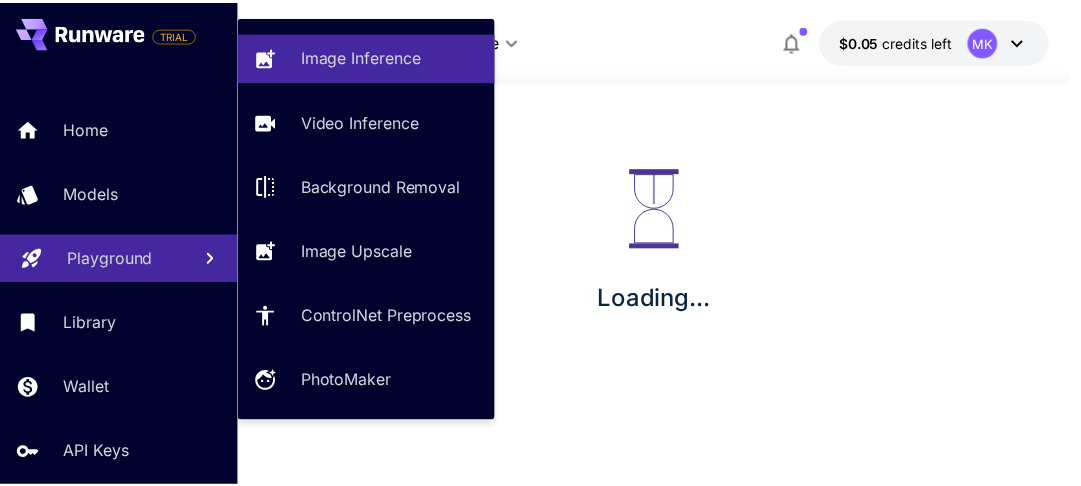 scroll, scrollTop: 117, scrollLeft: 0, axis: vertical 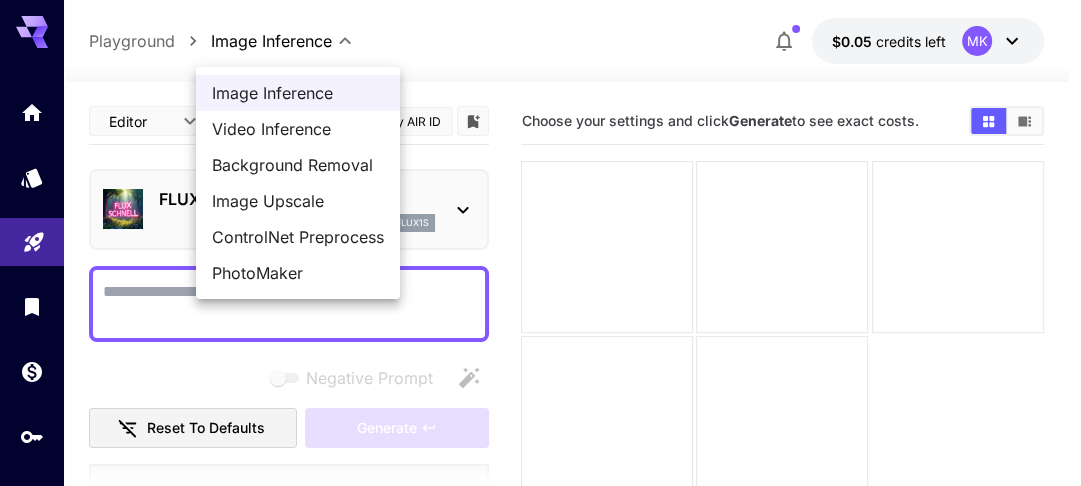 click on "**********" at bounding box center (540, 322) 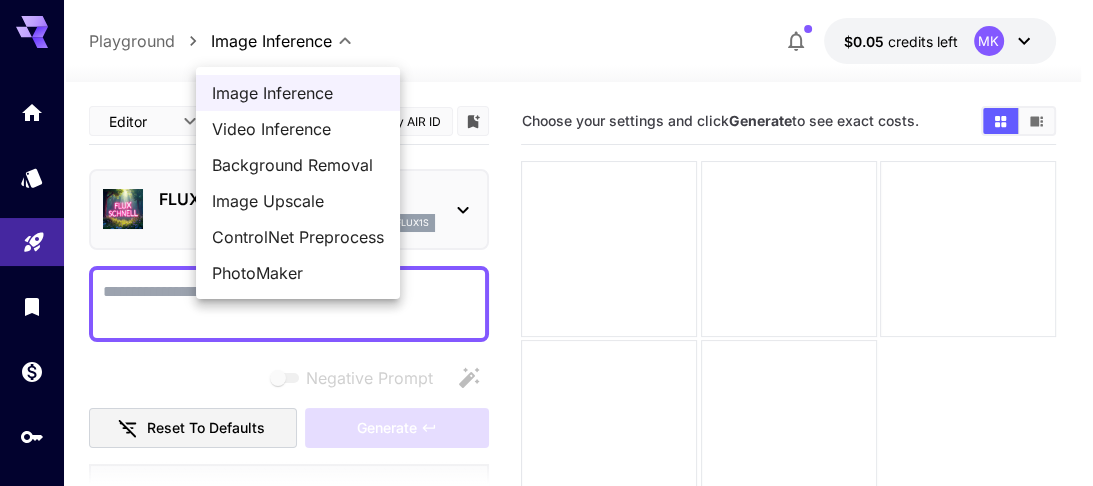 click at bounding box center [546, 243] 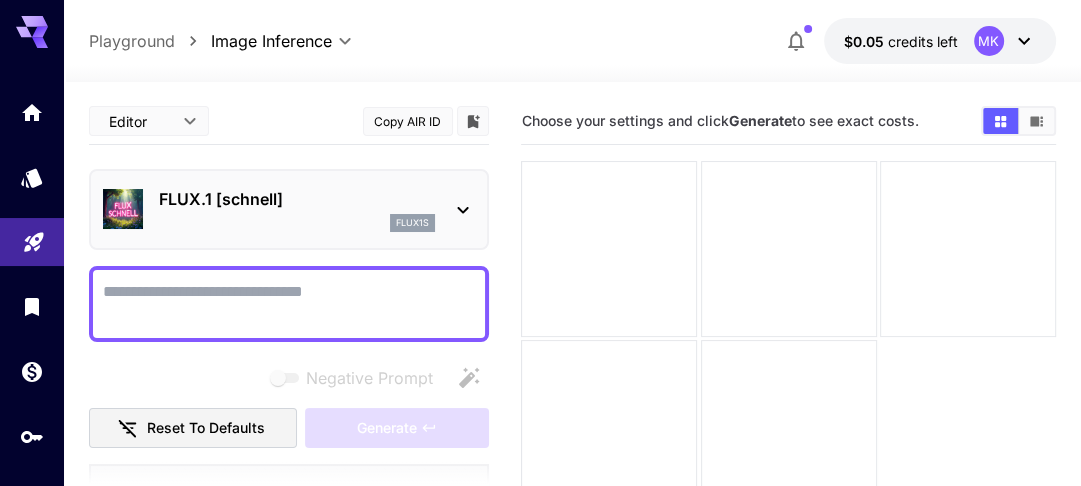 click on "**********" at bounding box center (572, 41) 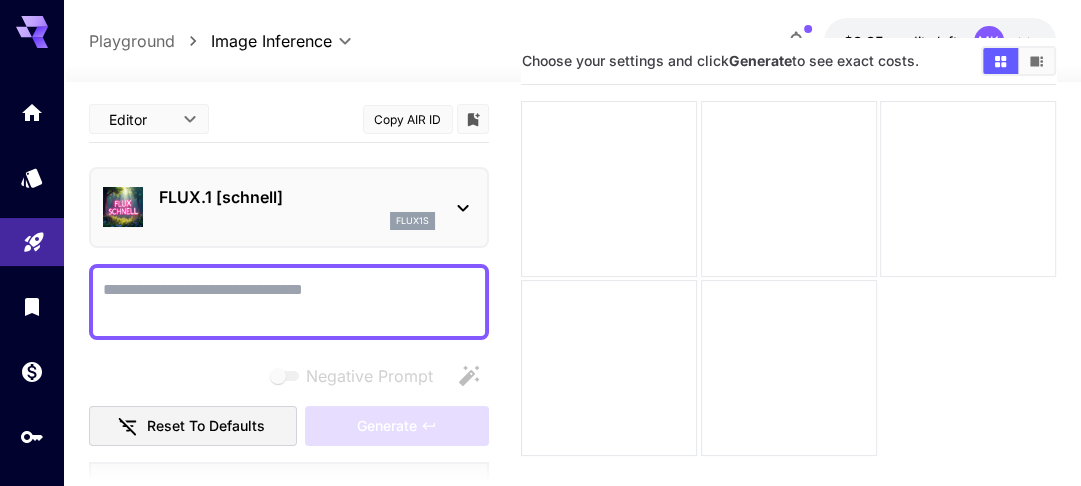 scroll, scrollTop: 55, scrollLeft: 0, axis: vertical 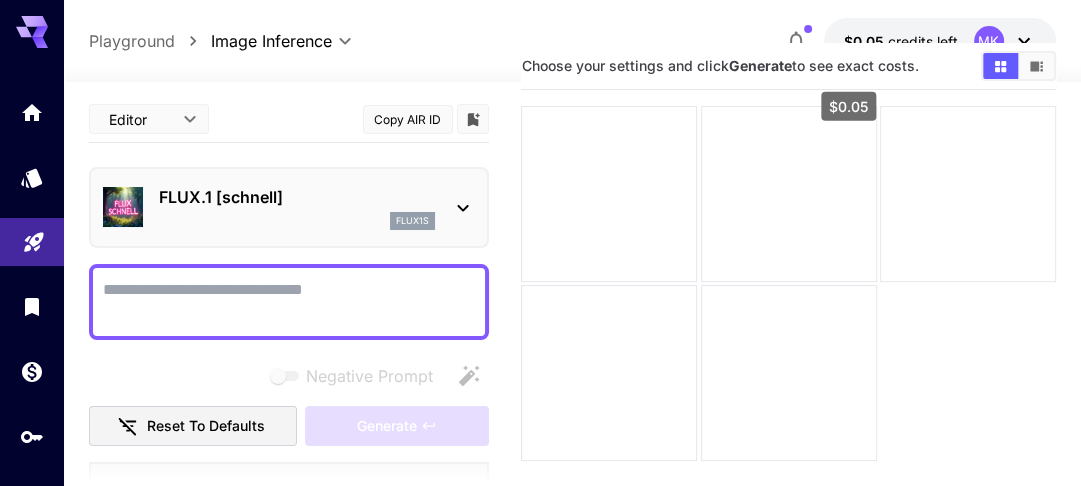 click on "credits left" at bounding box center [923, 41] 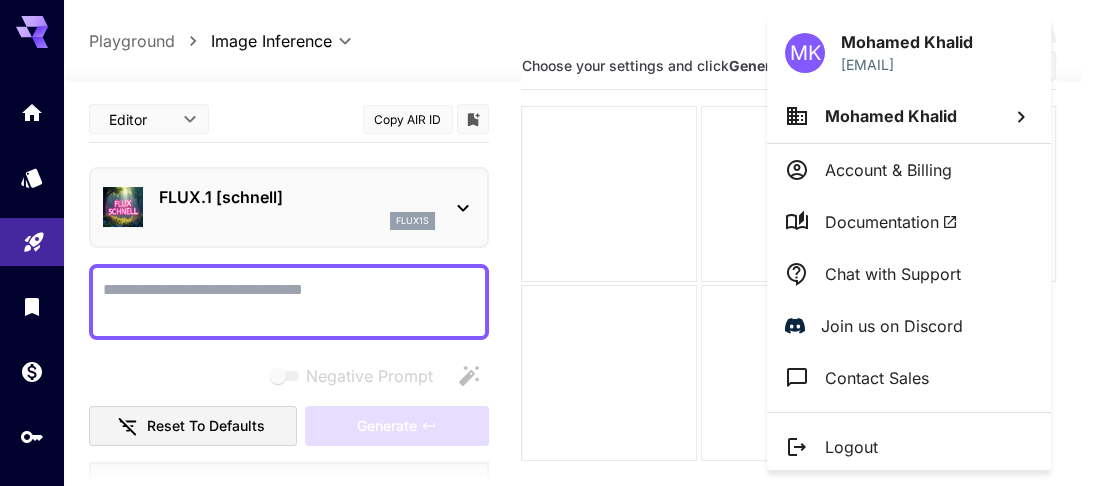 click at bounding box center [546, 243] 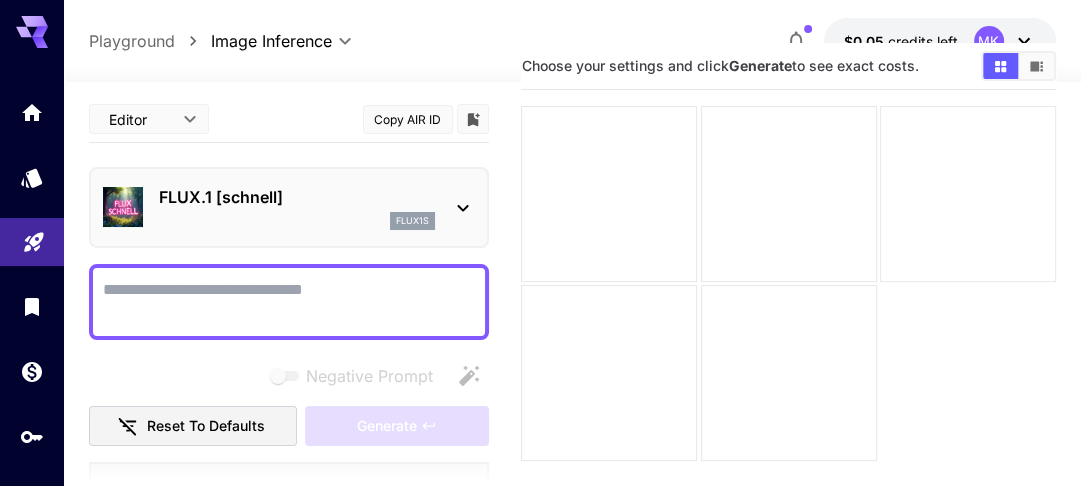 click 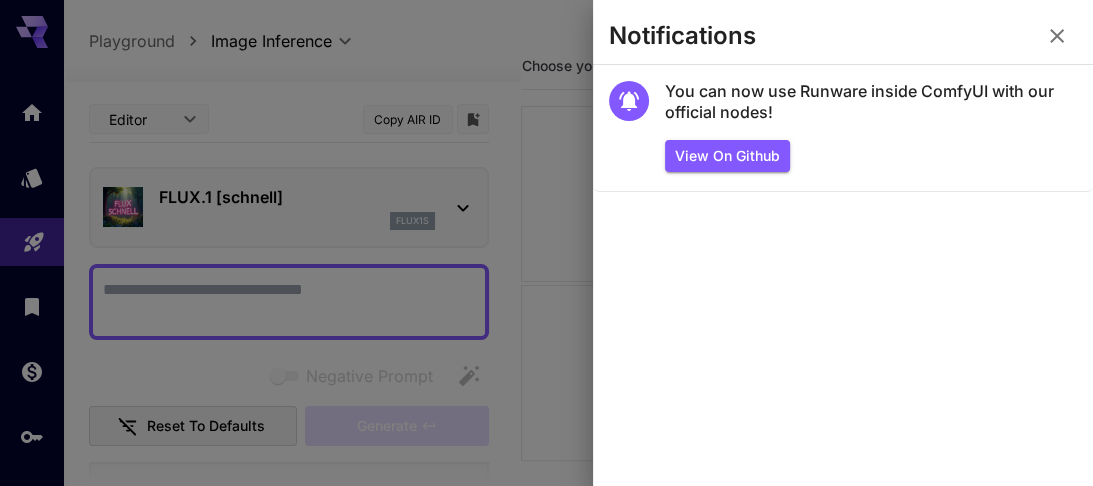 click at bounding box center [546, 243] 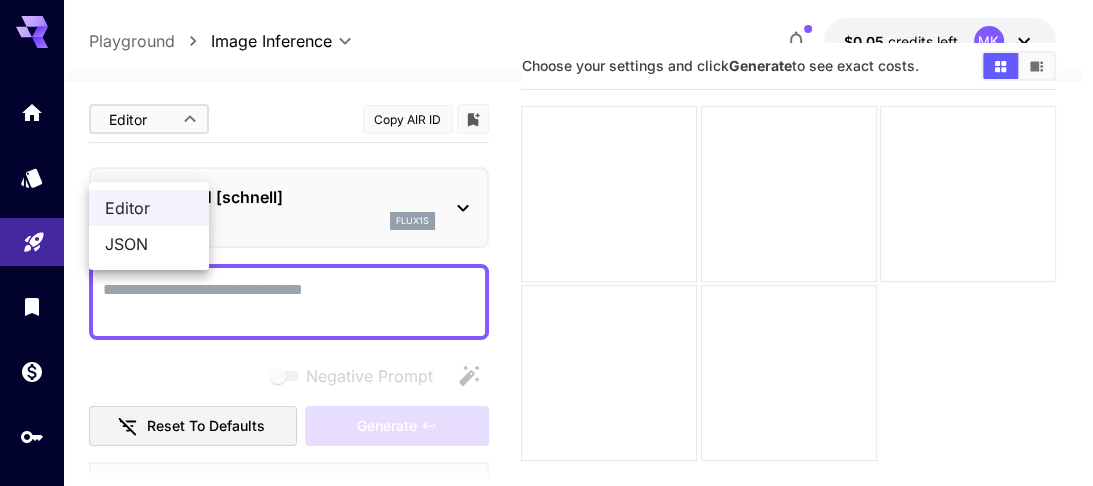 click on "**********" at bounding box center [546, 267] 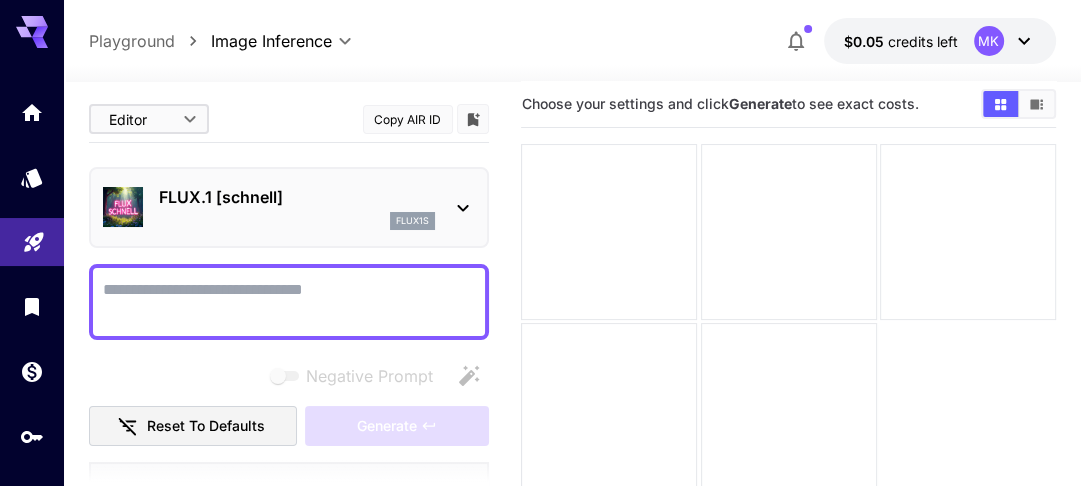 scroll, scrollTop: 0, scrollLeft: 0, axis: both 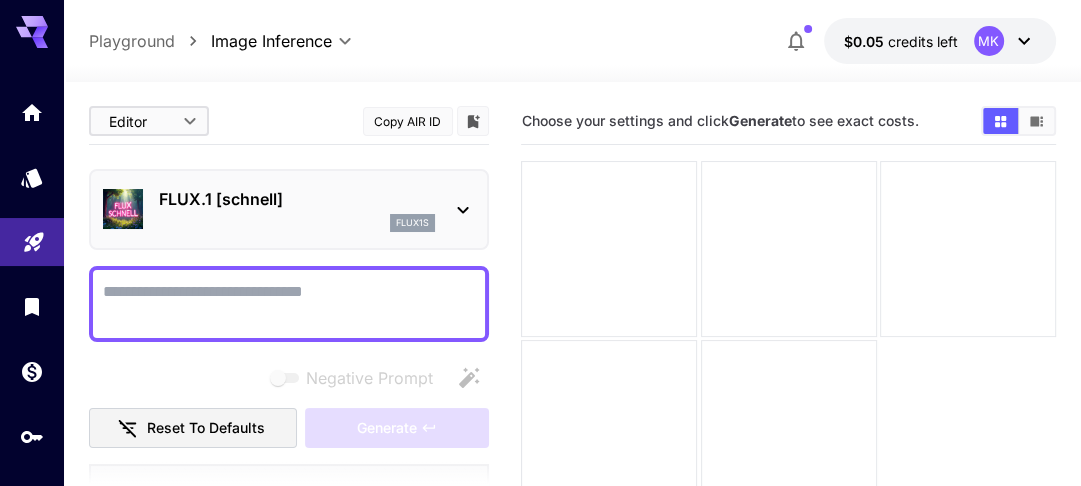 click 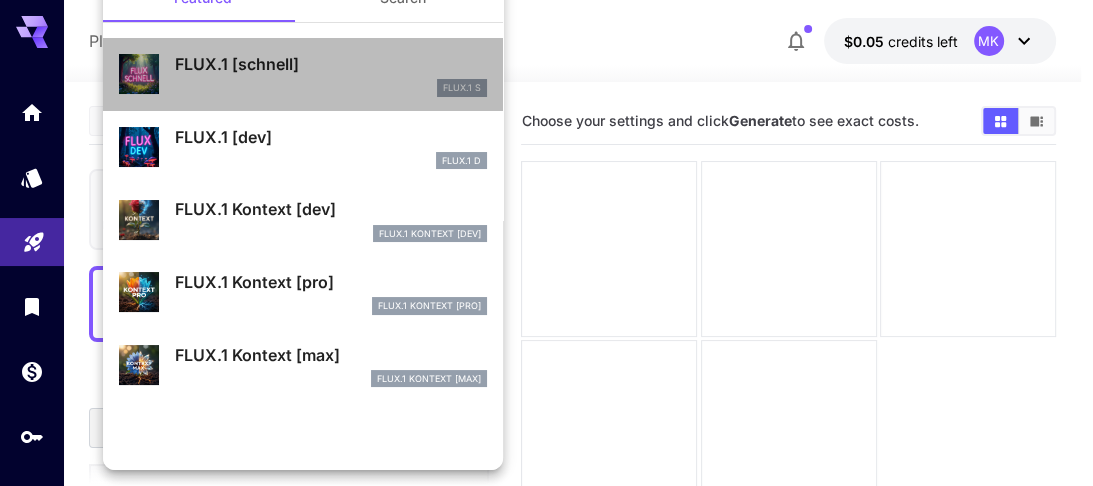 click on "FLUX.1 [schnell] FLUX.1 S" at bounding box center [331, 74] 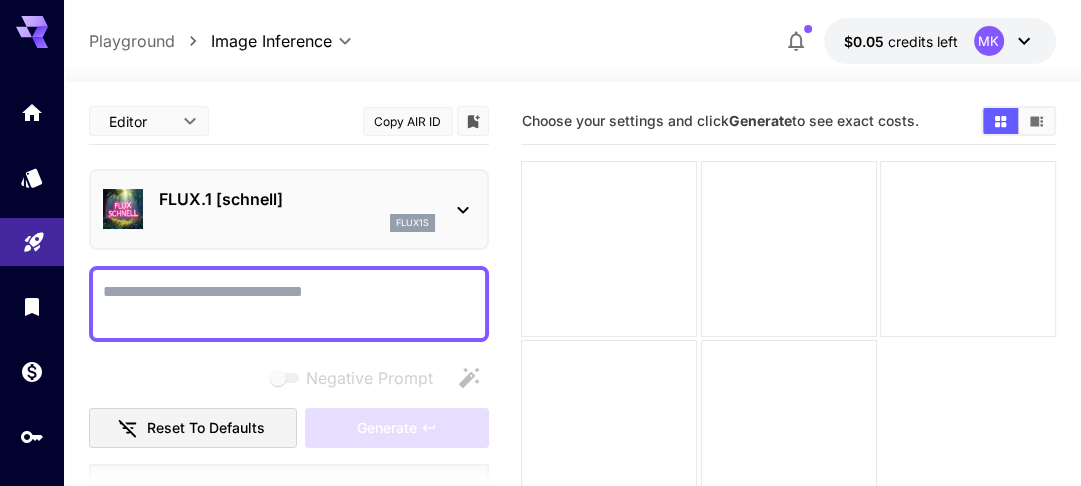 click on "Negative Prompt" at bounding box center (289, 304) 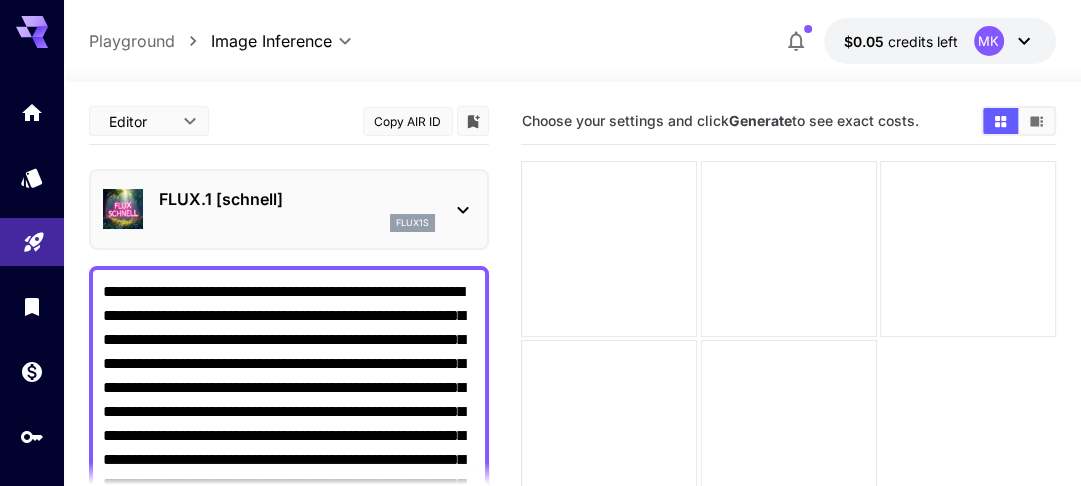 scroll, scrollTop: 74, scrollLeft: 0, axis: vertical 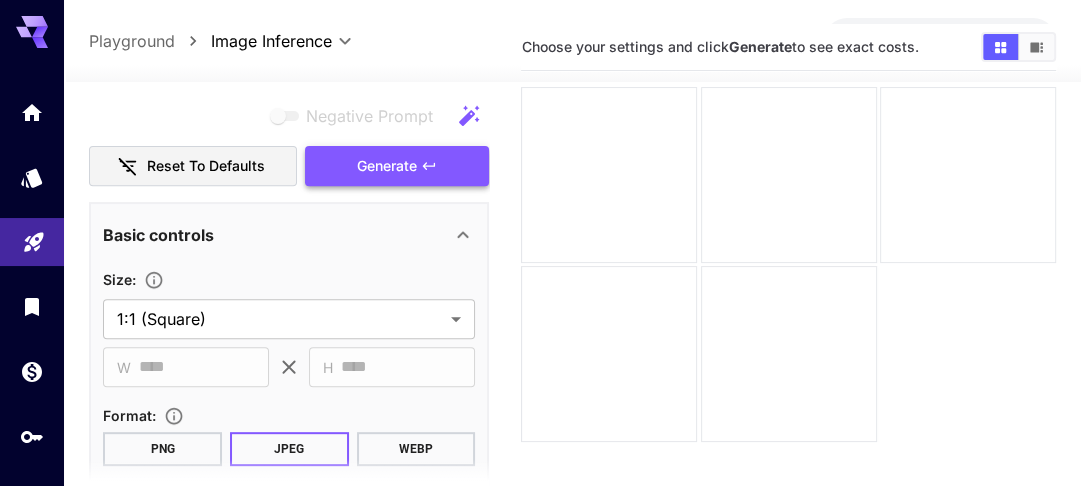type on "**********" 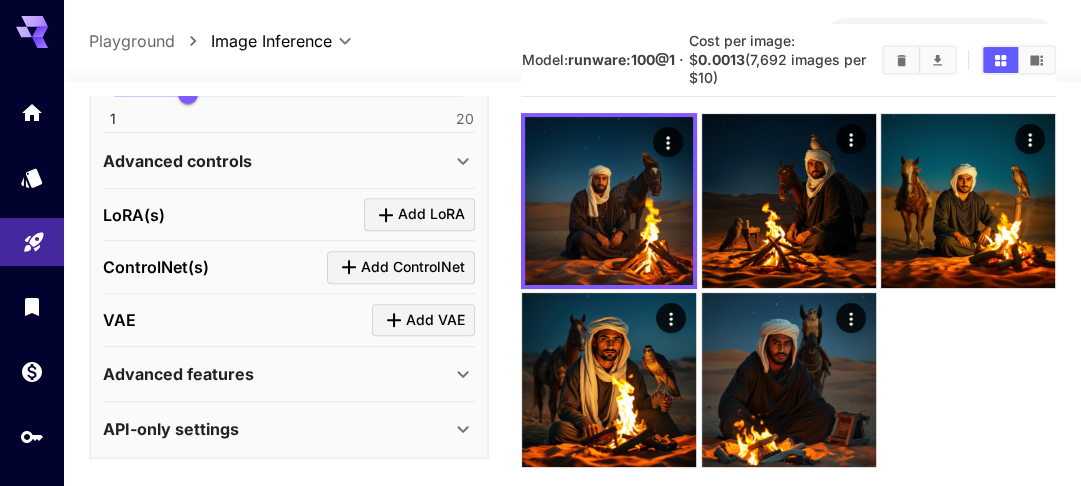scroll, scrollTop: 1180, scrollLeft: 0, axis: vertical 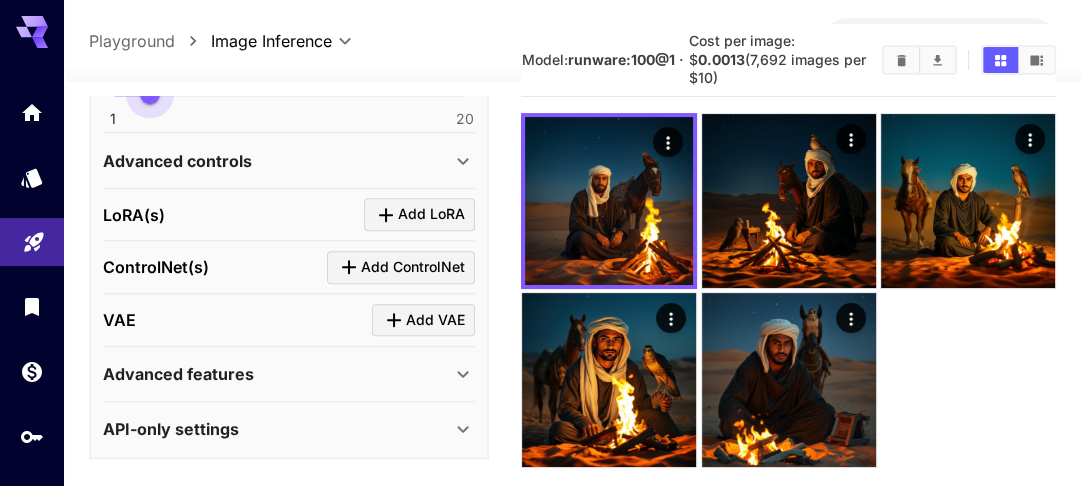 type on "*" 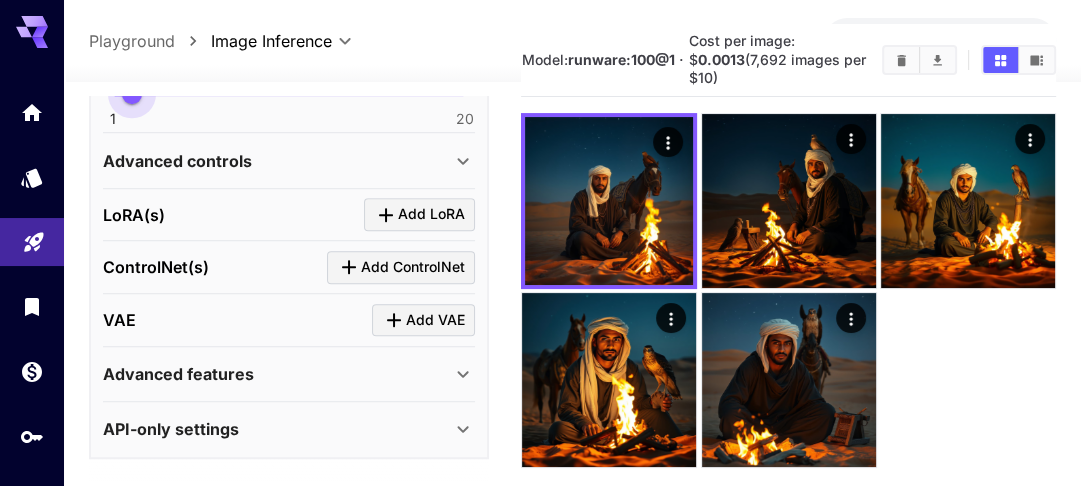 drag, startPoint x: 154, startPoint y: 258, endPoint x: 132, endPoint y: 263, distance: 22.561028 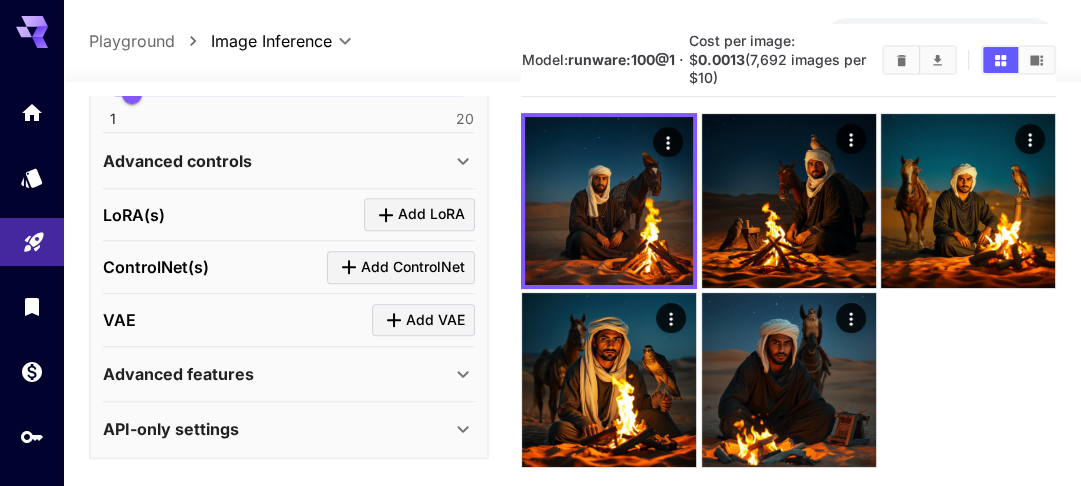 scroll, scrollTop: 1290, scrollLeft: 0, axis: vertical 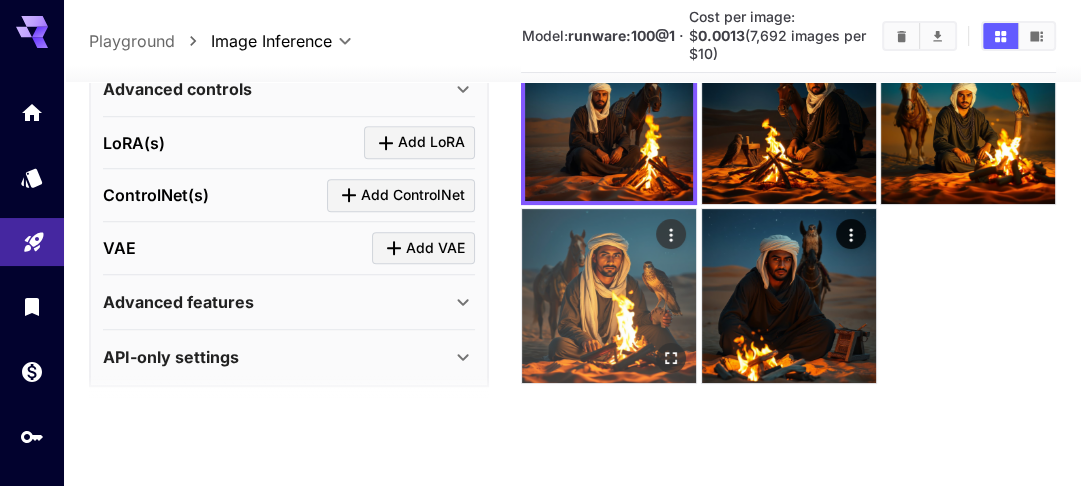 click at bounding box center (609, 296) 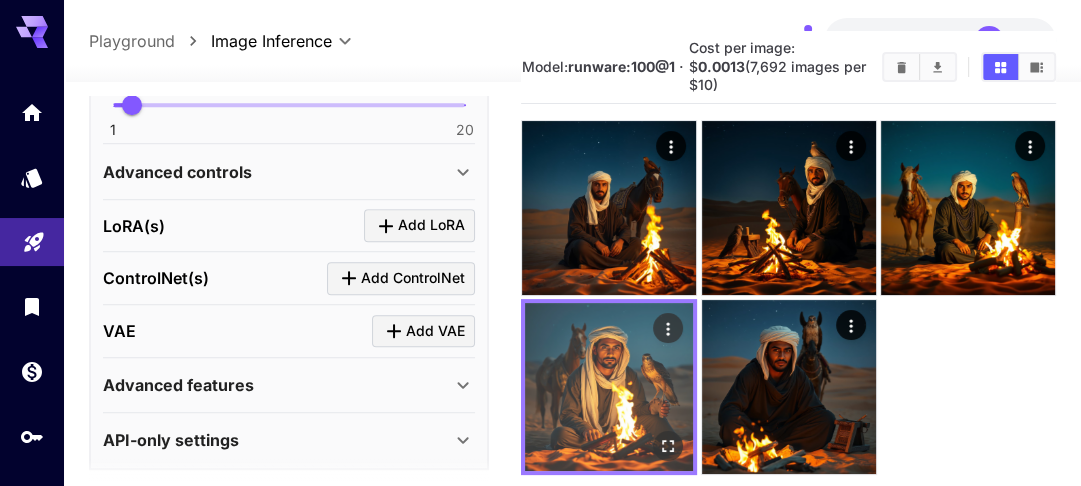 scroll, scrollTop: 55, scrollLeft: 0, axis: vertical 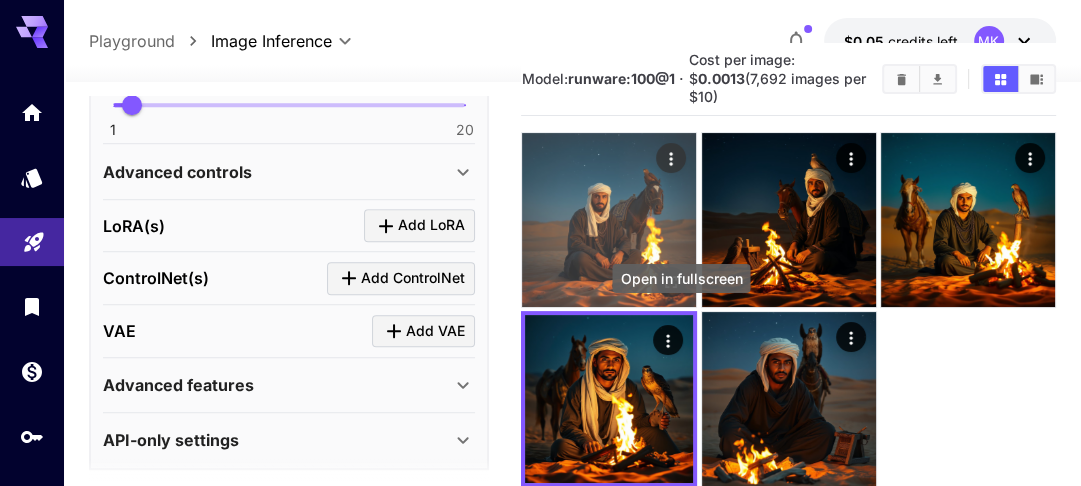 click 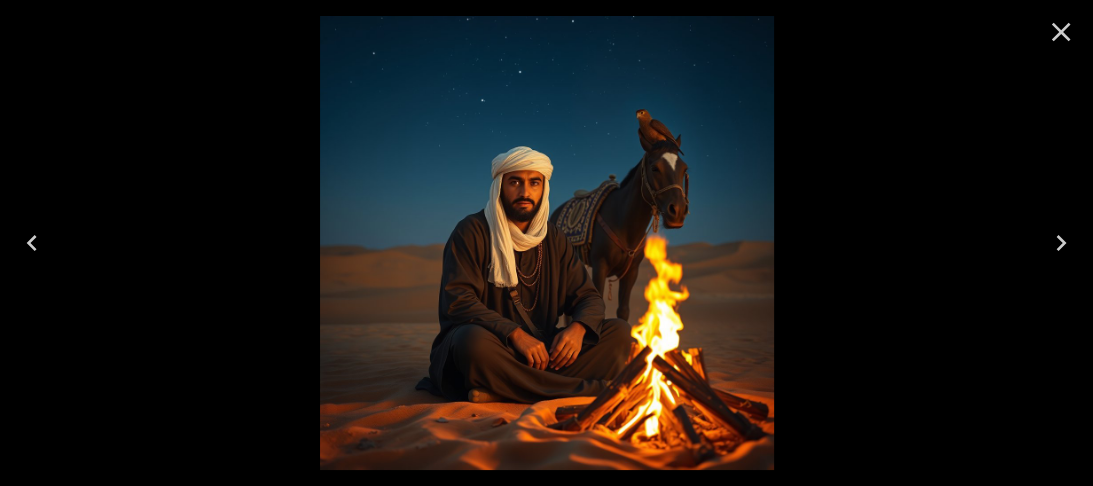 click 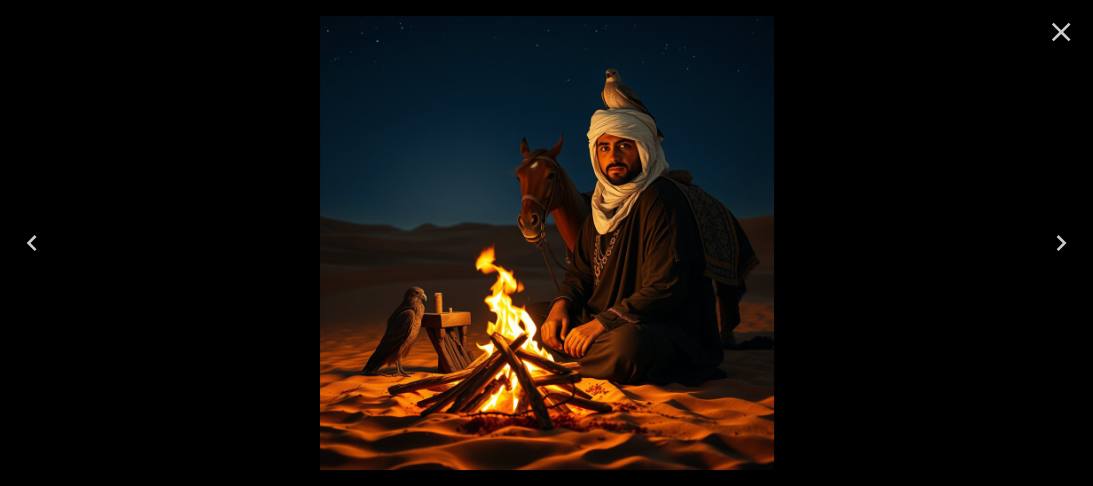 click 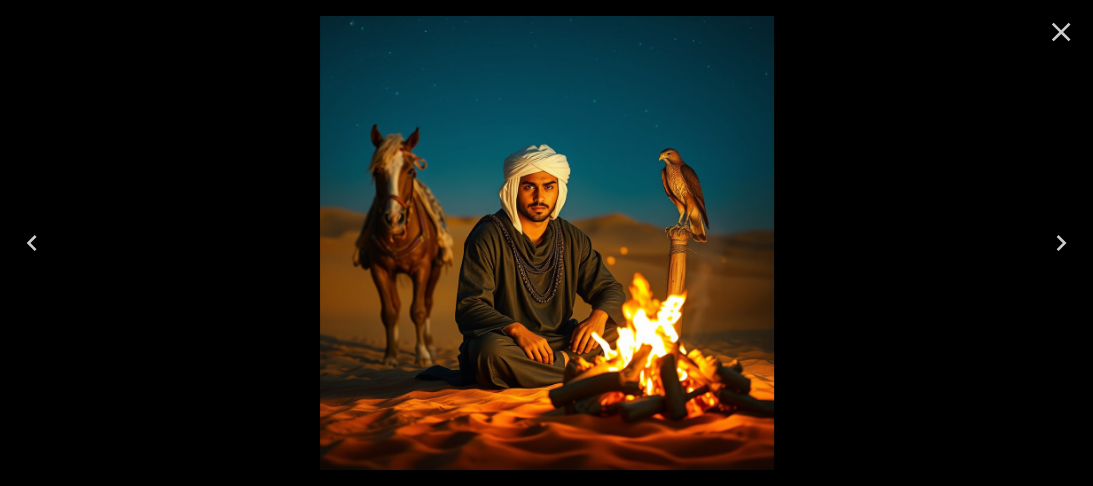 click 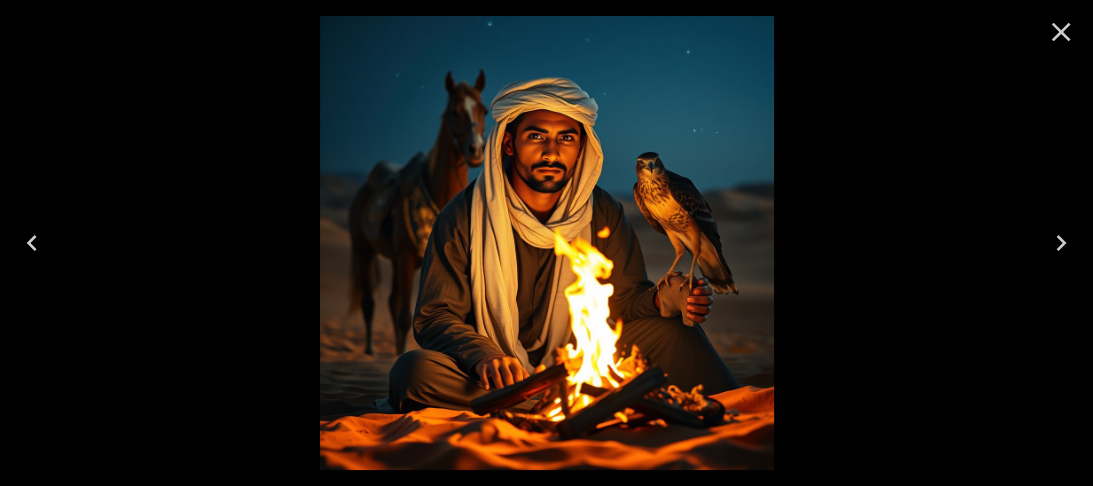click 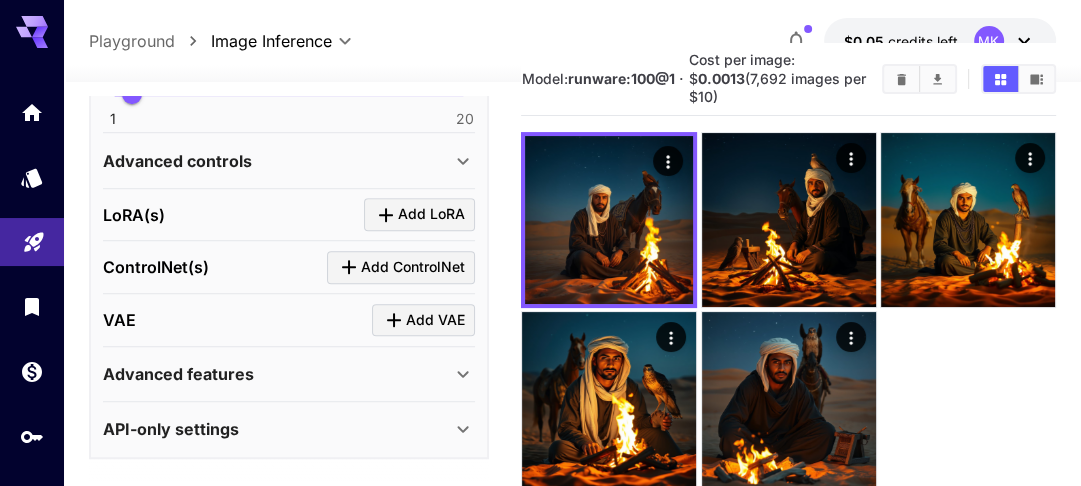scroll, scrollTop: 1290, scrollLeft: 0, axis: vertical 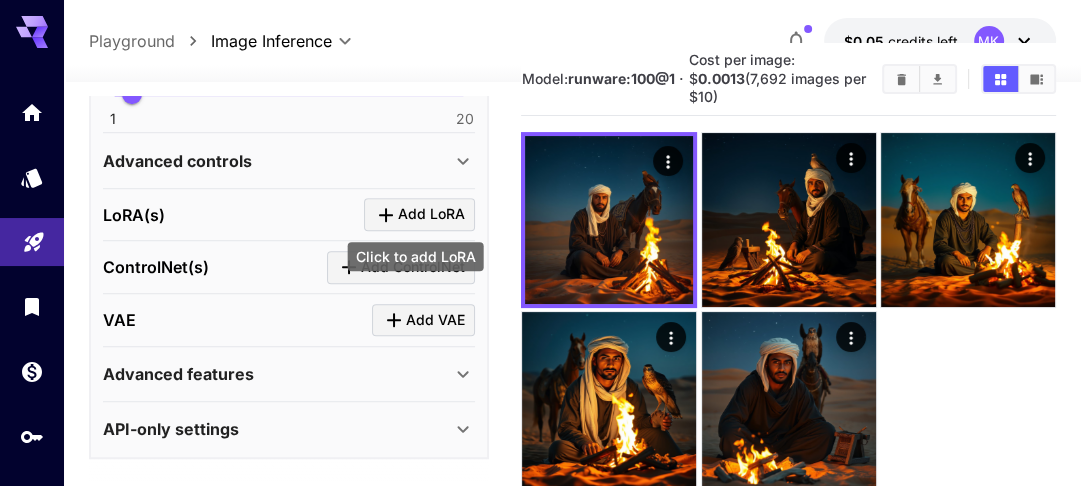 click 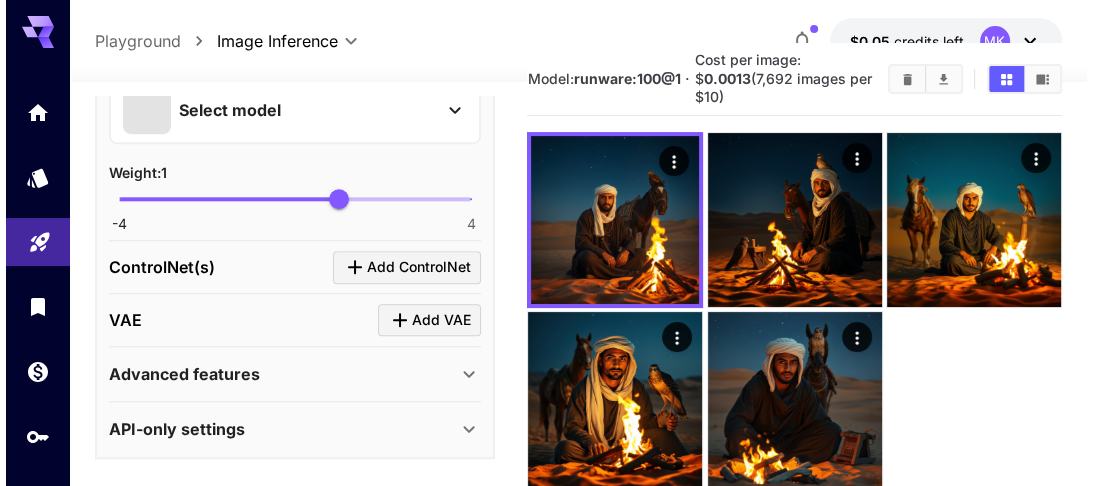 scroll, scrollTop: 1450, scrollLeft: 0, axis: vertical 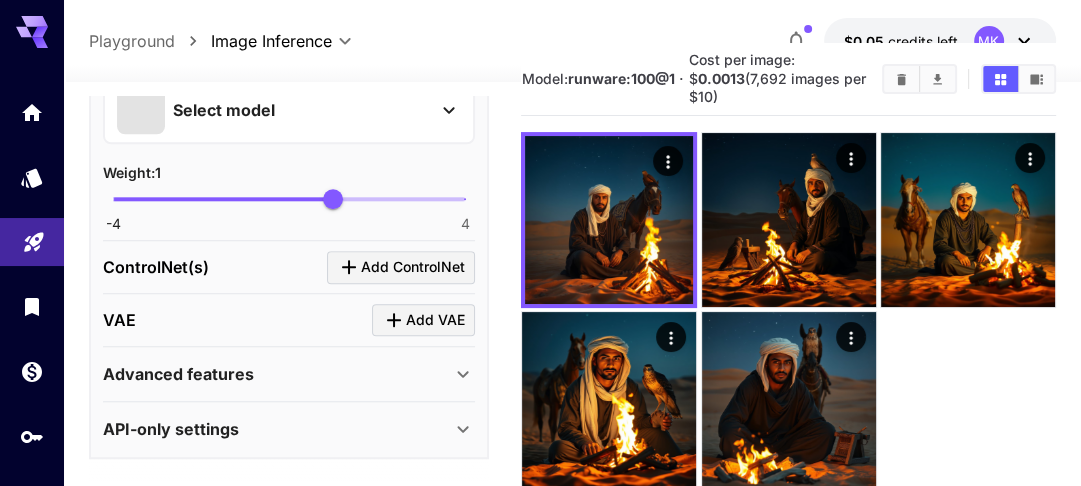 click on "Select model" at bounding box center (289, 110) 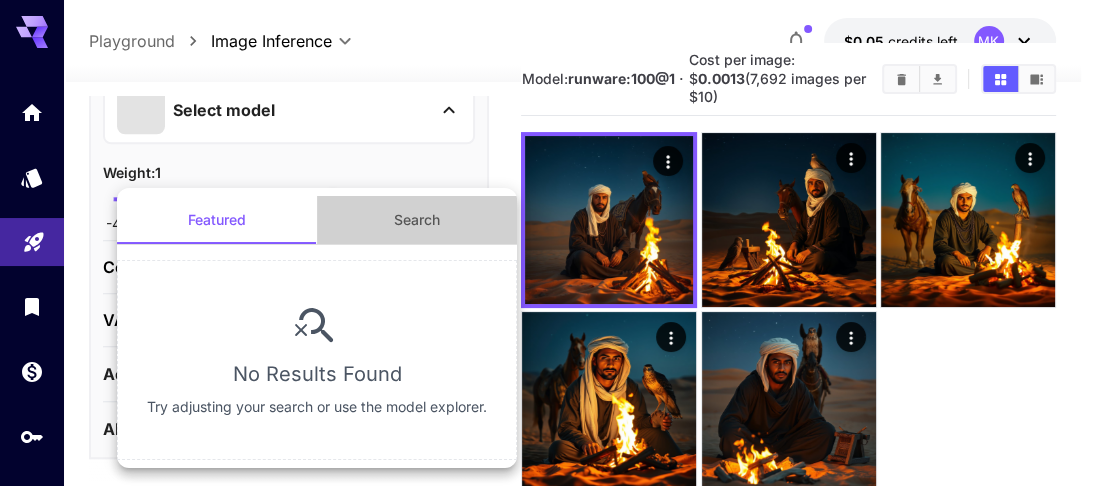click on "Search" at bounding box center (417, 220) 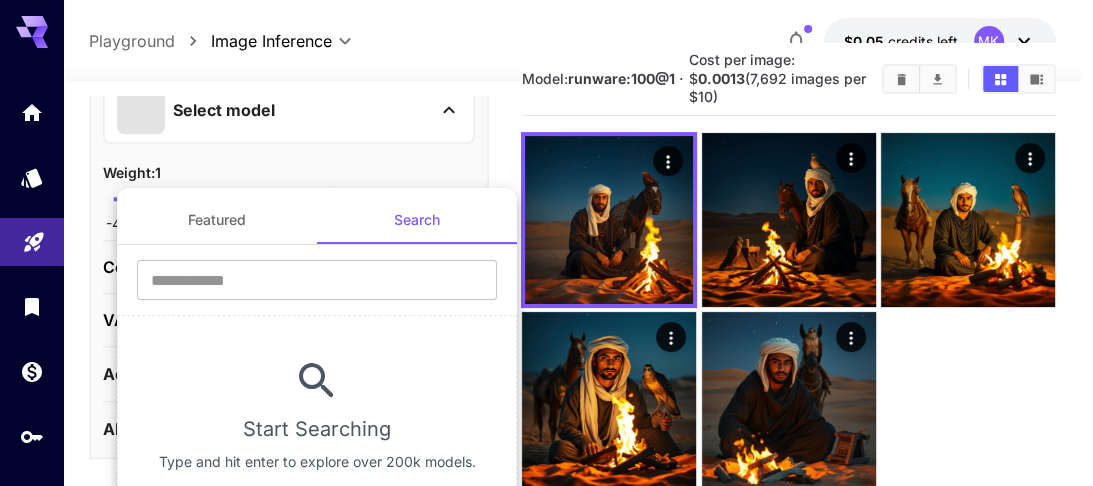 click at bounding box center [546, 243] 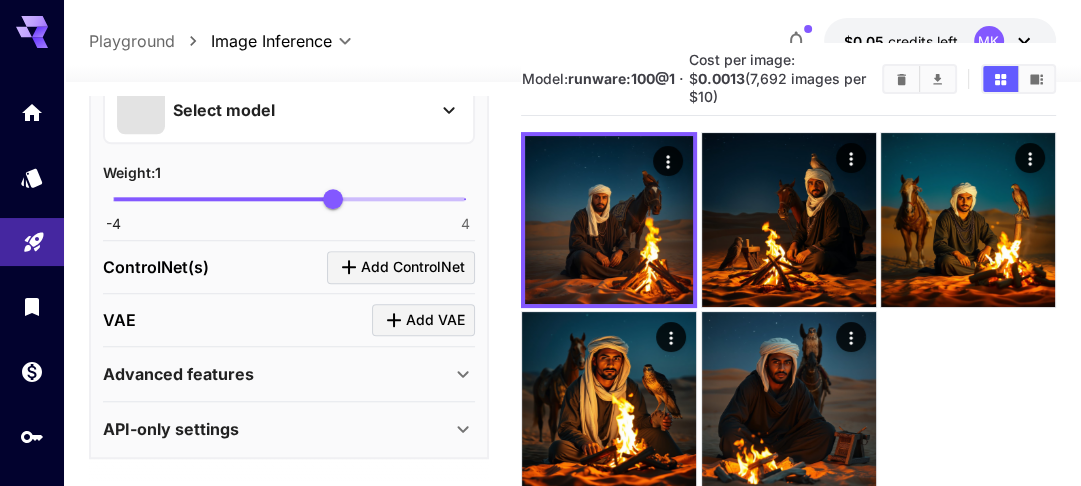 click at bounding box center (141, 110) 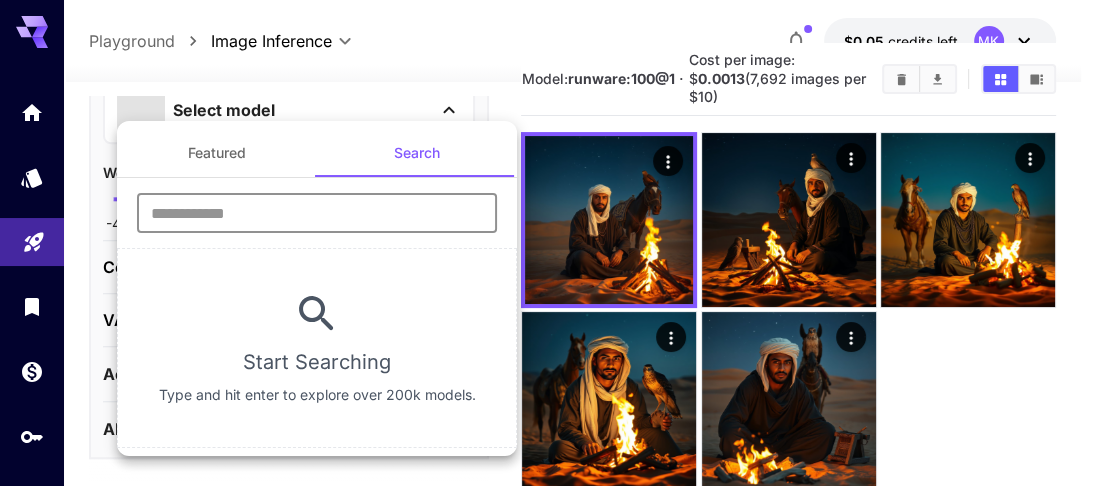 click at bounding box center [317, 213] 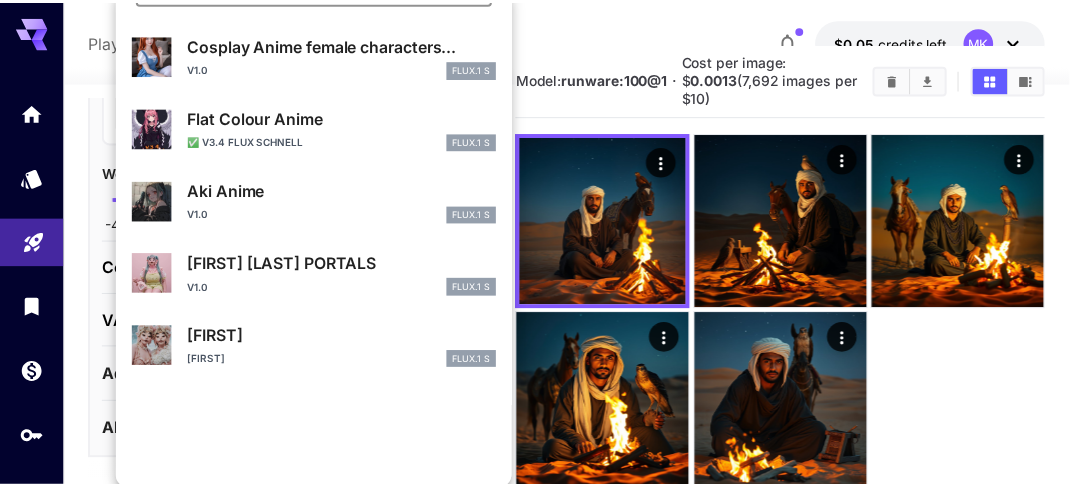 scroll, scrollTop: 77, scrollLeft: 0, axis: vertical 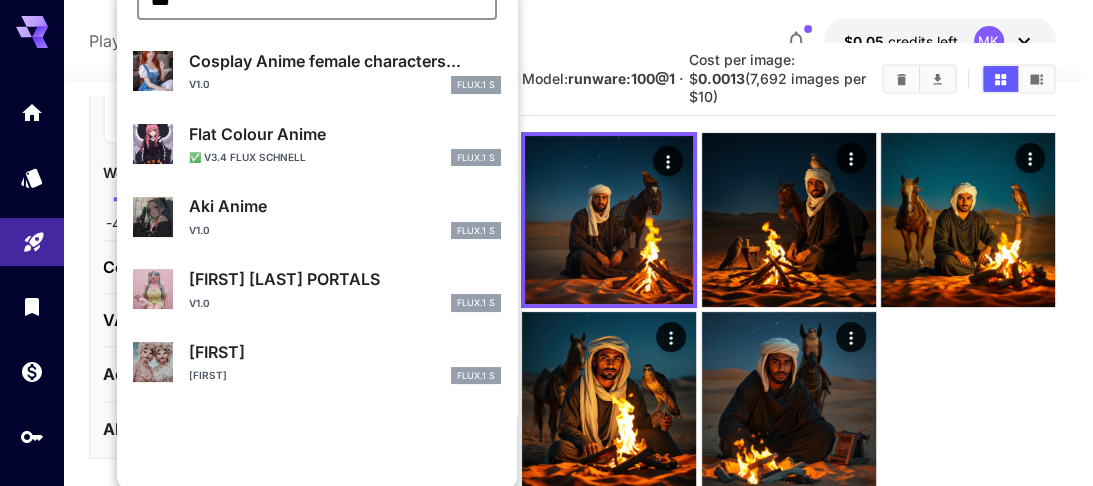 type on "***" 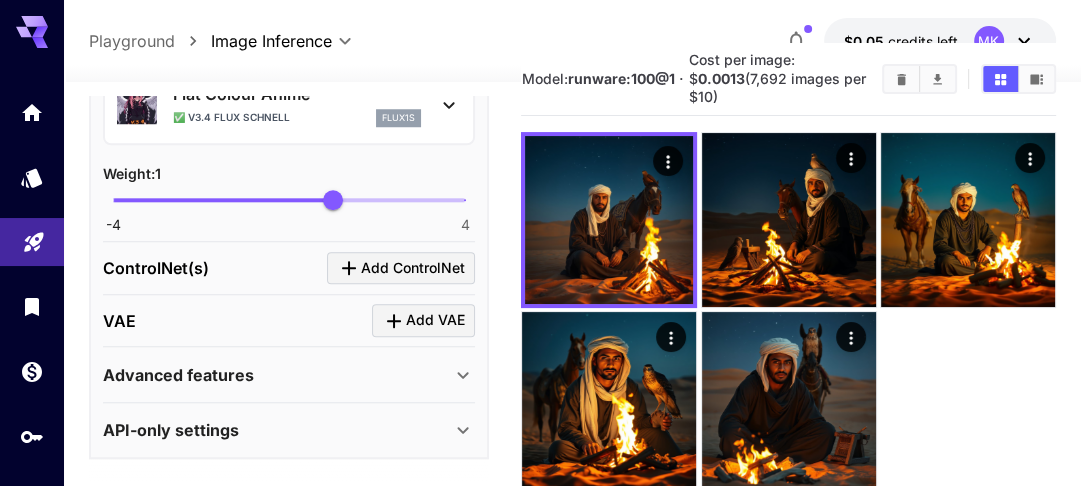 scroll, scrollTop: 1660, scrollLeft: 0, axis: vertical 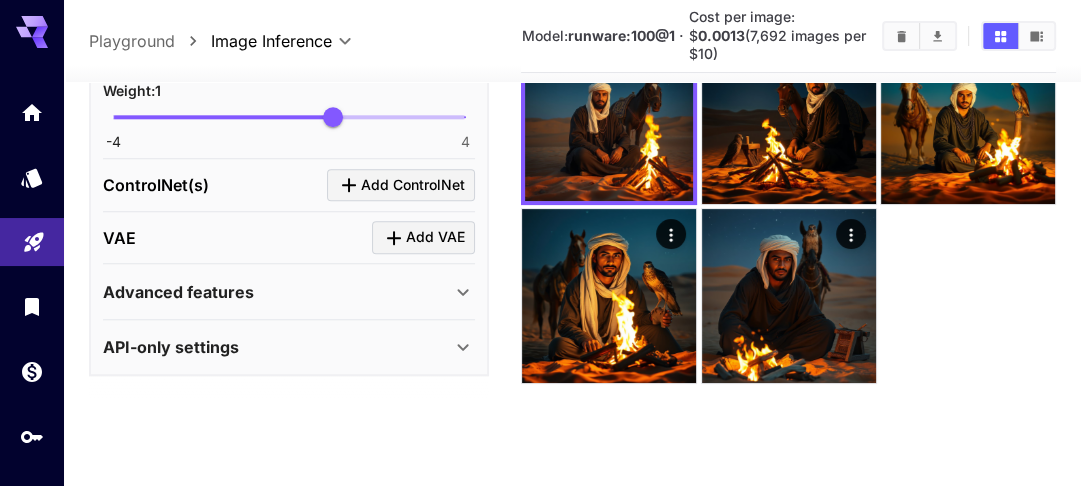 click on "Advanced features" at bounding box center [178, 292] 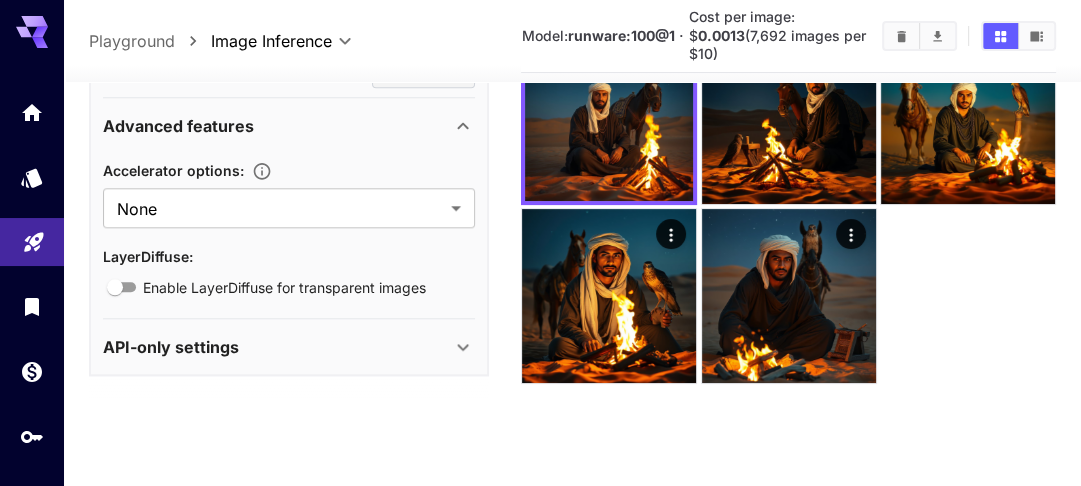 scroll, scrollTop: 1820, scrollLeft: 0, axis: vertical 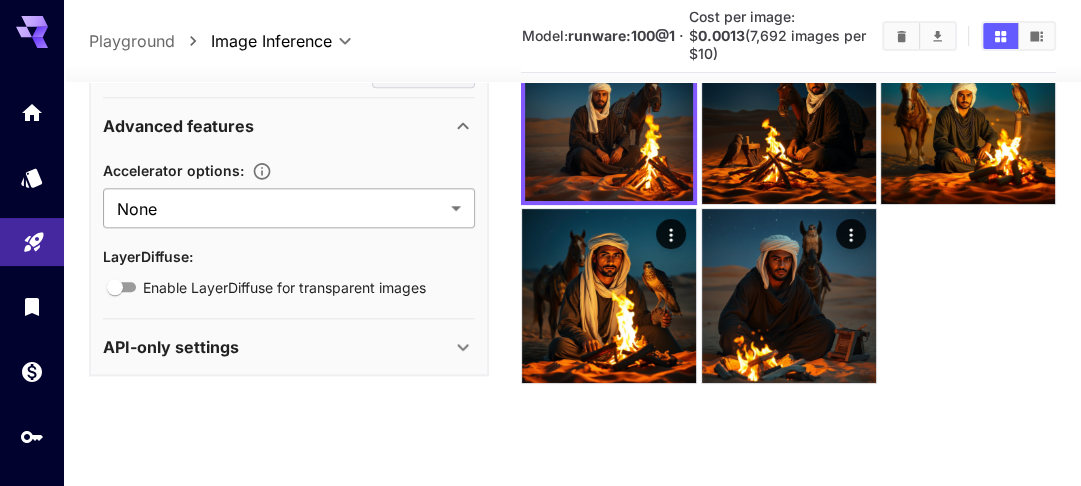 click on "**********" at bounding box center (540, 164) 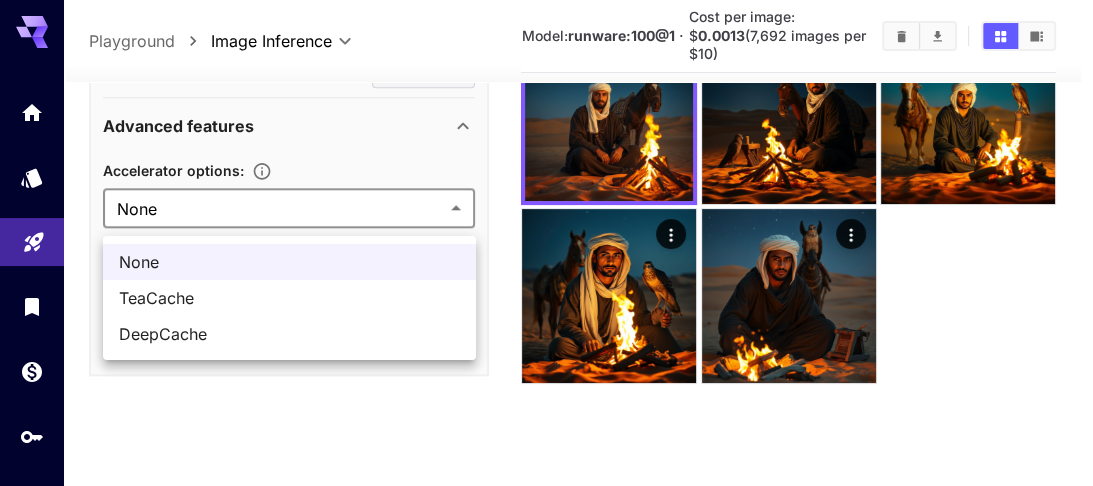click at bounding box center (546, 243) 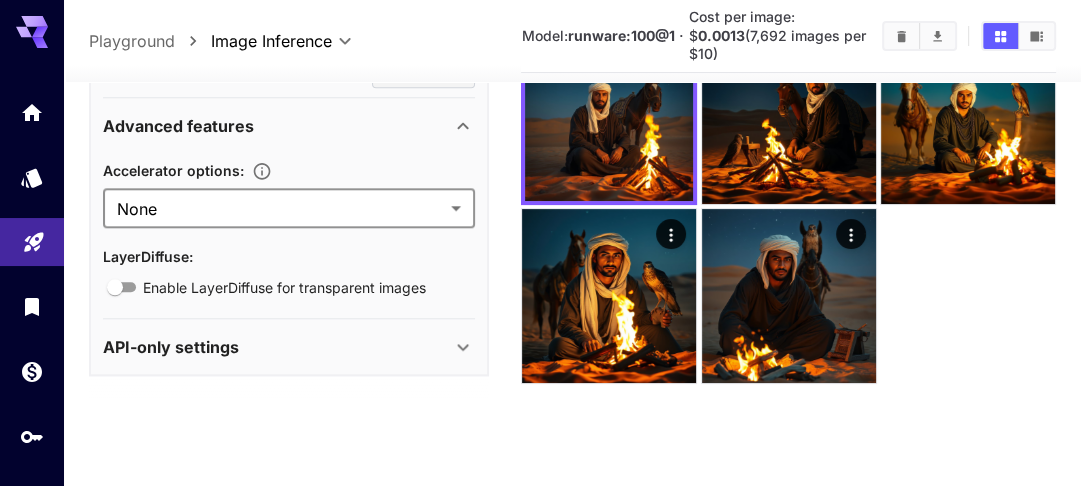 scroll, scrollTop: 1580, scrollLeft: 0, axis: vertical 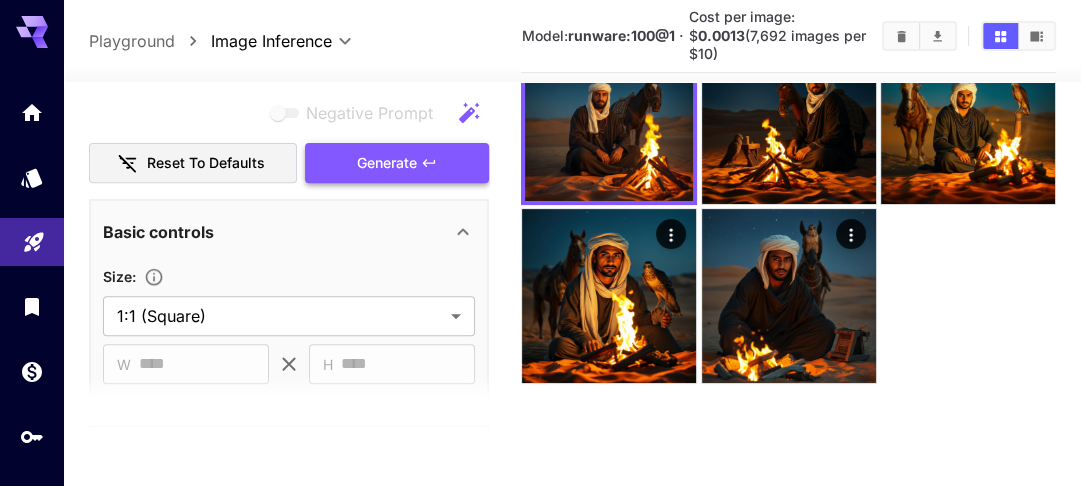 click on "**********" at bounding box center [289, 304] 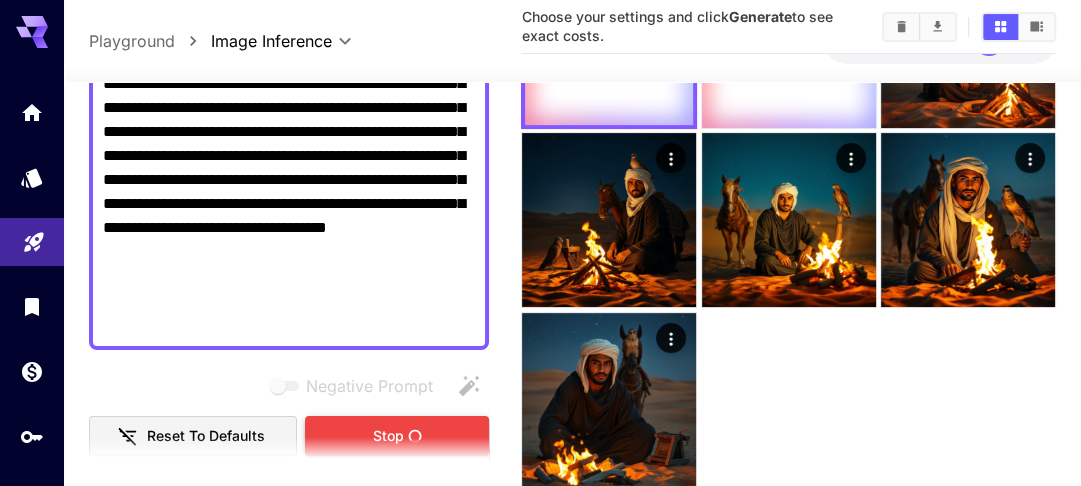 scroll, scrollTop: 300, scrollLeft: 0, axis: vertical 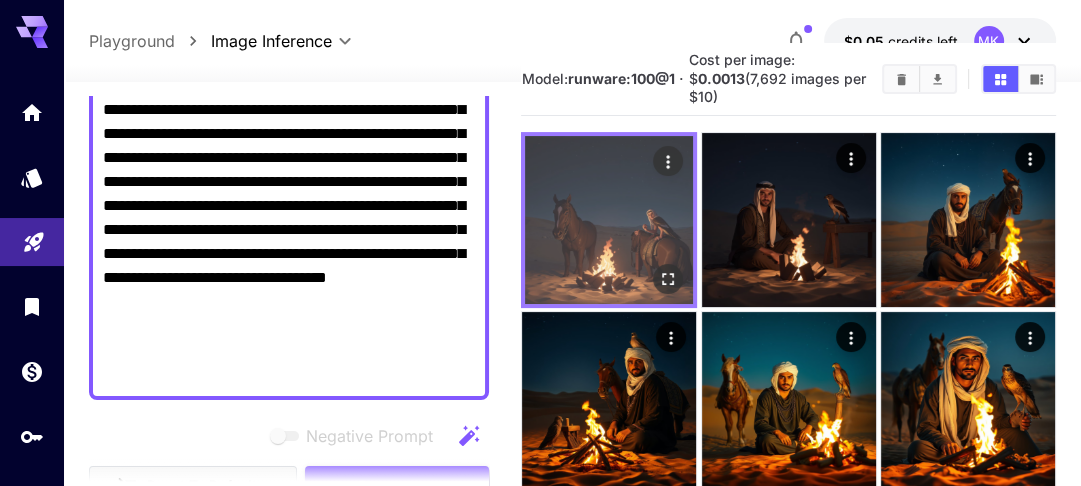 click at bounding box center (609, 220) 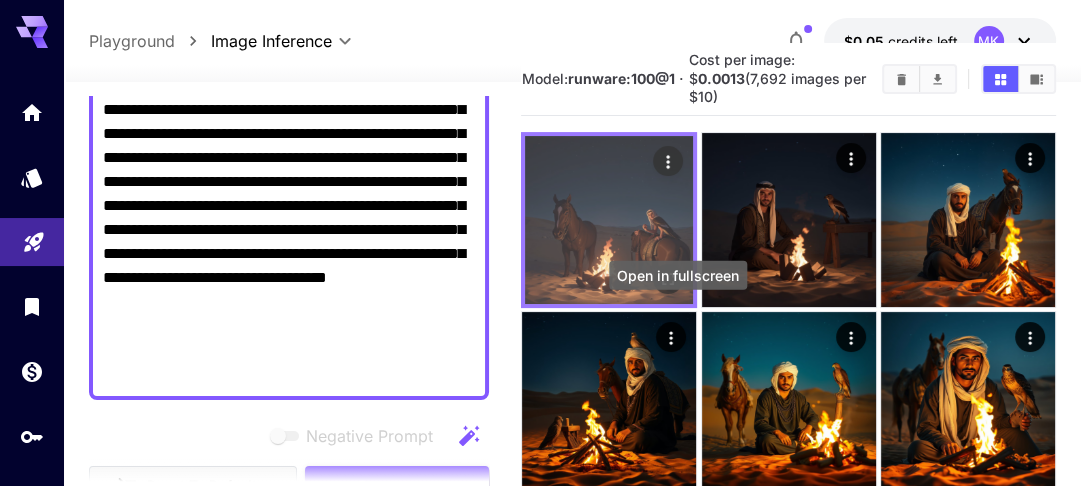 click 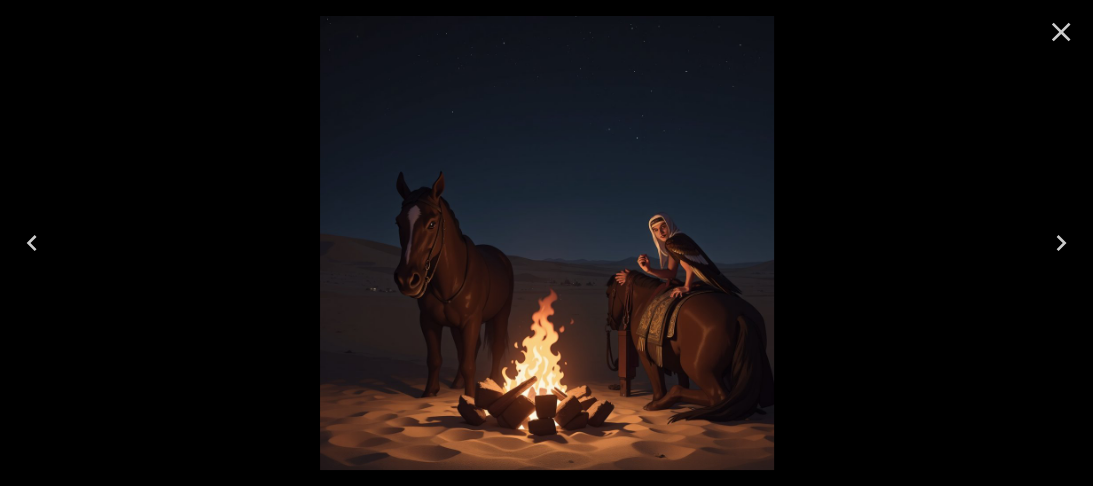 click 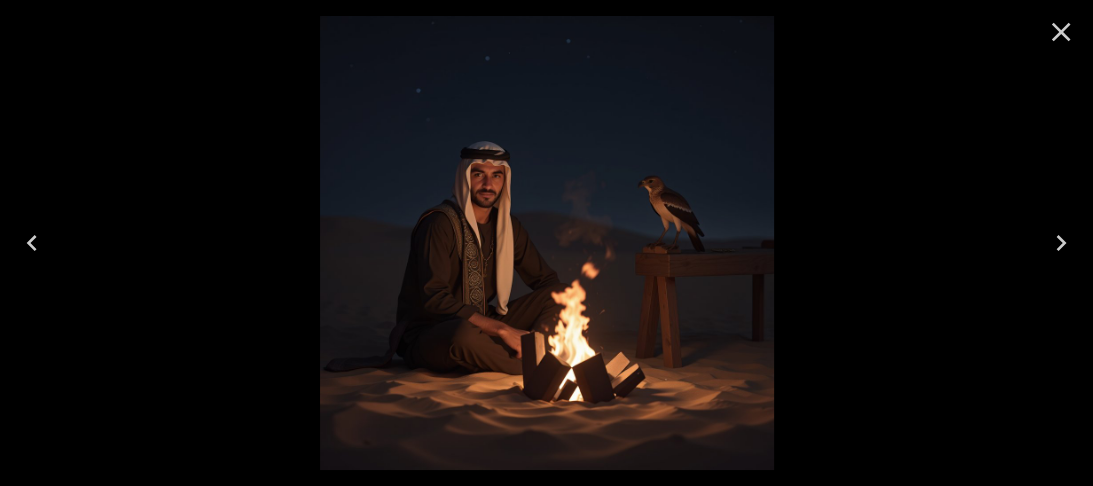 click 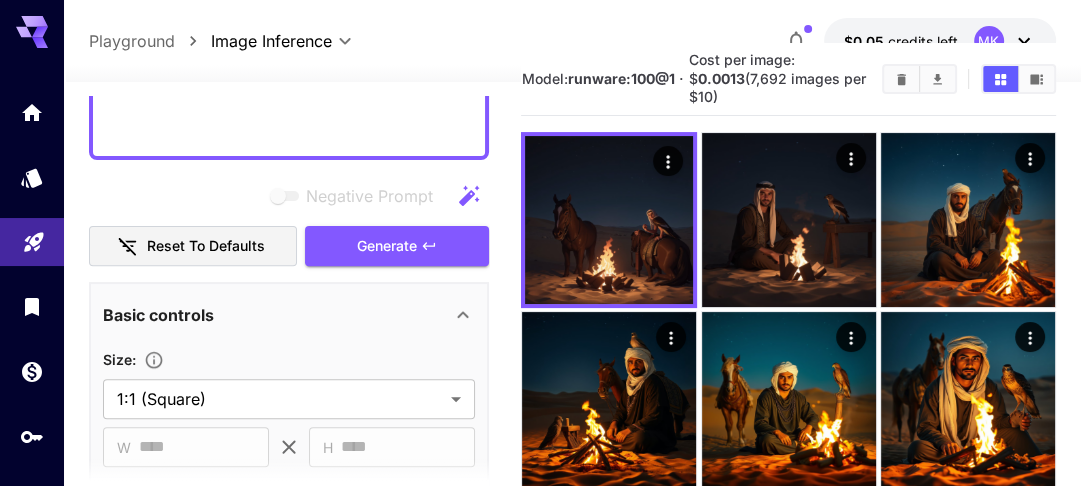scroll, scrollTop: 460, scrollLeft: 0, axis: vertical 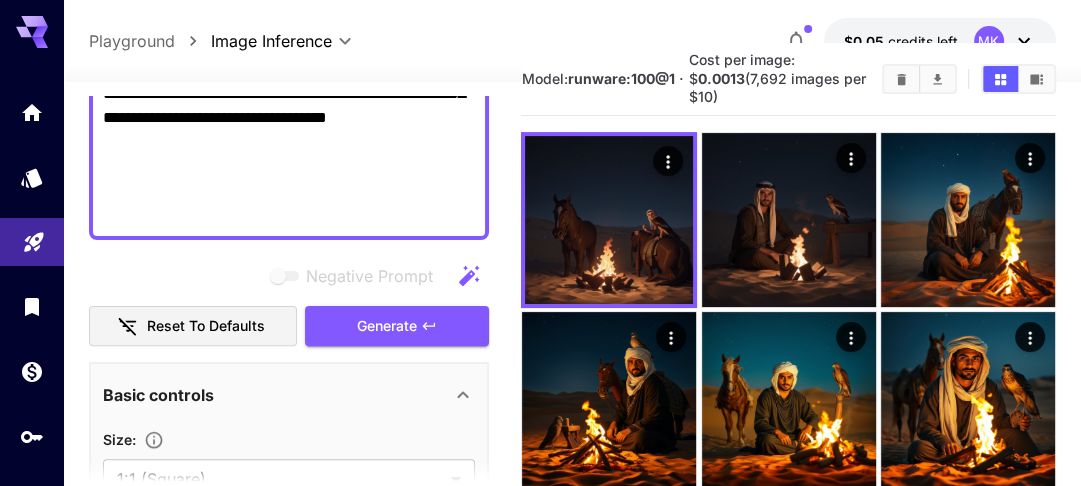 click on "**********" at bounding box center (289, 22) 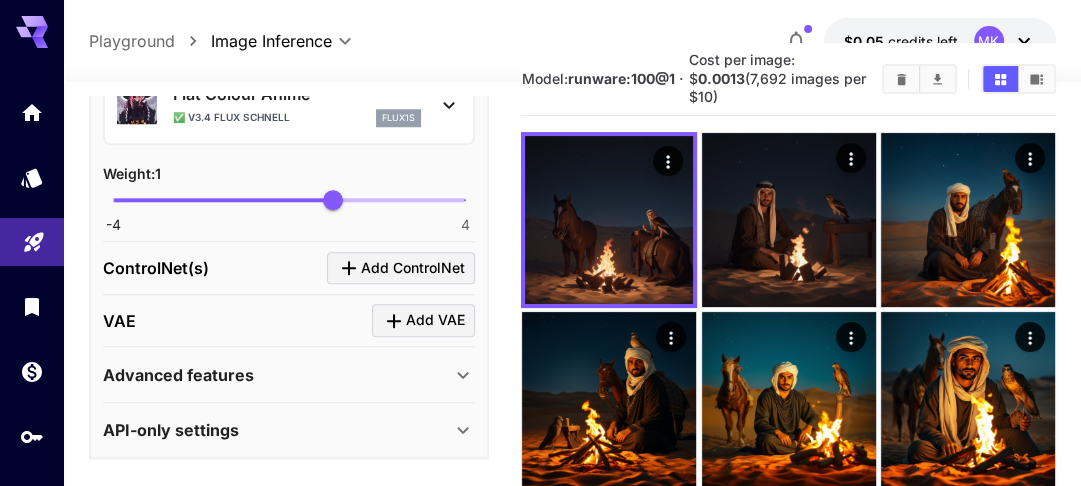 scroll, scrollTop: 1420, scrollLeft: 0, axis: vertical 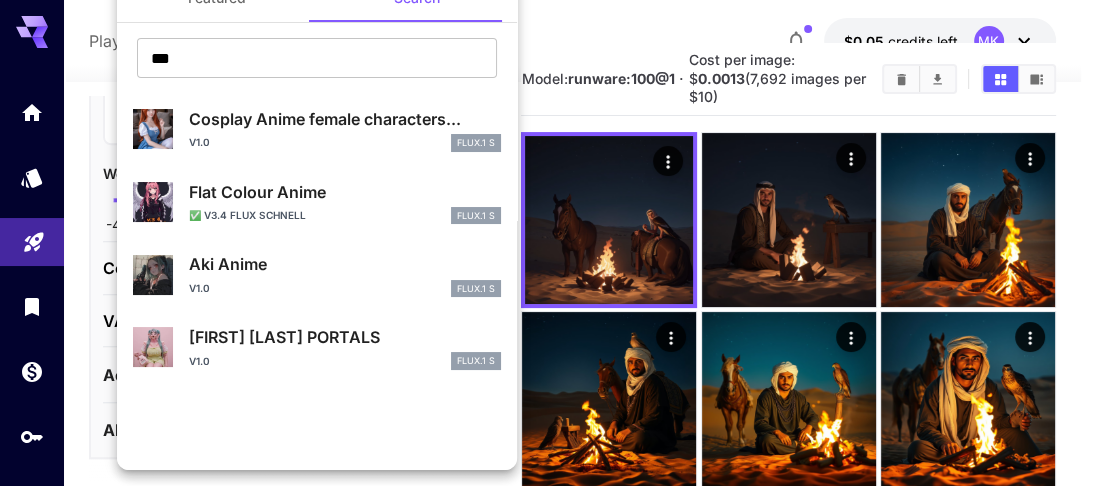 click on "Aki Anime" at bounding box center [345, 264] 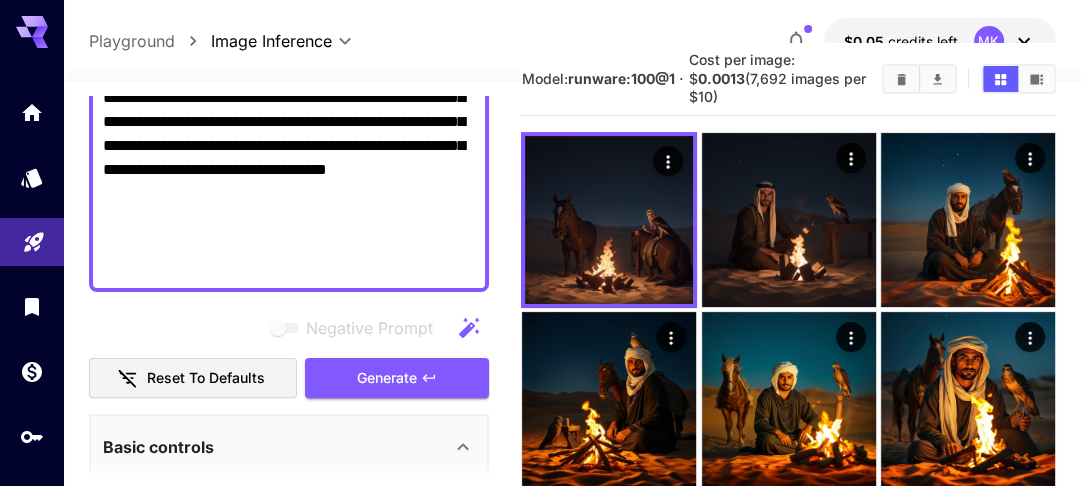 scroll, scrollTop: 380, scrollLeft: 0, axis: vertical 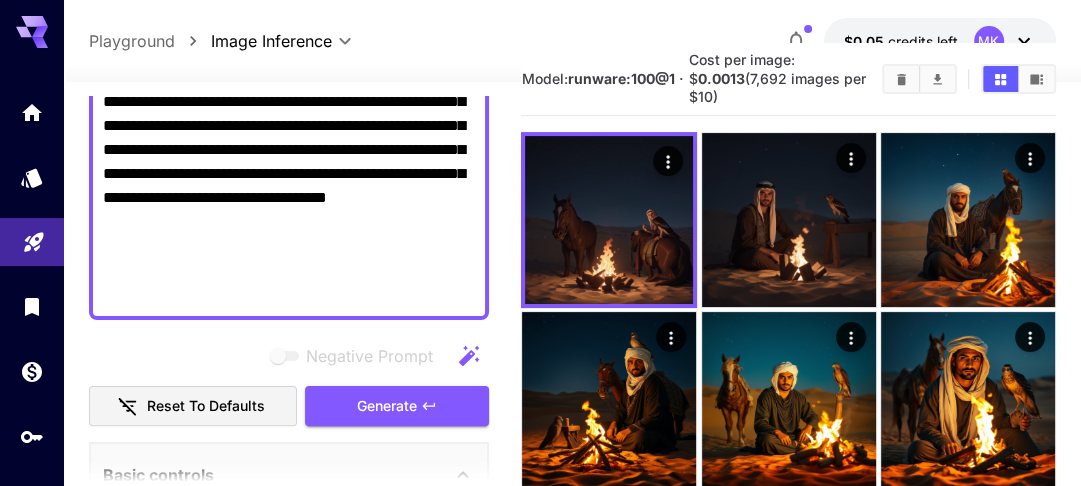 drag, startPoint x: 311, startPoint y: 298, endPoint x: 384, endPoint y: 320, distance: 76.243034 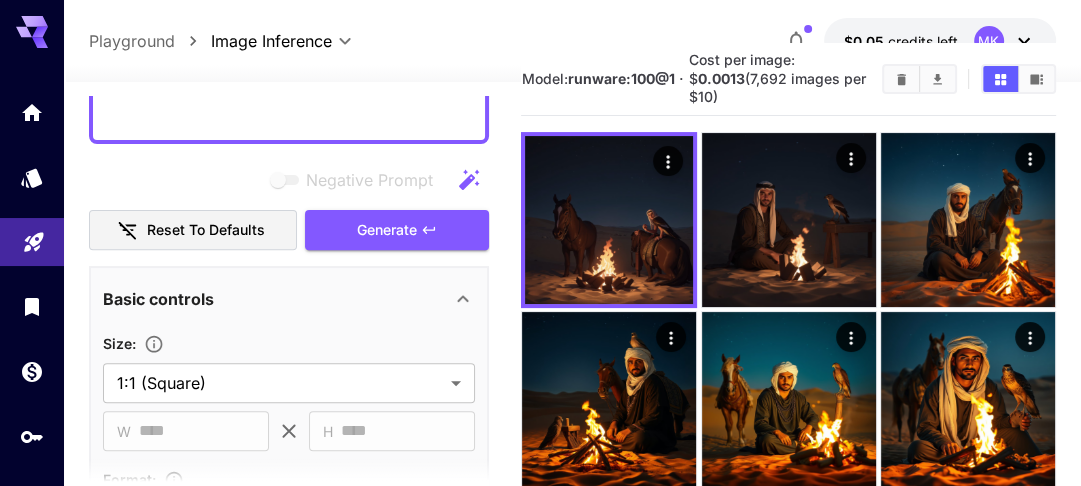 scroll, scrollTop: 560, scrollLeft: 0, axis: vertical 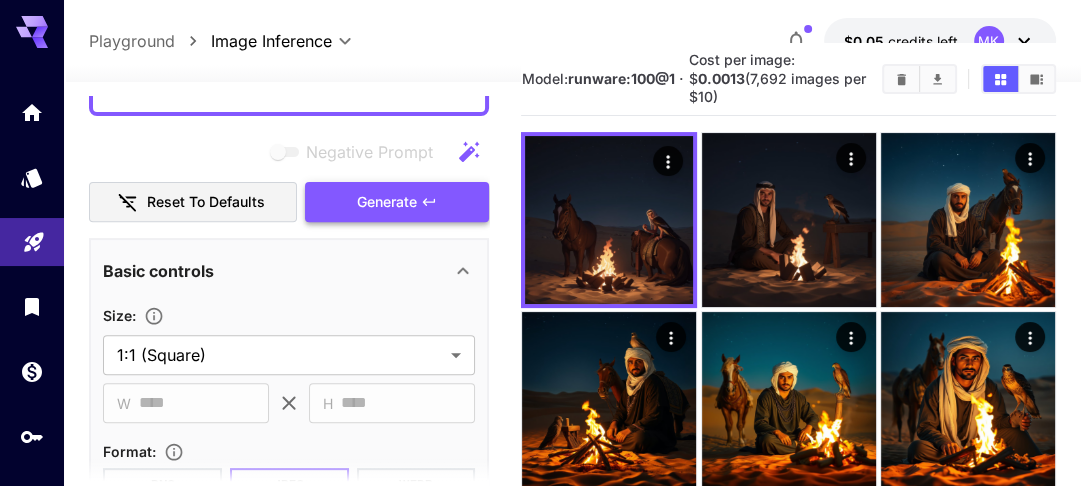 type on "**********" 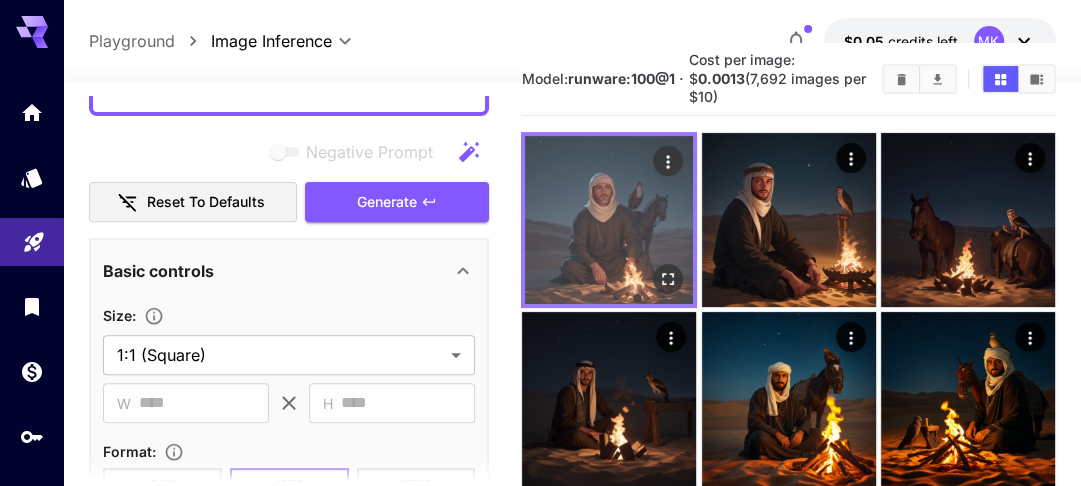 click at bounding box center (609, 220) 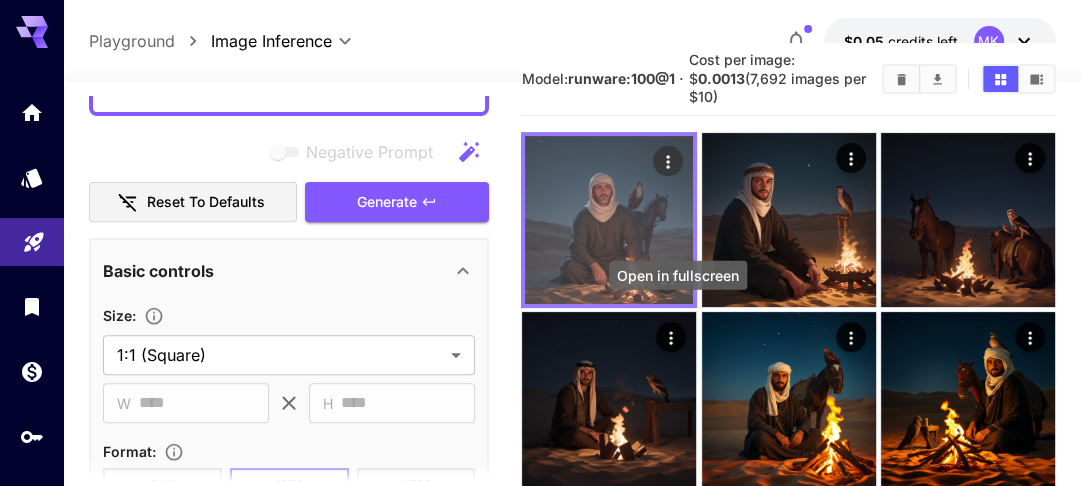 click 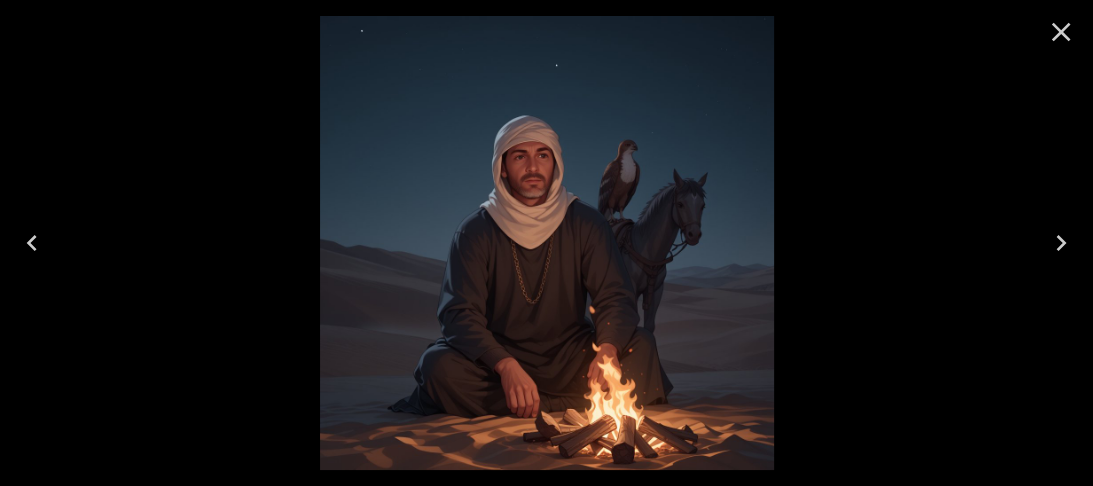 click at bounding box center [1061, 243] 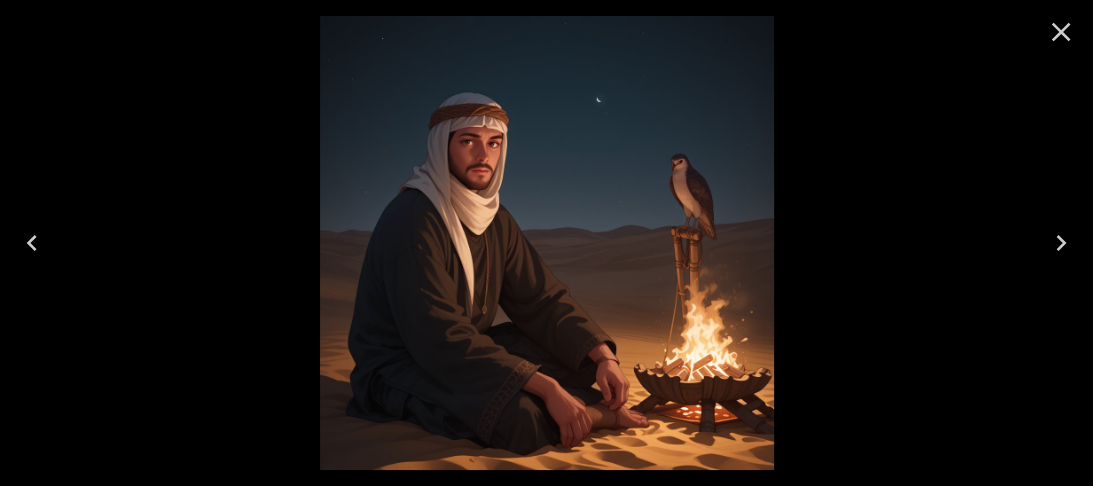 click at bounding box center (1061, 32) 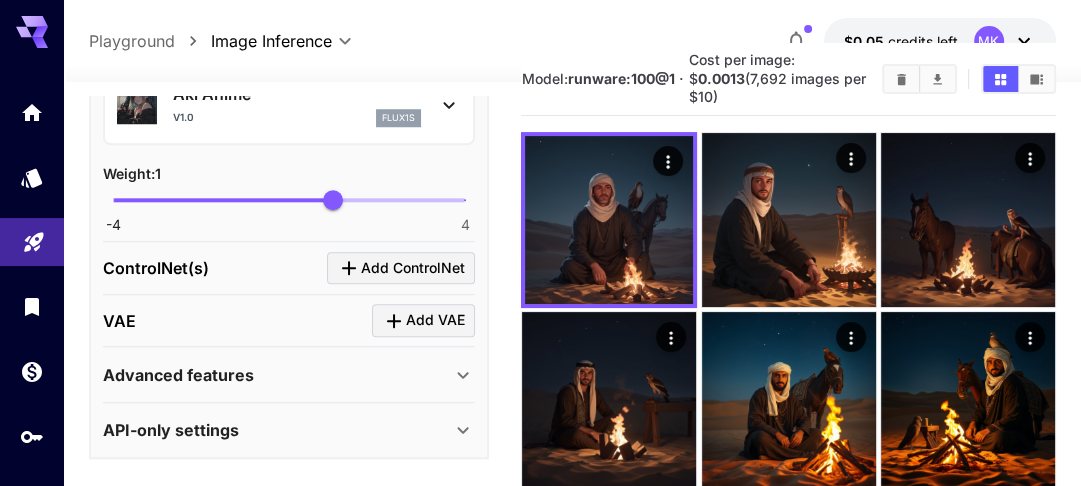 scroll, scrollTop: 1586, scrollLeft: 0, axis: vertical 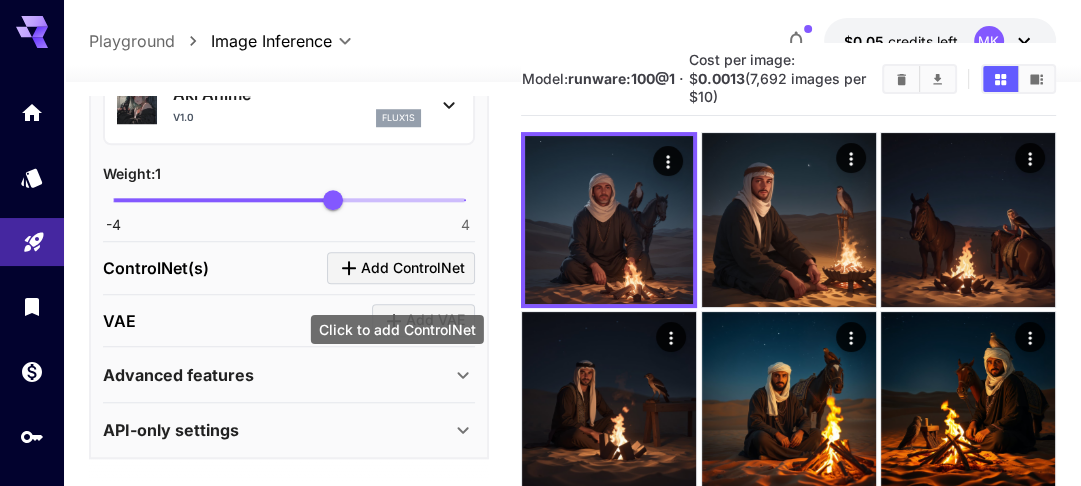 click 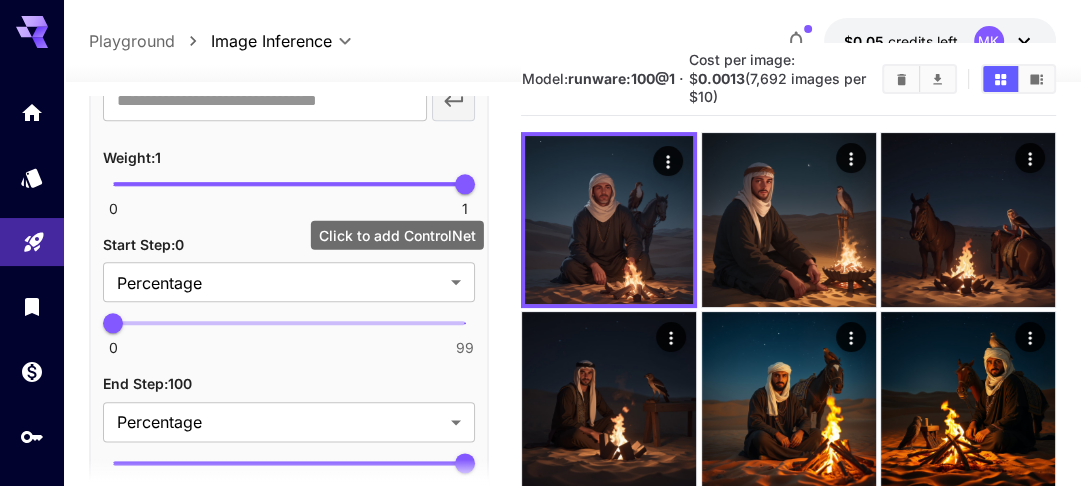 scroll, scrollTop: 1746, scrollLeft: 0, axis: vertical 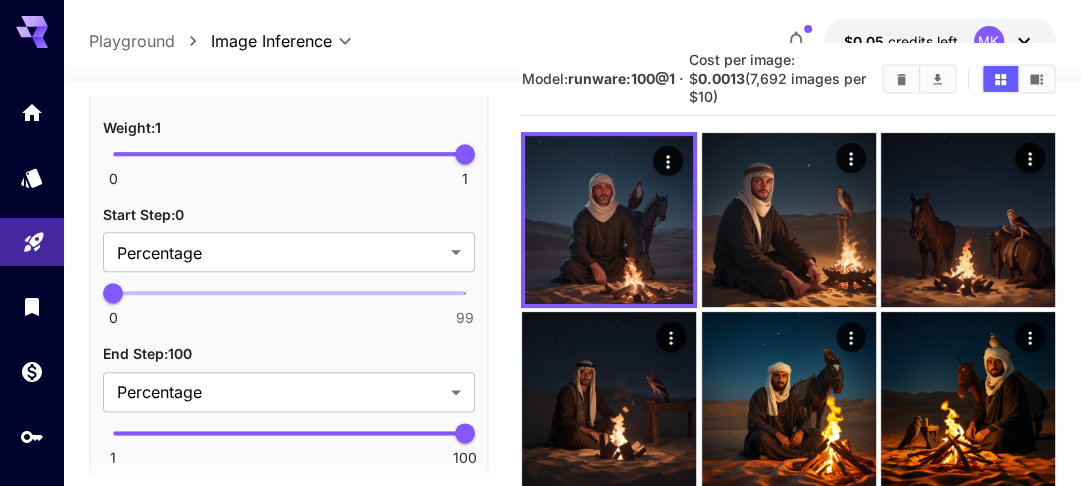 click on "Select model" at bounding box center (224, -80) 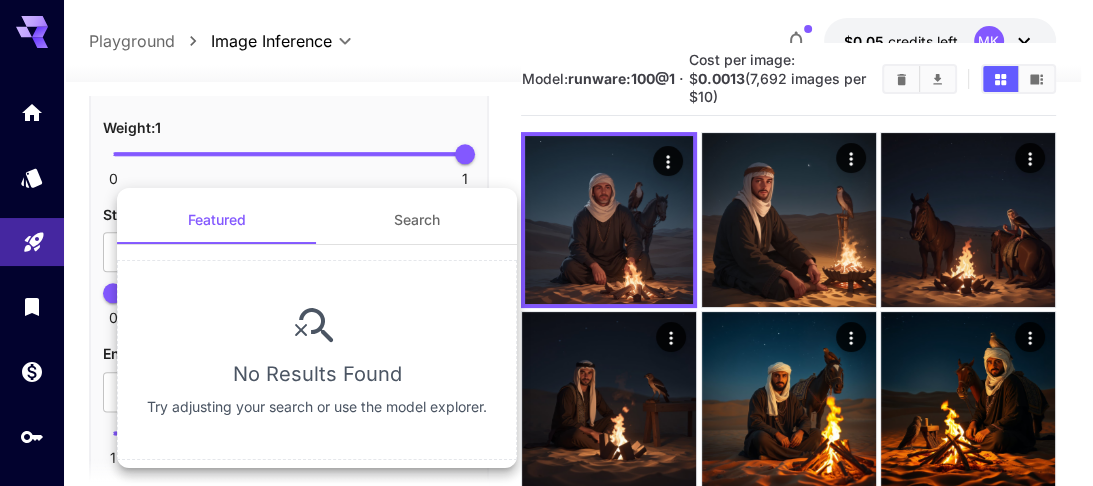 click on "Search" at bounding box center [417, 220] 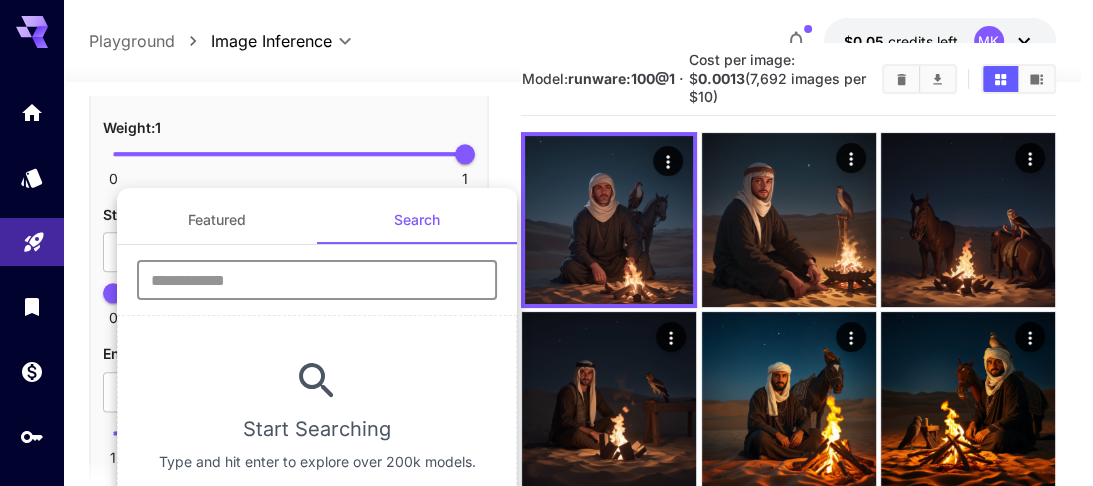 click at bounding box center [317, 280] 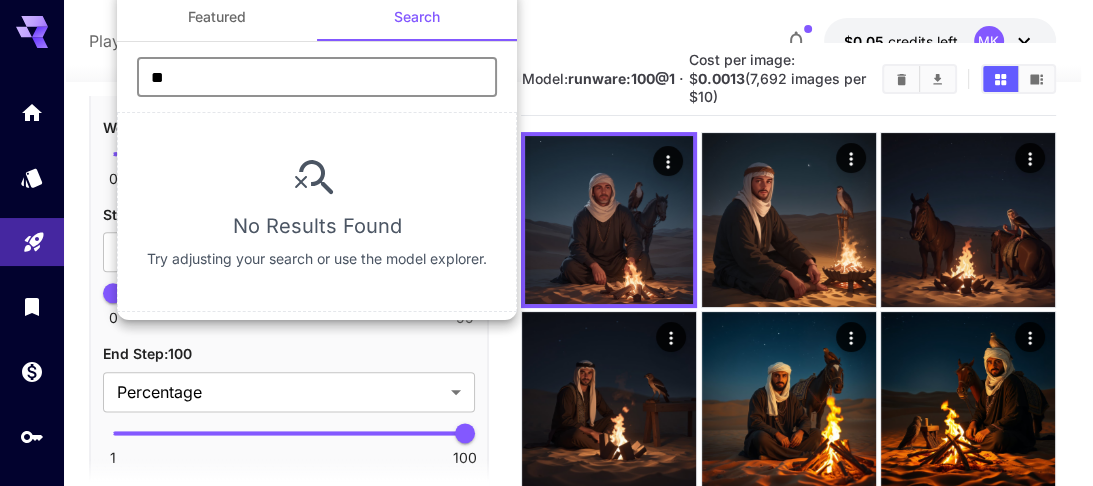 type on "*" 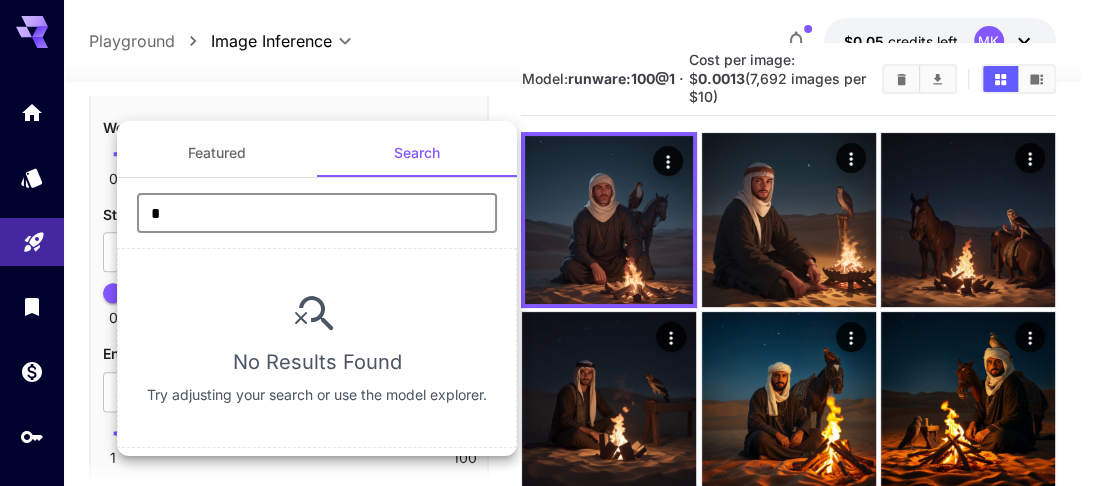 type 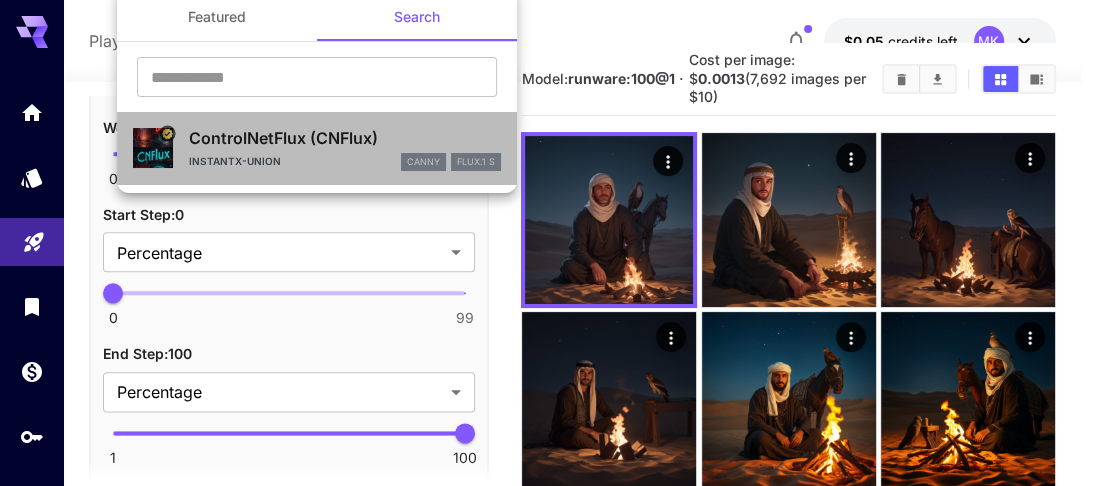 click on "ControlNetFlux (CNFlux) instantx-union canny FLUX.1 S" at bounding box center (317, 148) 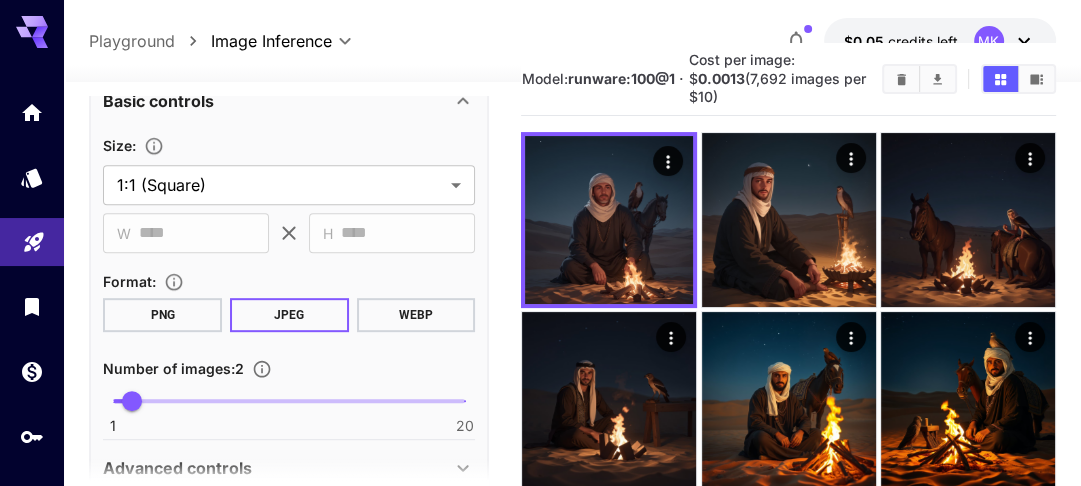 scroll, scrollTop: 706, scrollLeft: 0, axis: vertical 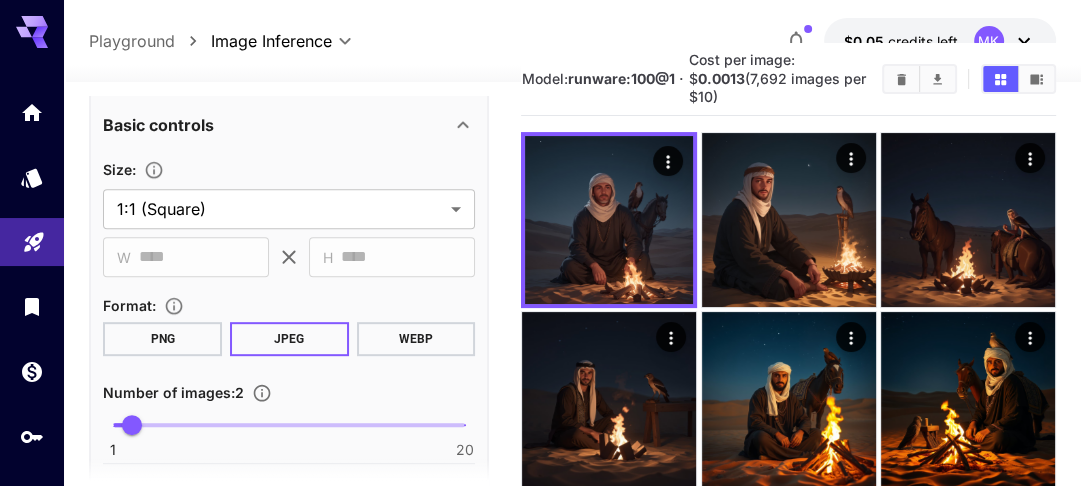 click on "Generate" at bounding box center (387, 56) 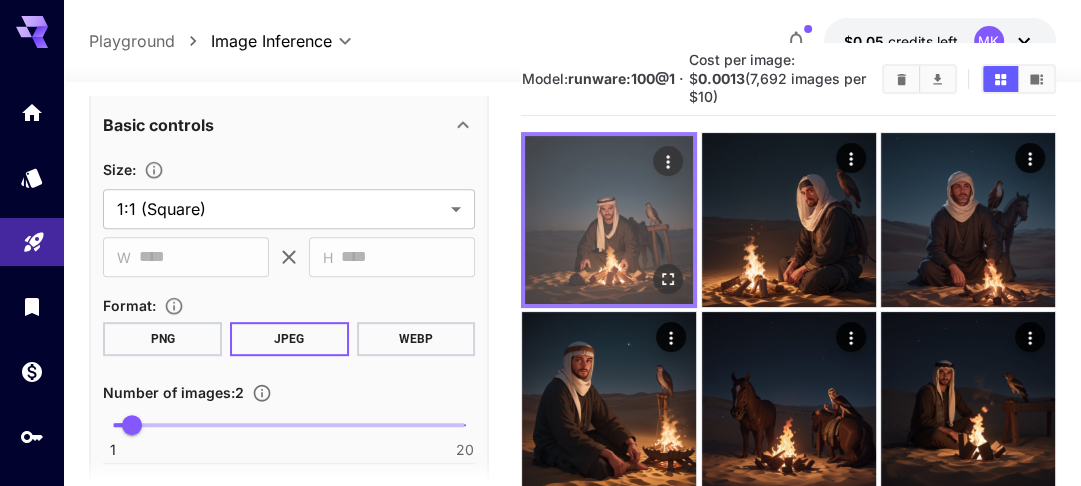 click at bounding box center [609, 220] 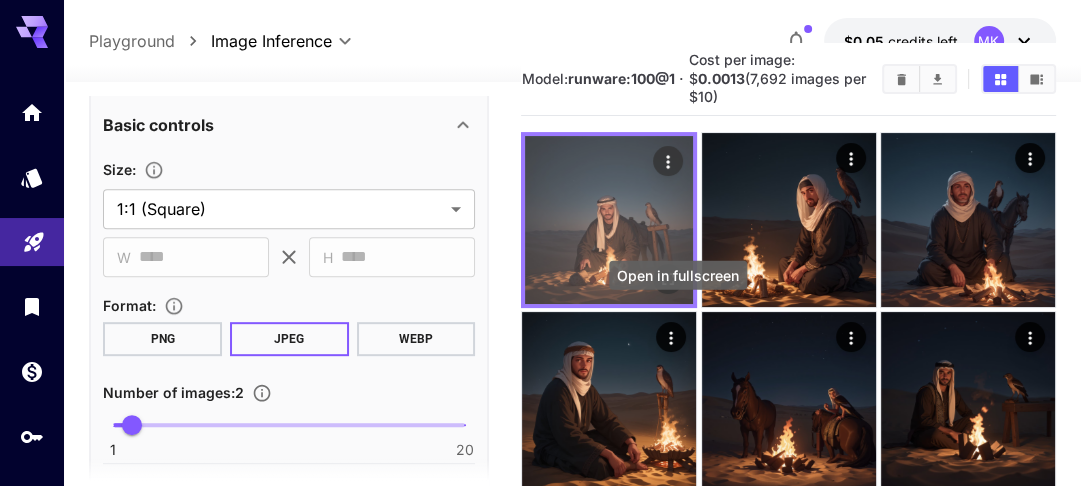 click 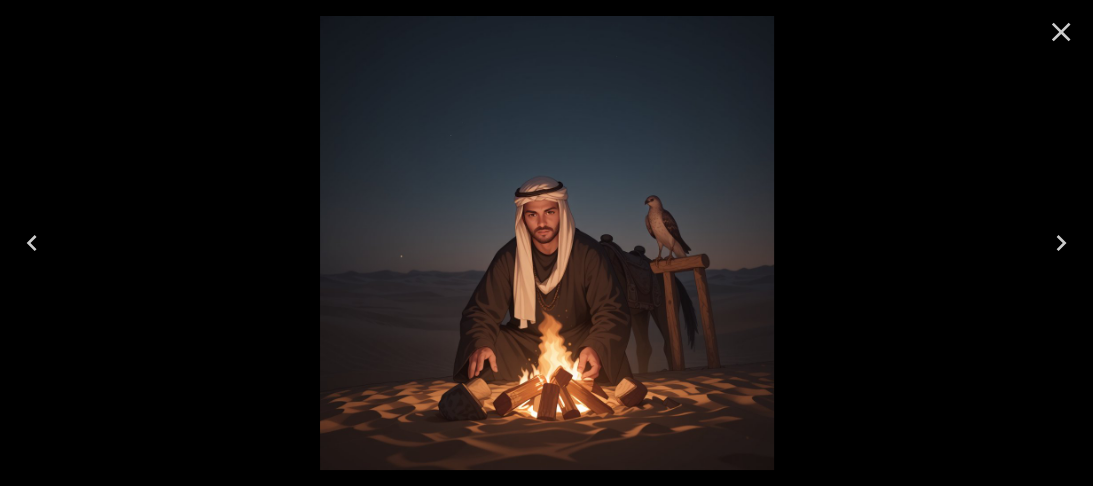 click 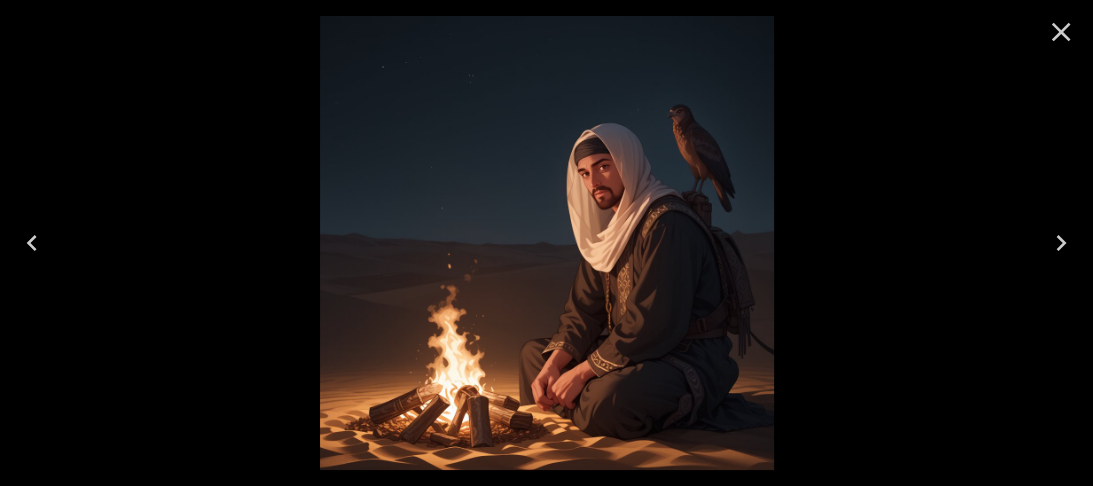 click 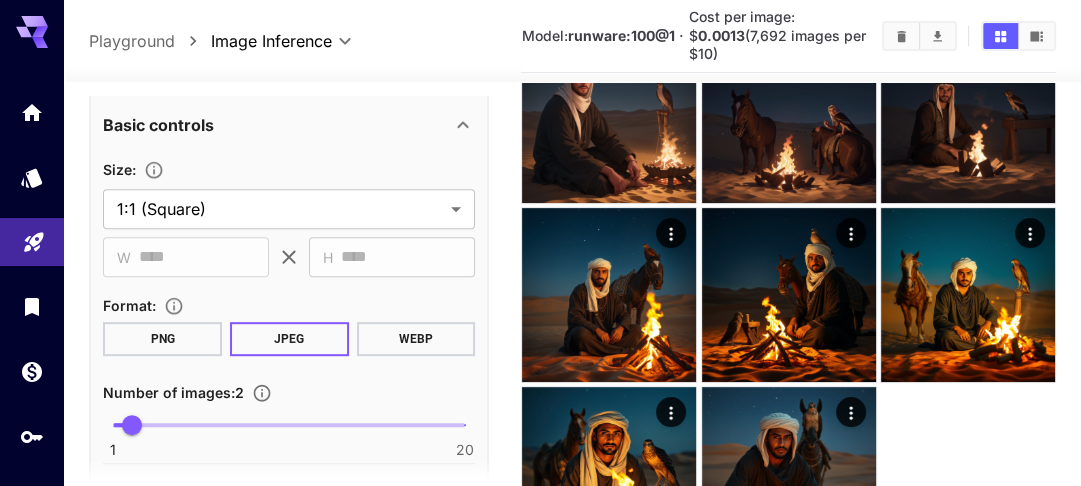 scroll, scrollTop: 375, scrollLeft: 0, axis: vertical 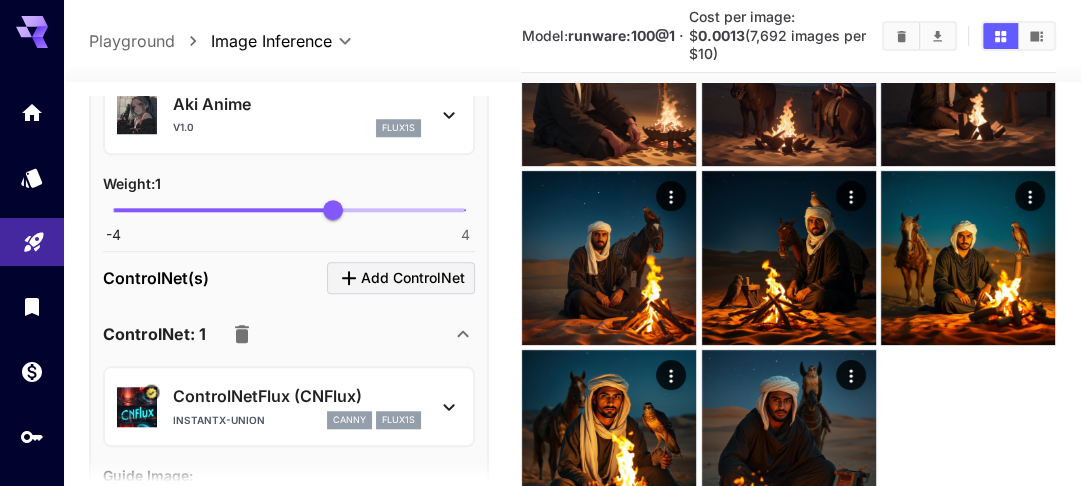 click 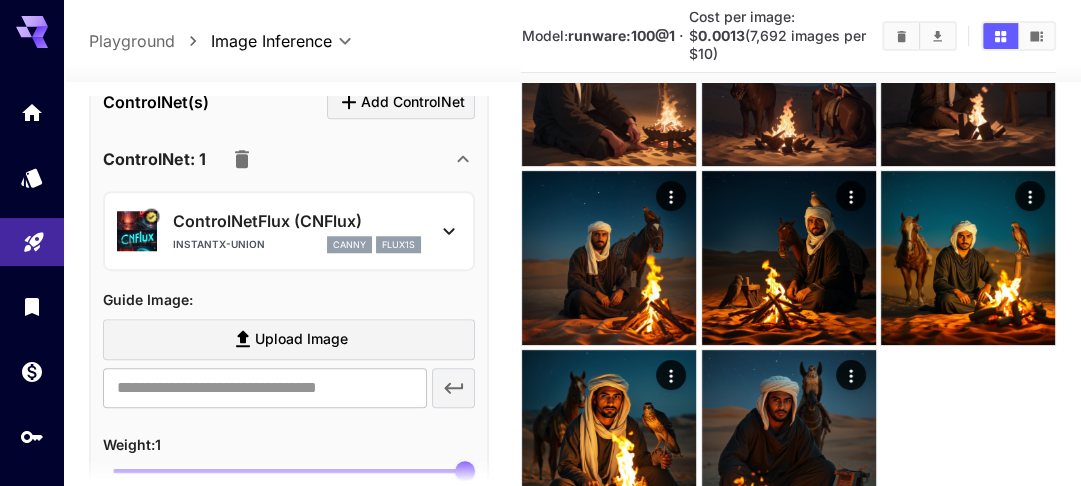 click 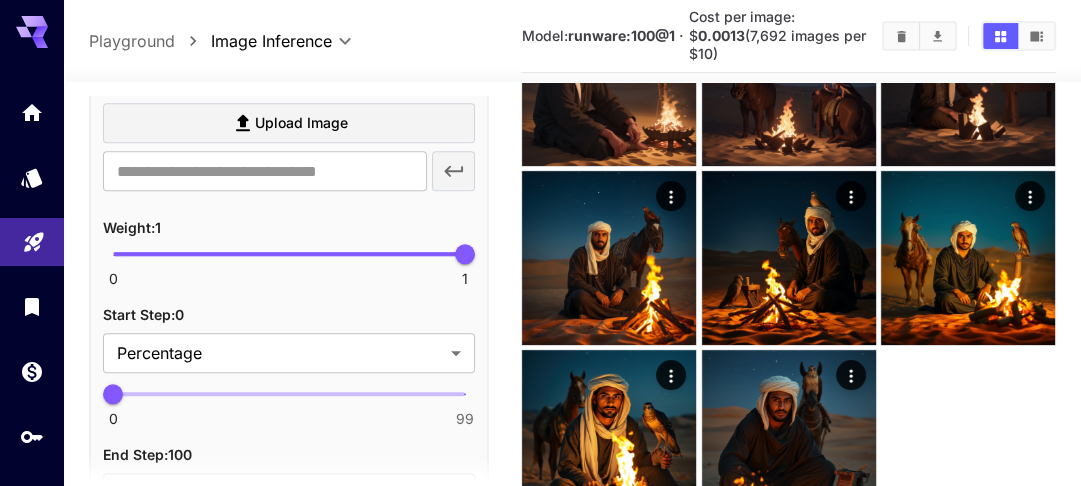 scroll, scrollTop: 1666, scrollLeft: 0, axis: vertical 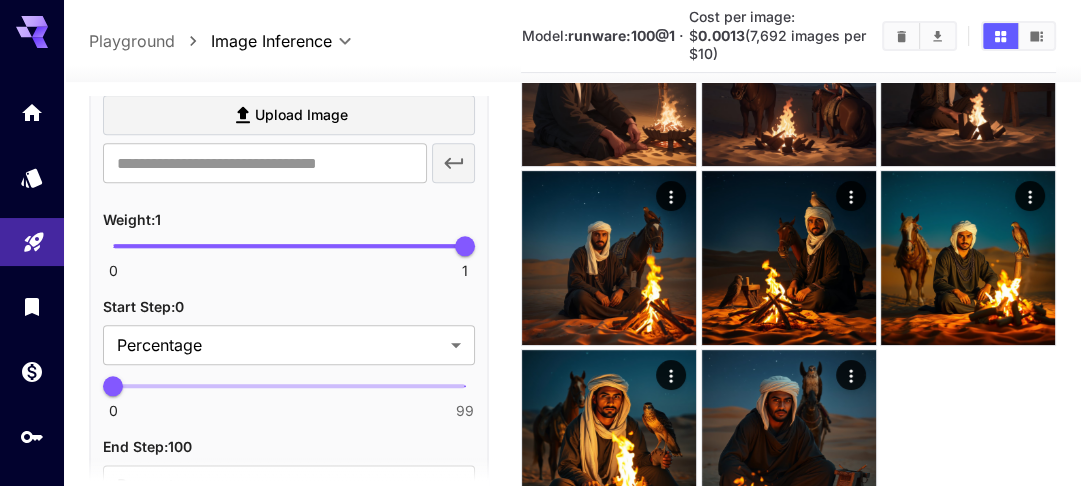 click on "ControlNetFlux (CNFlux) instantx-union canny flux1s" at bounding box center (289, 6) 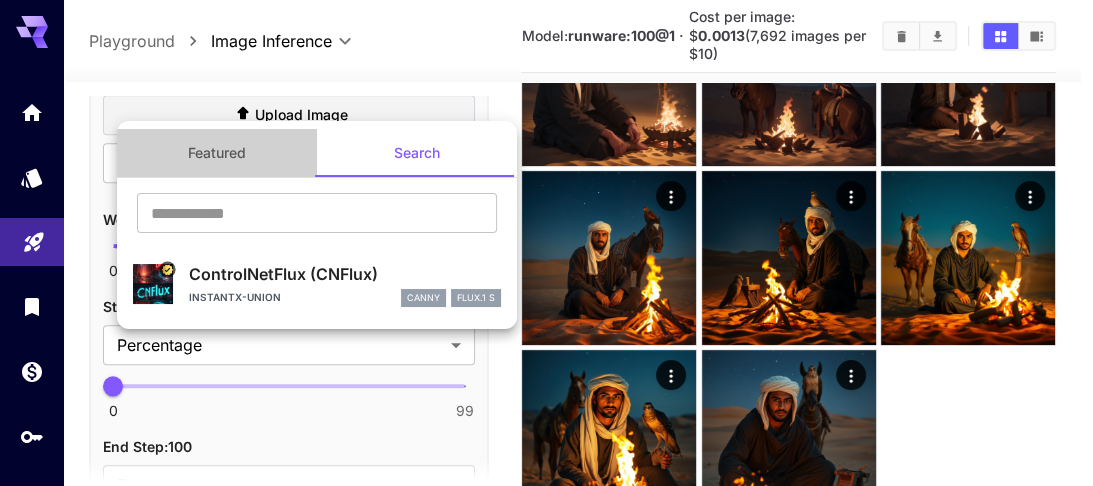click on "Featured" at bounding box center (217, 153) 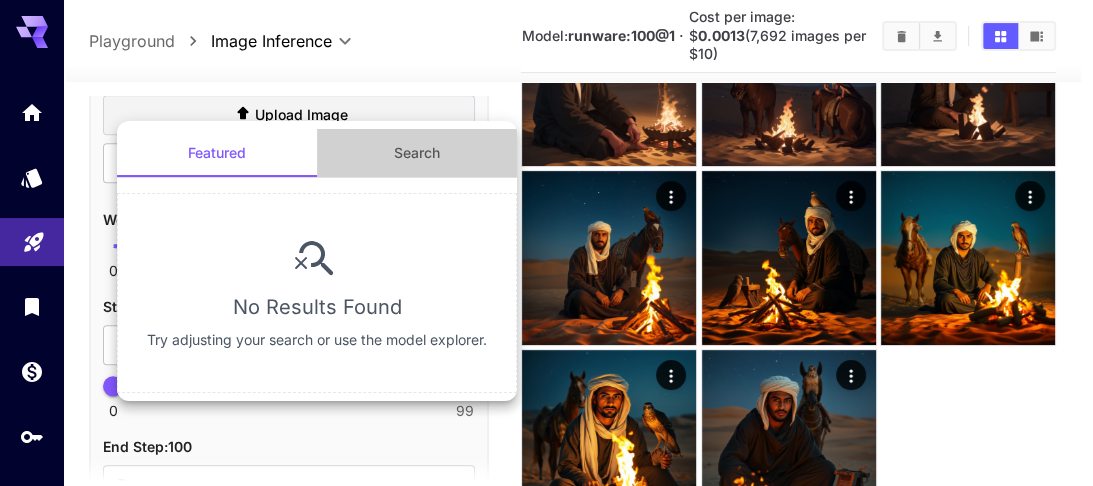 click on "Search" at bounding box center [417, 153] 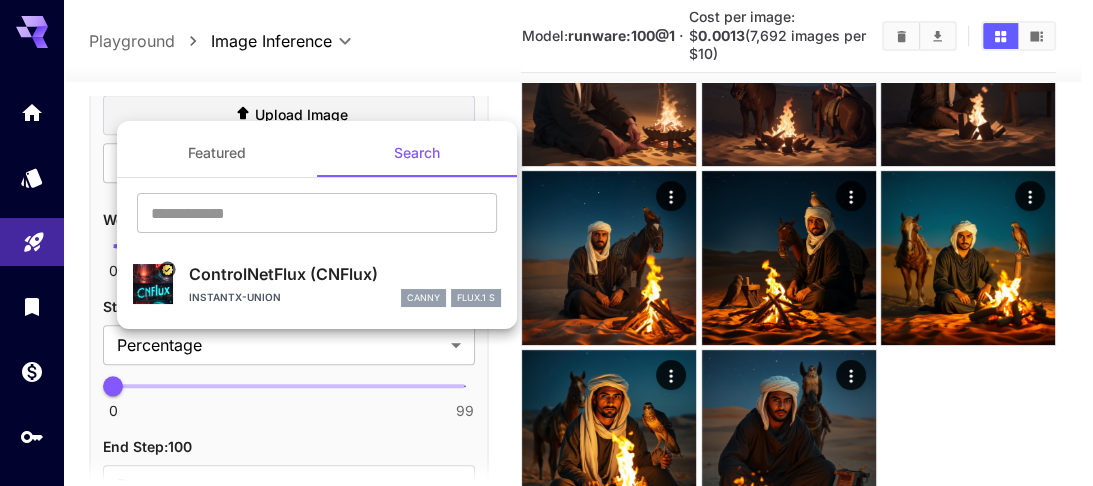 click at bounding box center (546, 243) 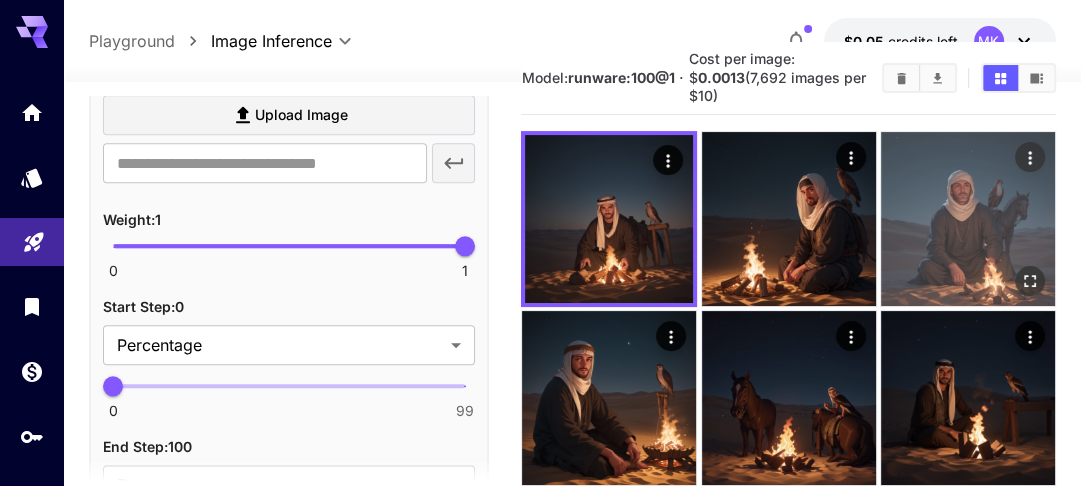 scroll, scrollTop: 55, scrollLeft: 0, axis: vertical 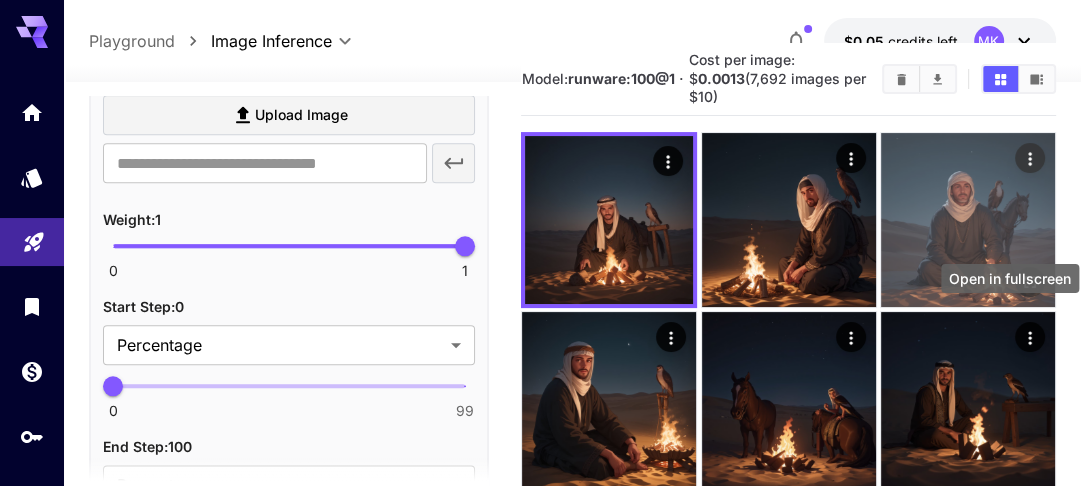 click 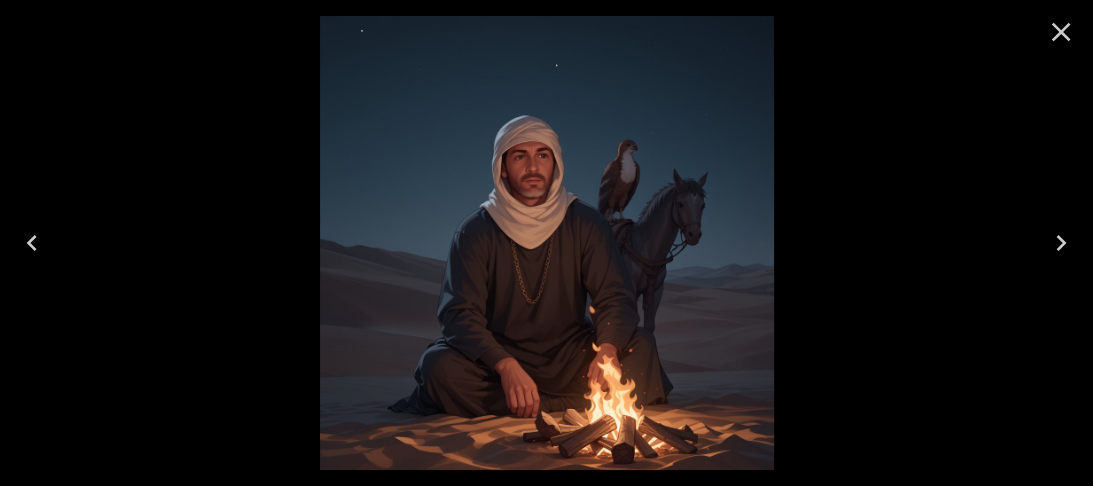click 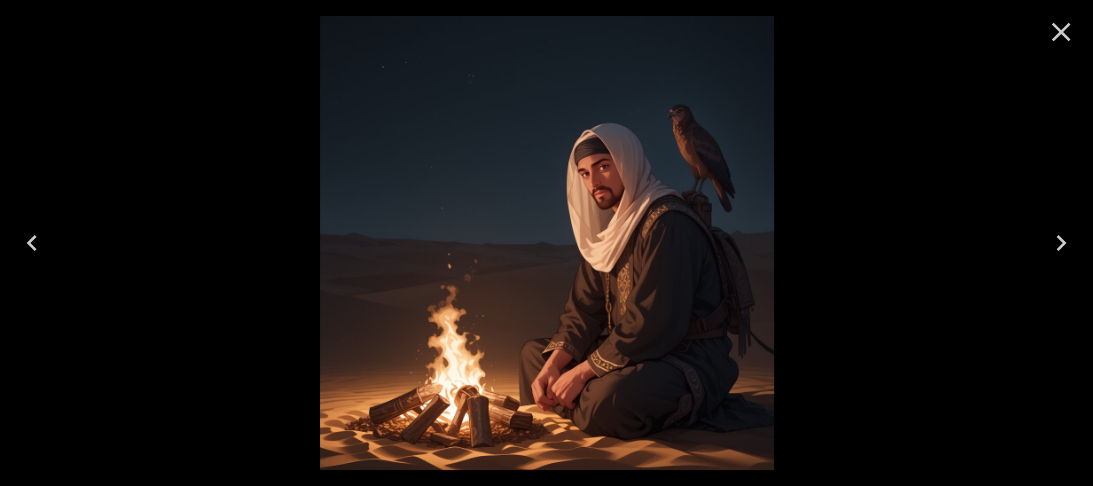 click 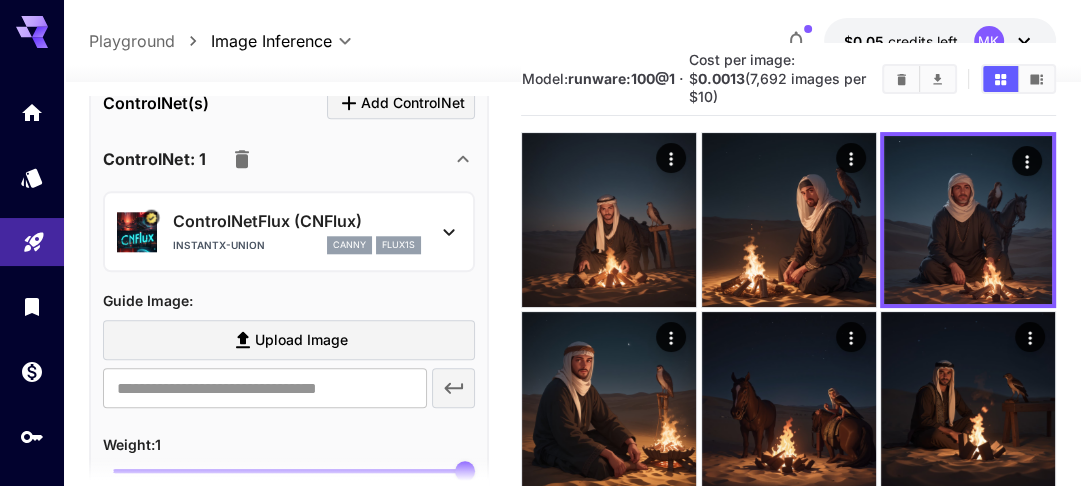 scroll, scrollTop: 1426, scrollLeft: 0, axis: vertical 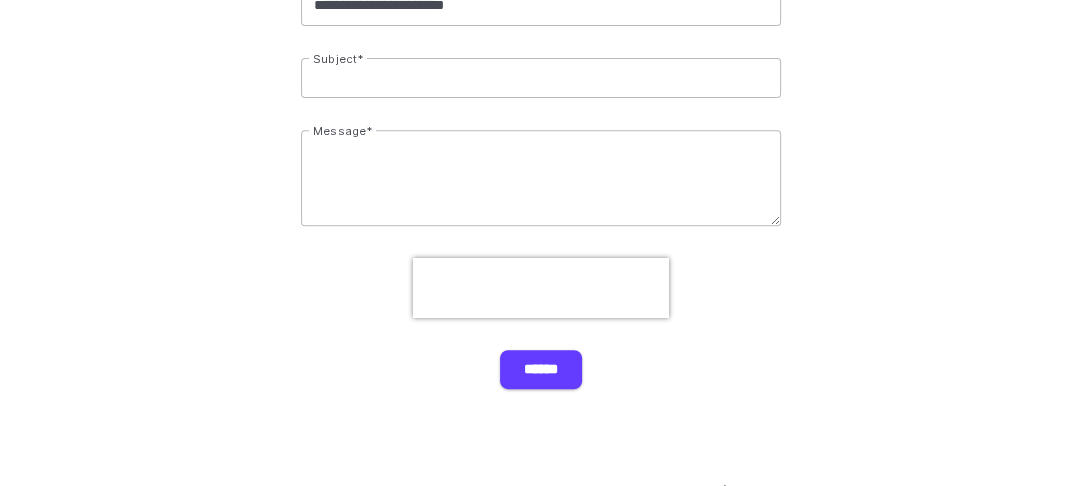 click on "Subject *" at bounding box center (541, 78) 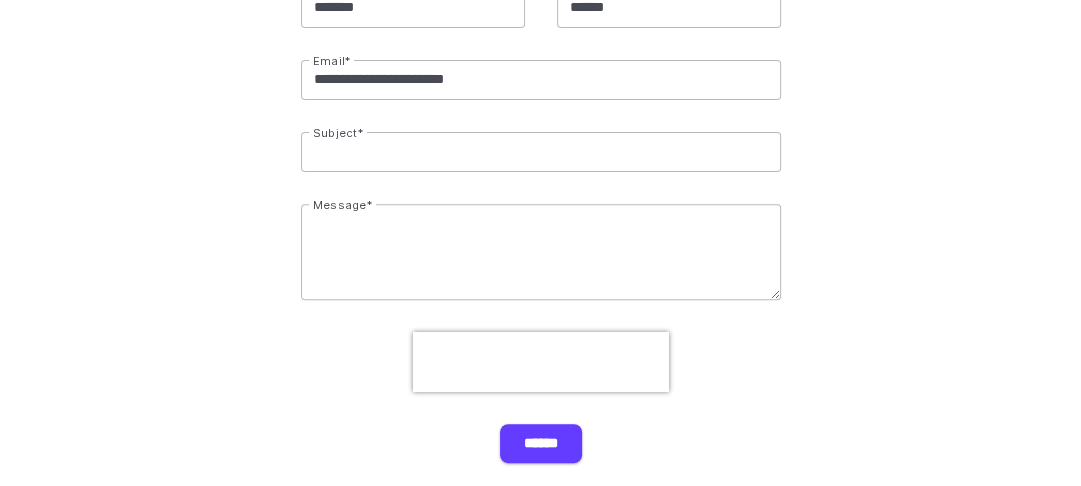 scroll, scrollTop: 480, scrollLeft: 0, axis: vertical 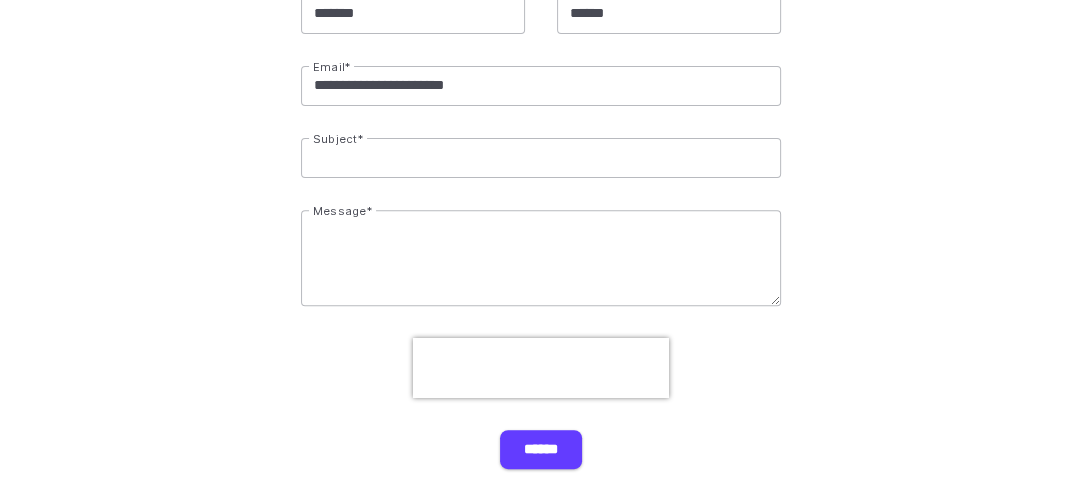 click on "Subject *" at bounding box center (541, 158) 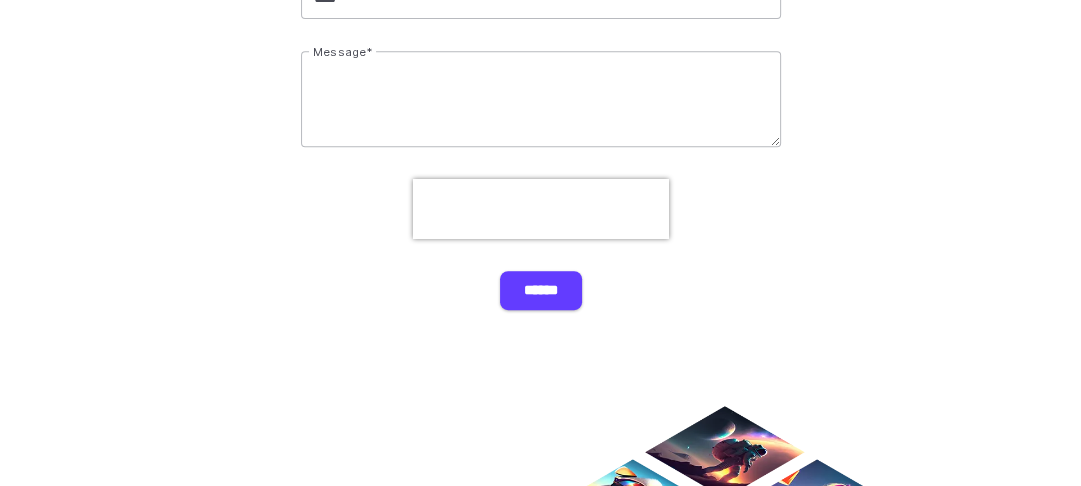 scroll, scrollTop: 640, scrollLeft: 0, axis: vertical 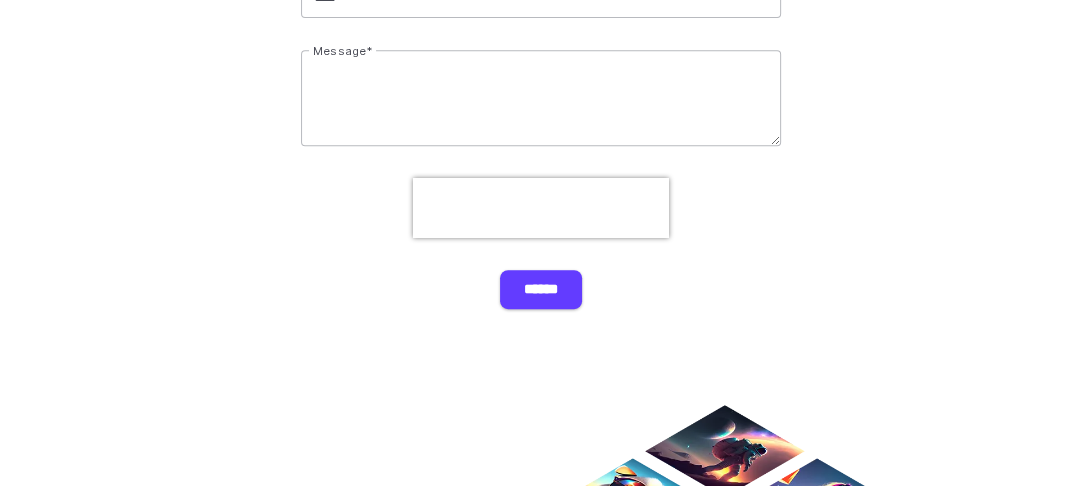 type on "****" 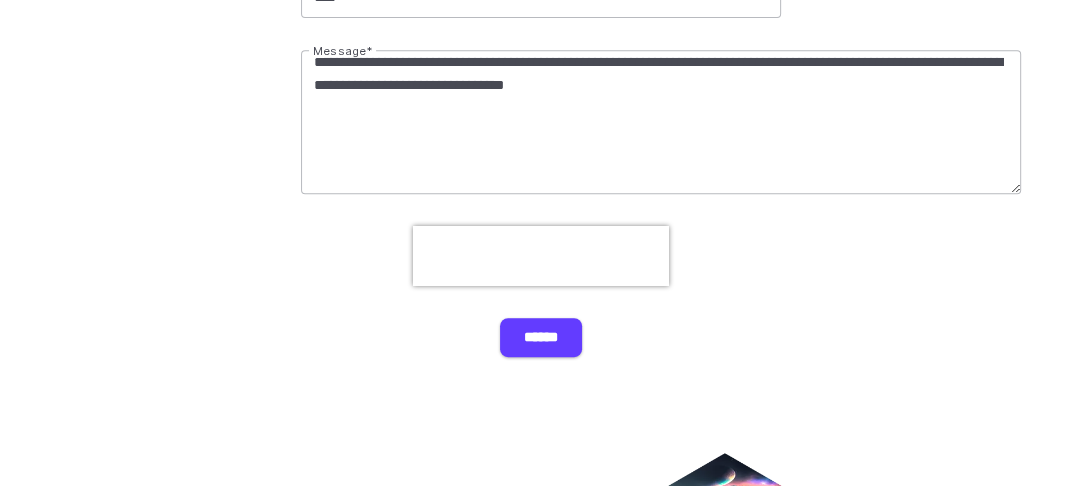 click on "**********" at bounding box center (661, 122) 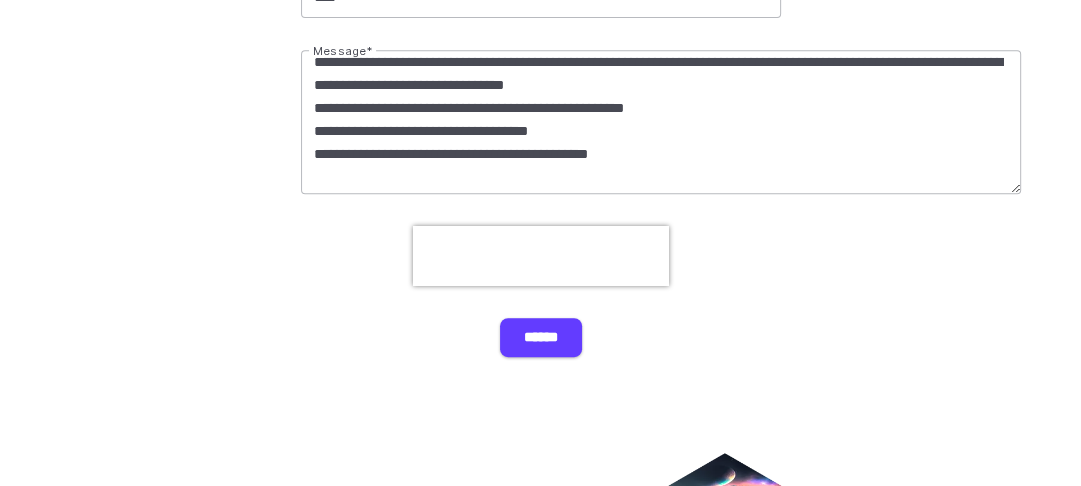 scroll, scrollTop: 98, scrollLeft: 0, axis: vertical 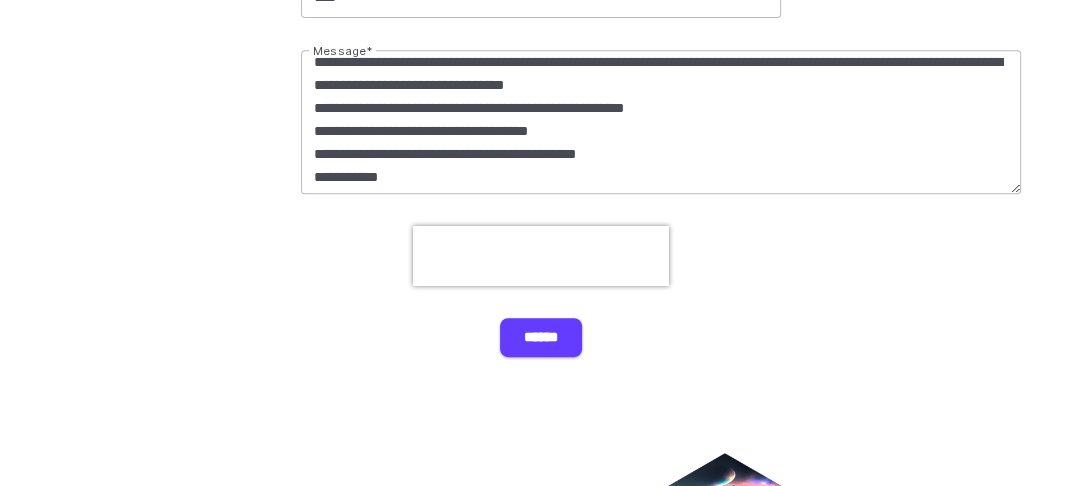 type on "**********" 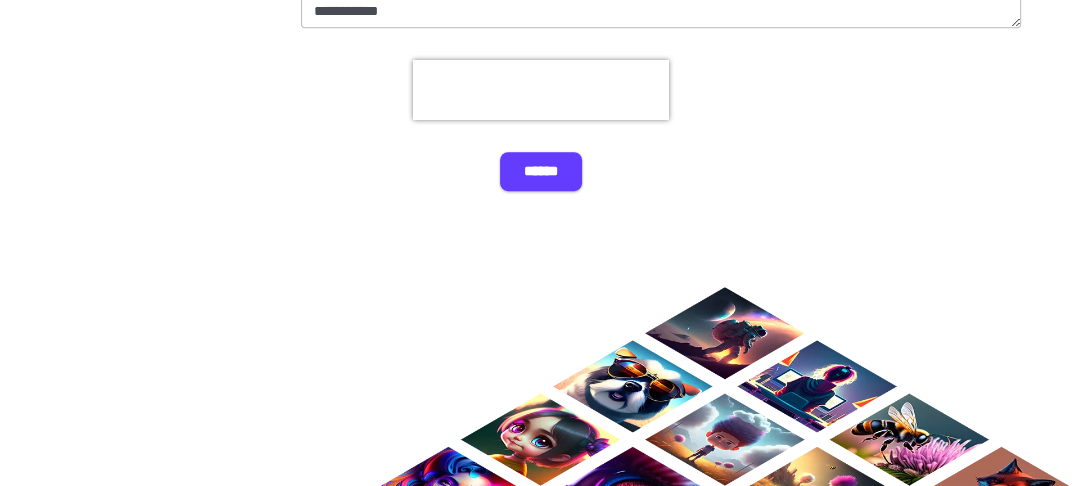 scroll, scrollTop: 835, scrollLeft: 0, axis: vertical 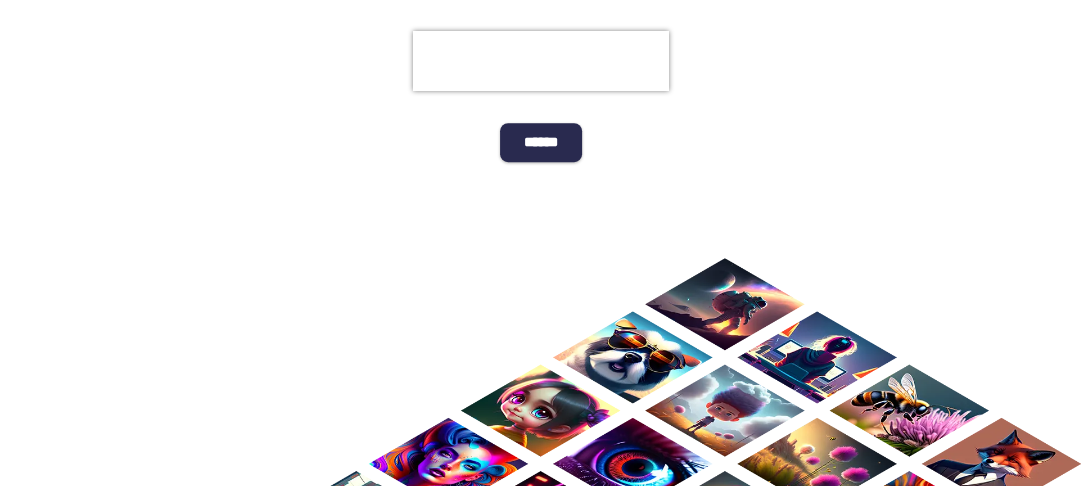 type on "**********" 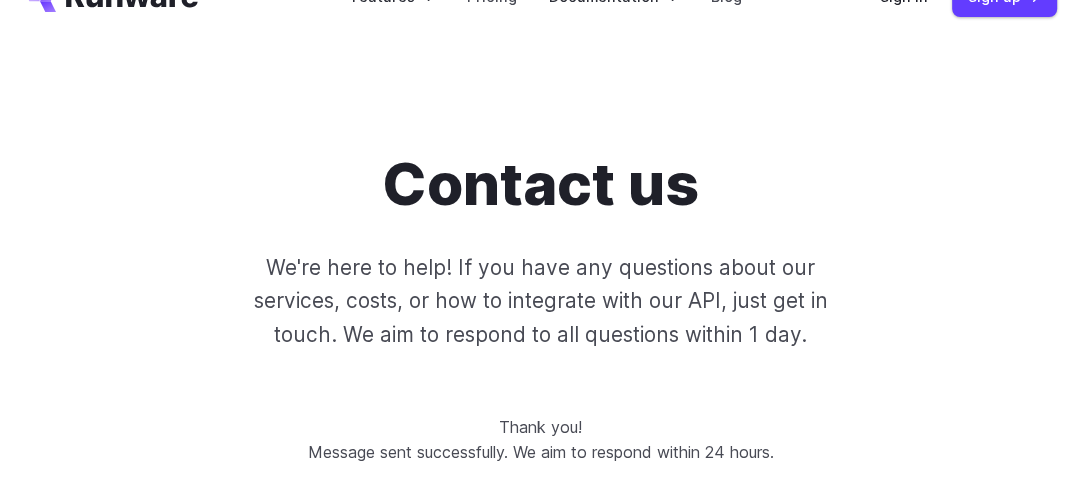 scroll, scrollTop: 0, scrollLeft: 0, axis: both 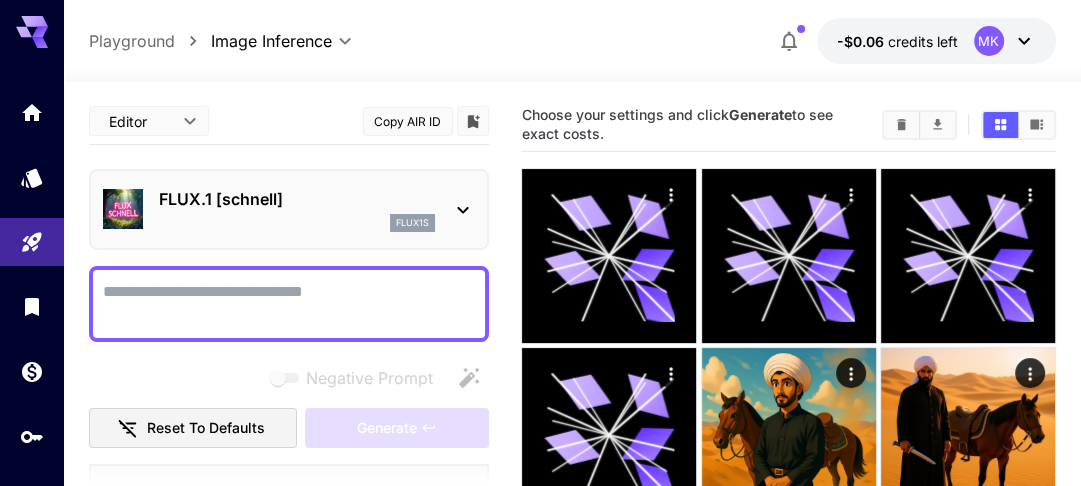 click on "Negative Prompt" at bounding box center (289, 304) 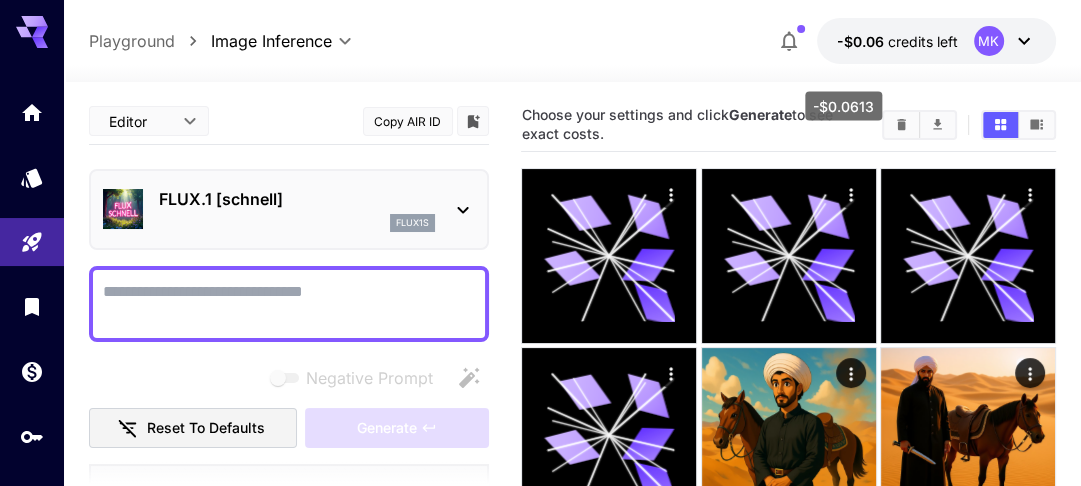 click on "-$0.06" at bounding box center (862, 41) 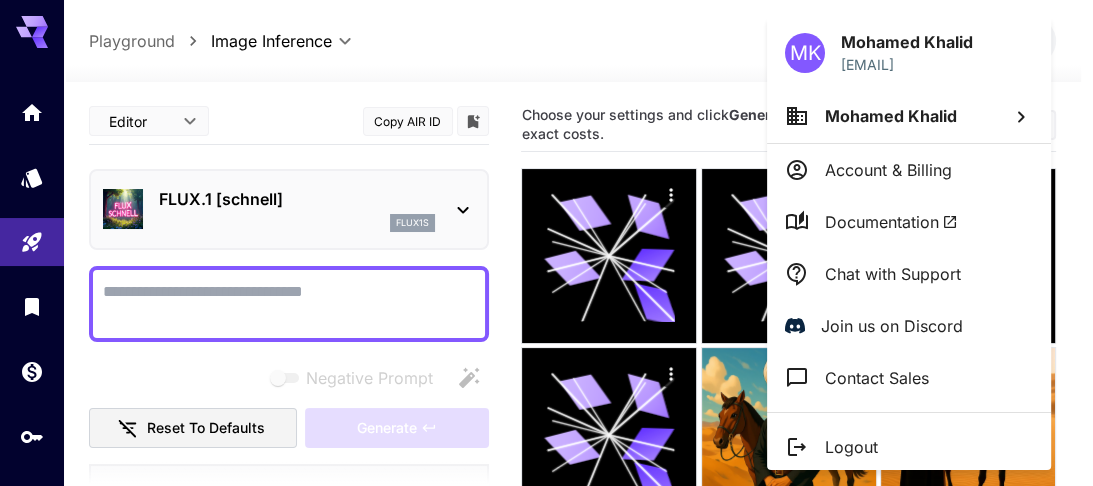click at bounding box center [546, 243] 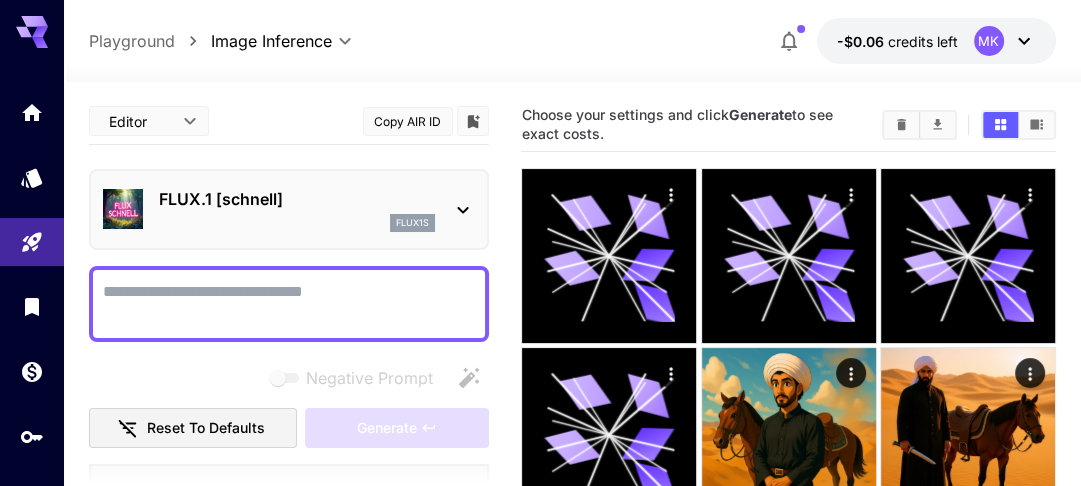 click on "Negative Prompt" at bounding box center [289, 304] 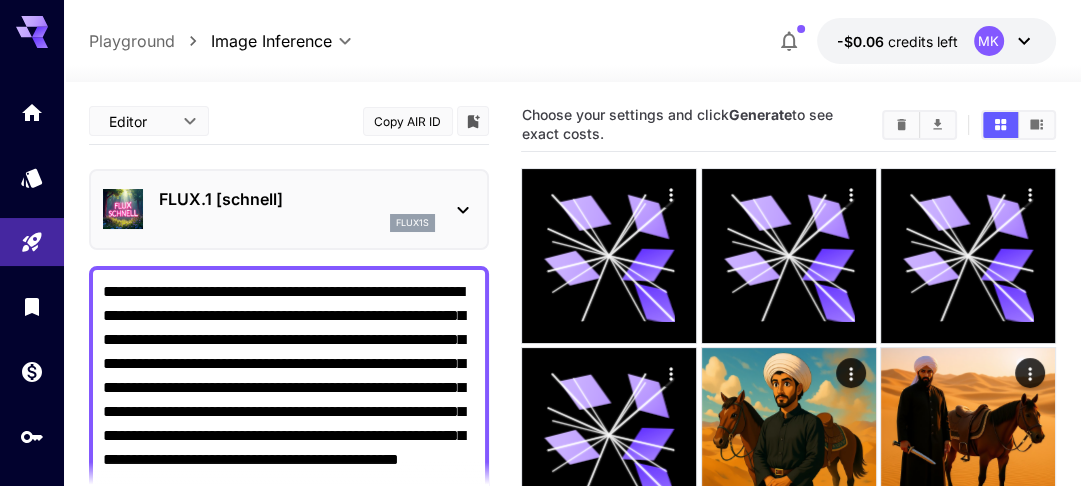 scroll, scrollTop: 52, scrollLeft: 0, axis: vertical 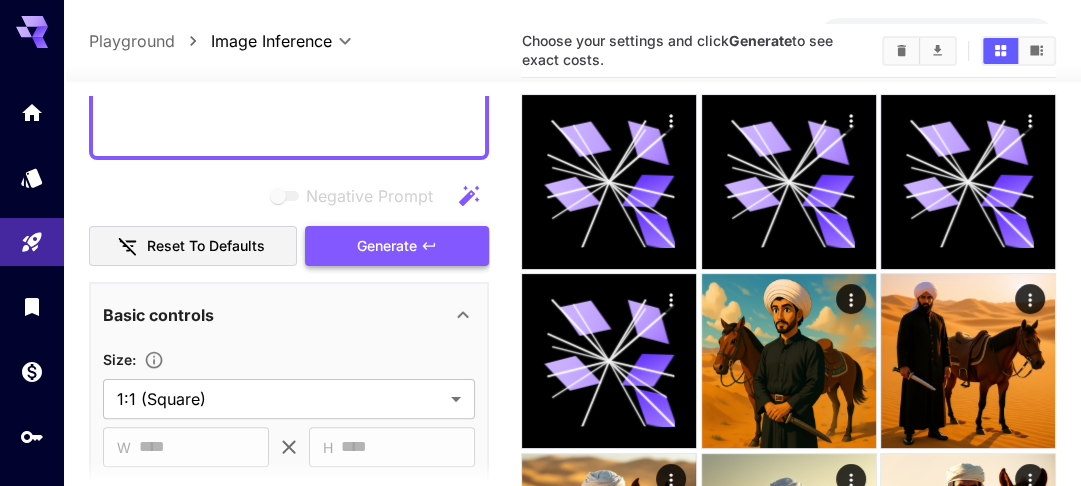 type on "**********" 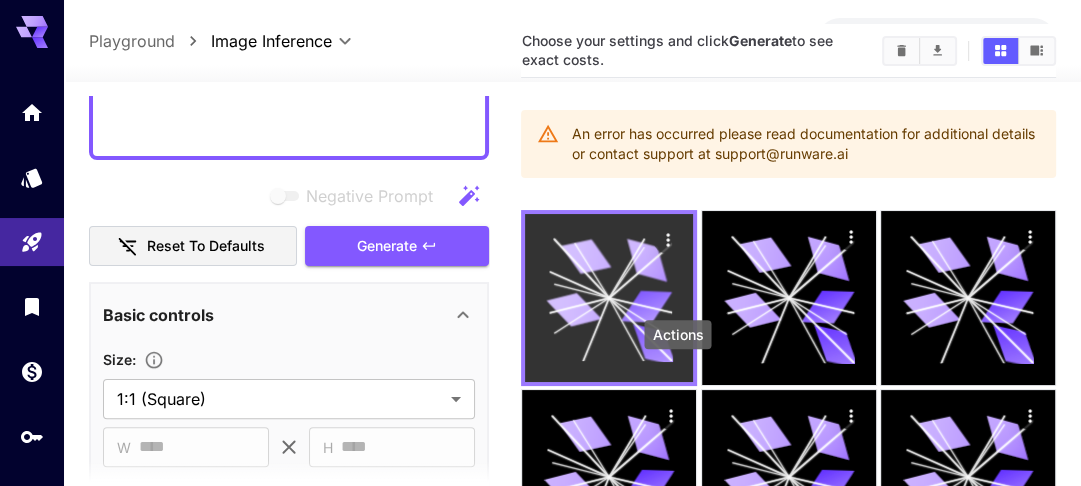 click 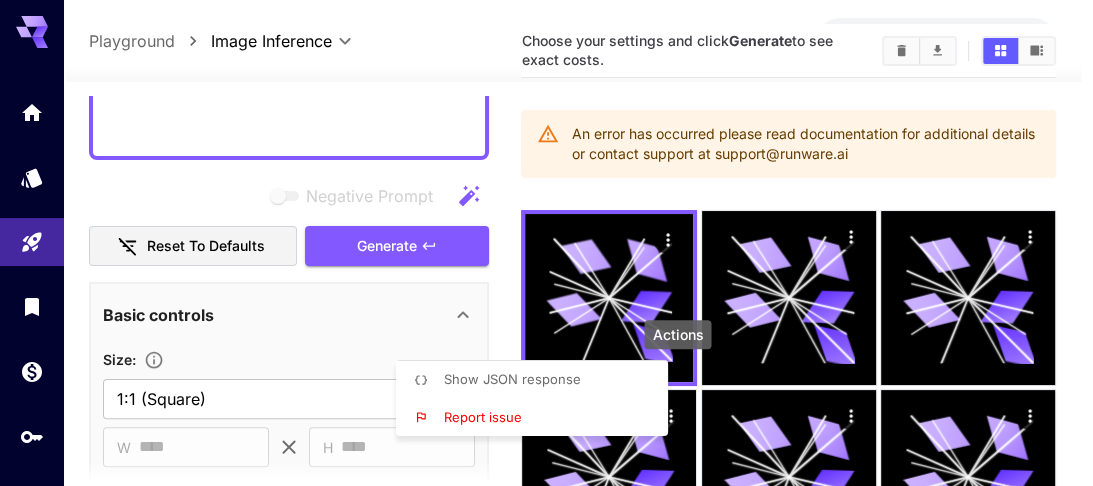 click on "Show JSON response" at bounding box center (512, 379) 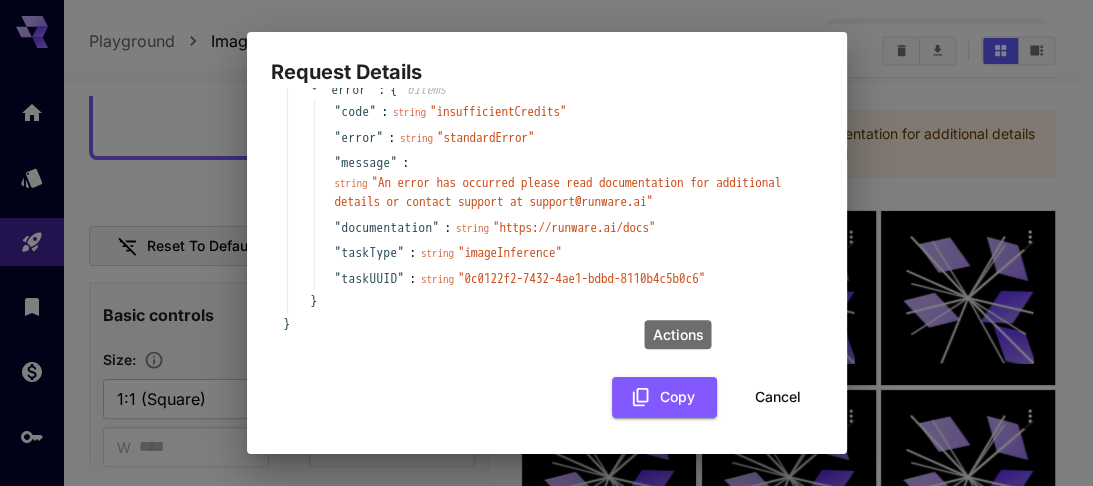 scroll, scrollTop: 320, scrollLeft: 0, axis: vertical 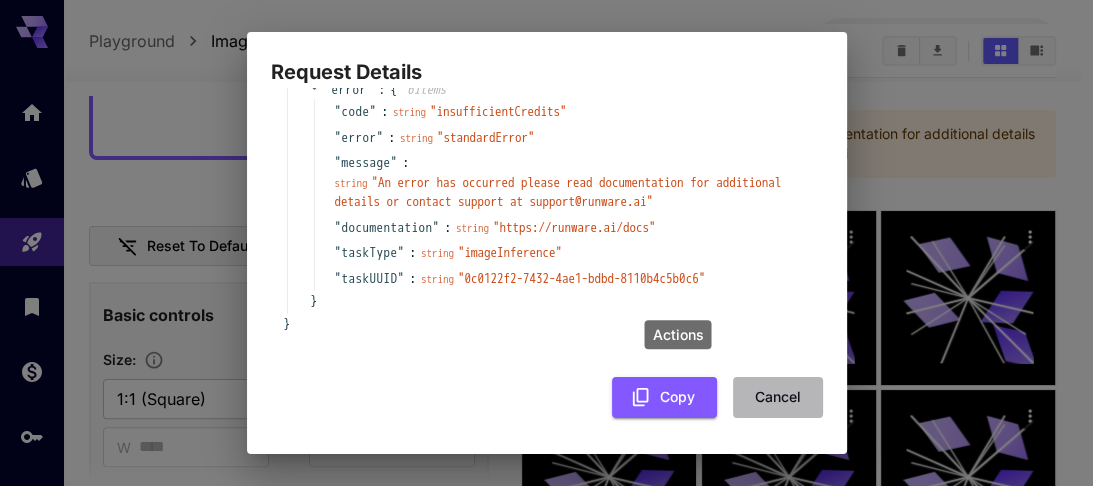 click on "Cancel" at bounding box center [778, 397] 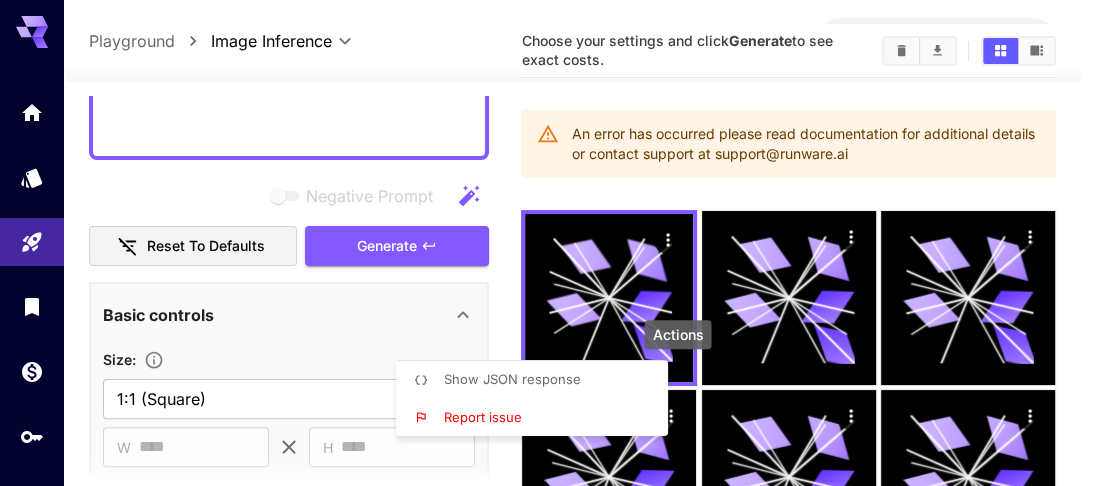 click at bounding box center (546, 243) 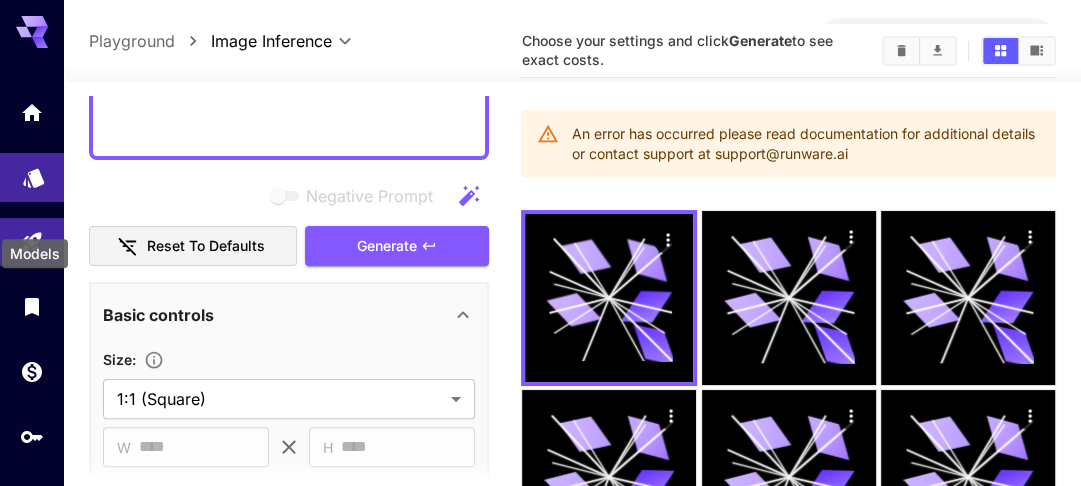 click 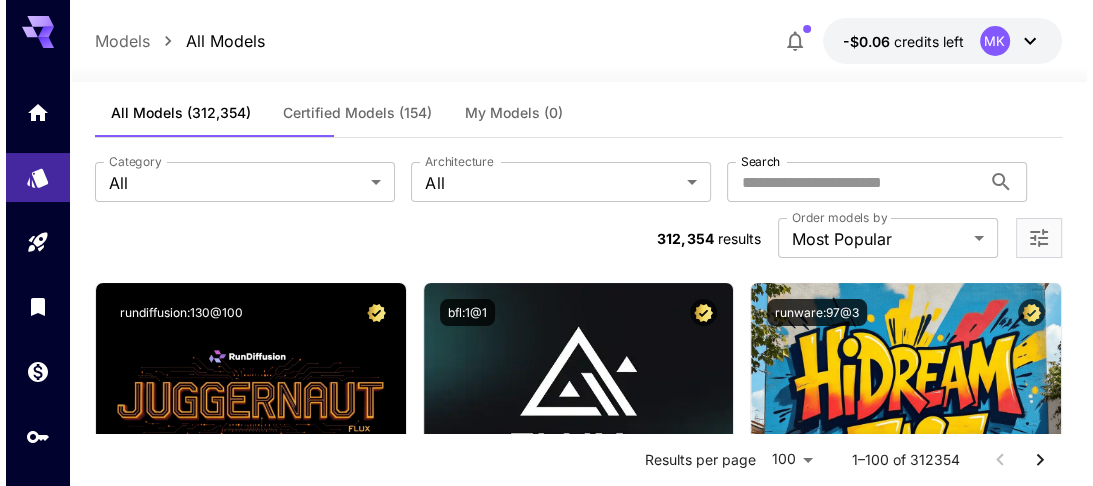 scroll, scrollTop: 0, scrollLeft: 0, axis: both 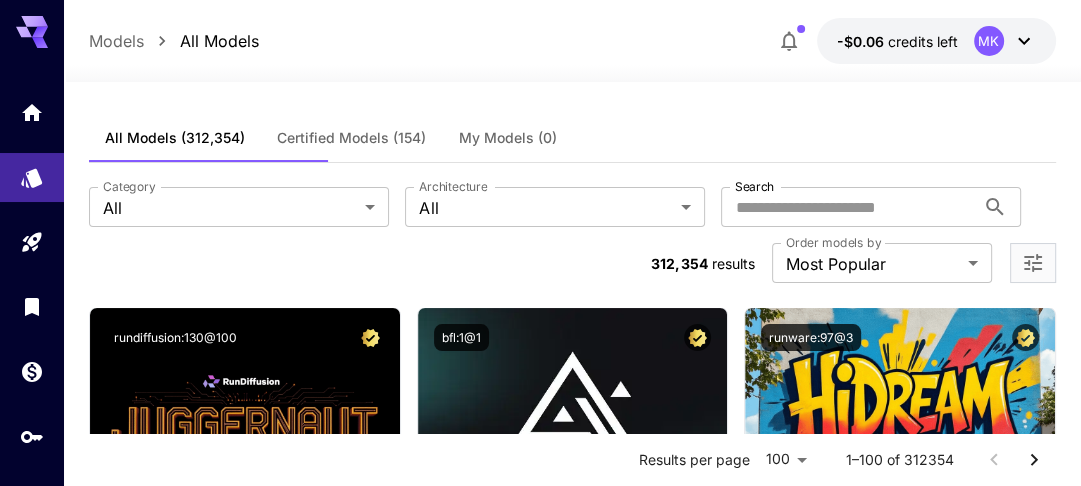 click 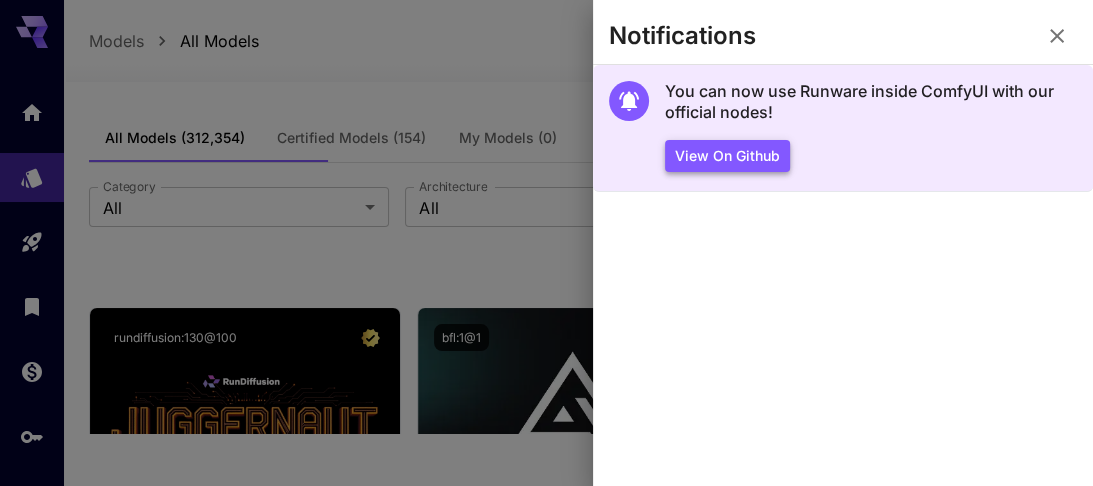 click on "View on Github" at bounding box center (727, 156) 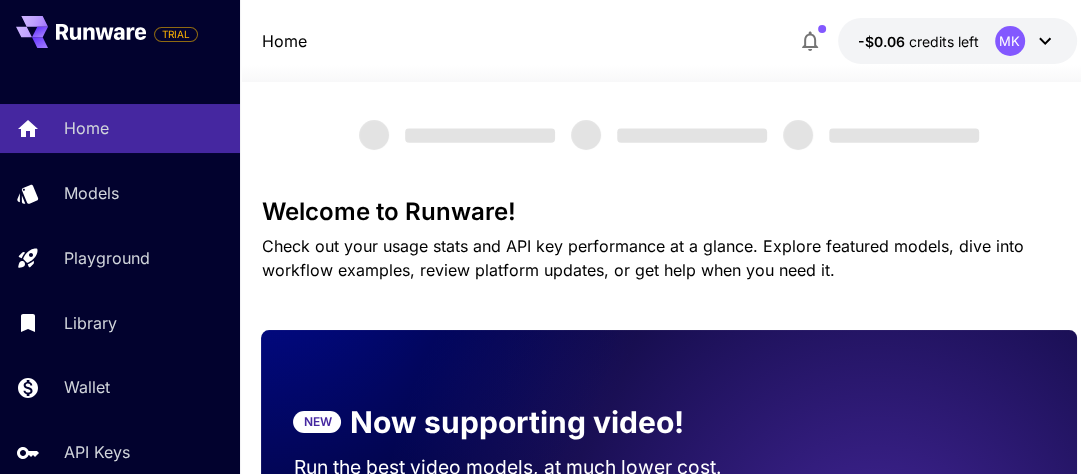 scroll, scrollTop: 6, scrollLeft: 0, axis: vertical 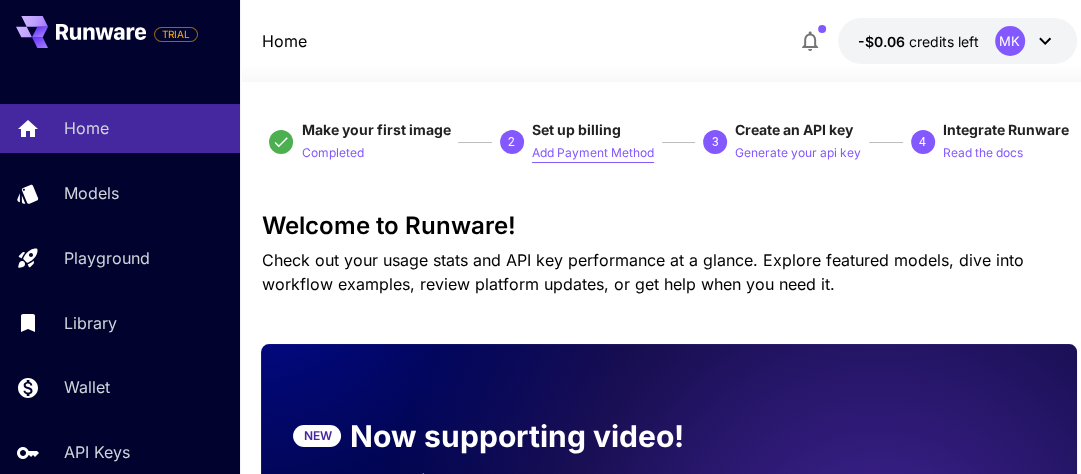 click on "Add Payment Method" at bounding box center [593, 153] 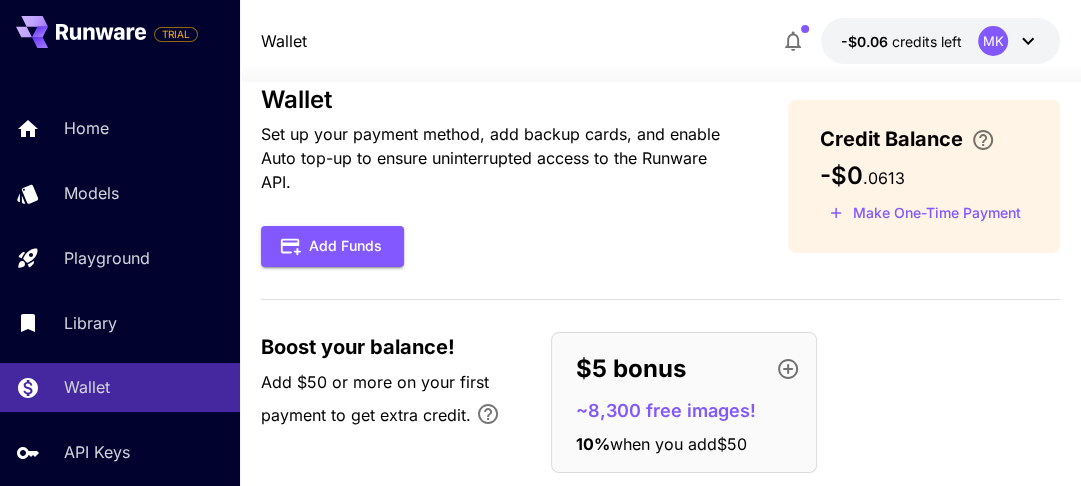 scroll, scrollTop: 0, scrollLeft: 0, axis: both 